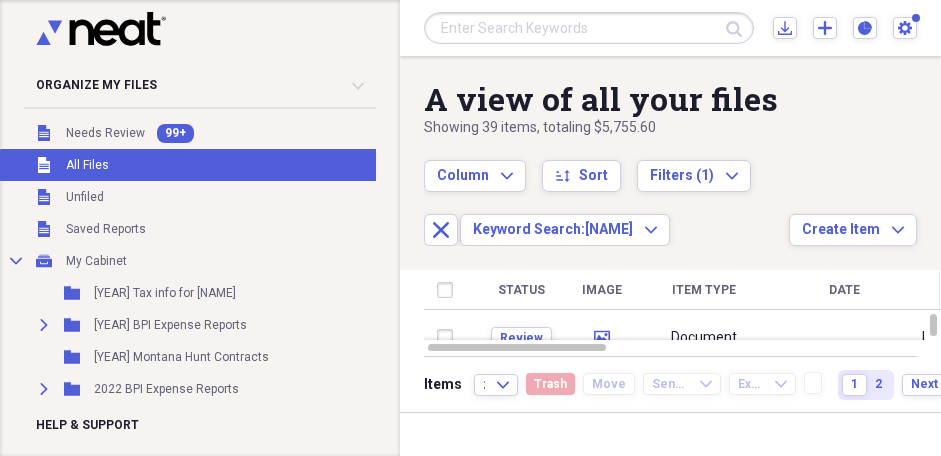 scroll, scrollTop: 0, scrollLeft: 0, axis: both 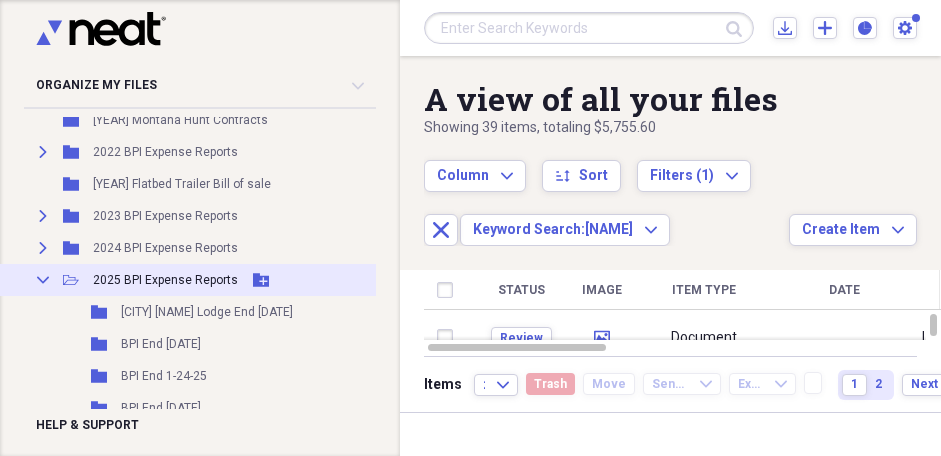 click on "2025 BPI Expense Reports" at bounding box center (165, 280) 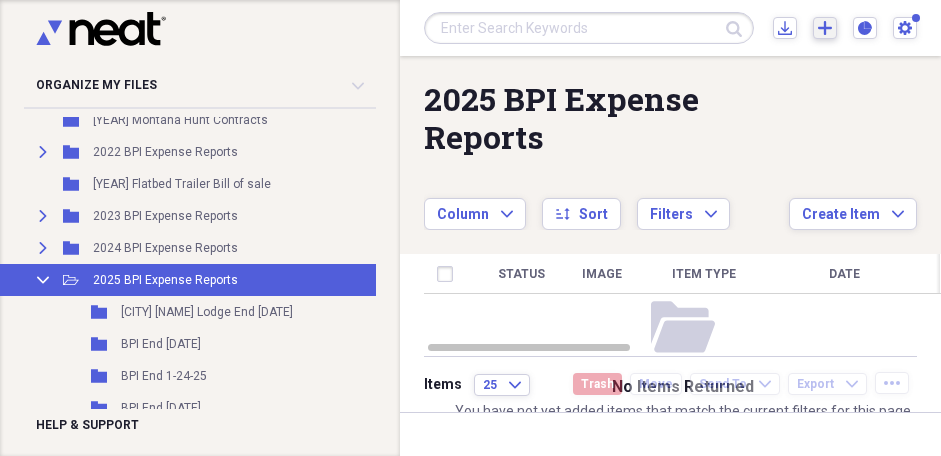 click 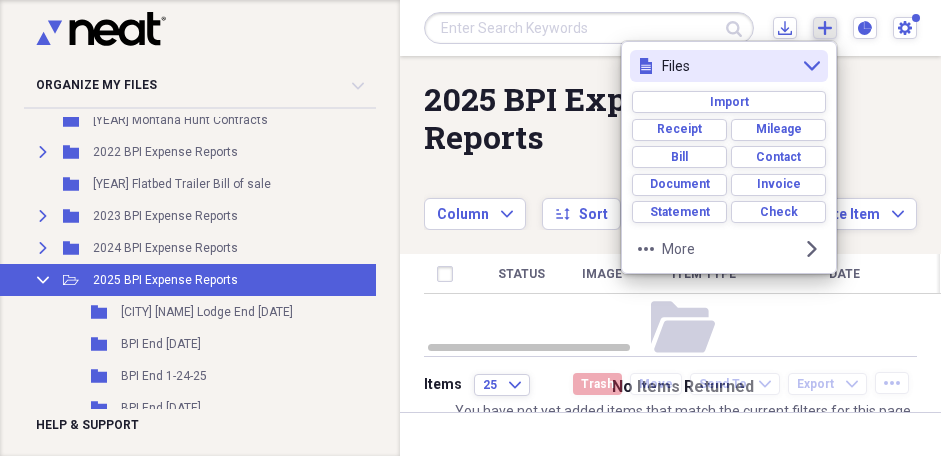 click 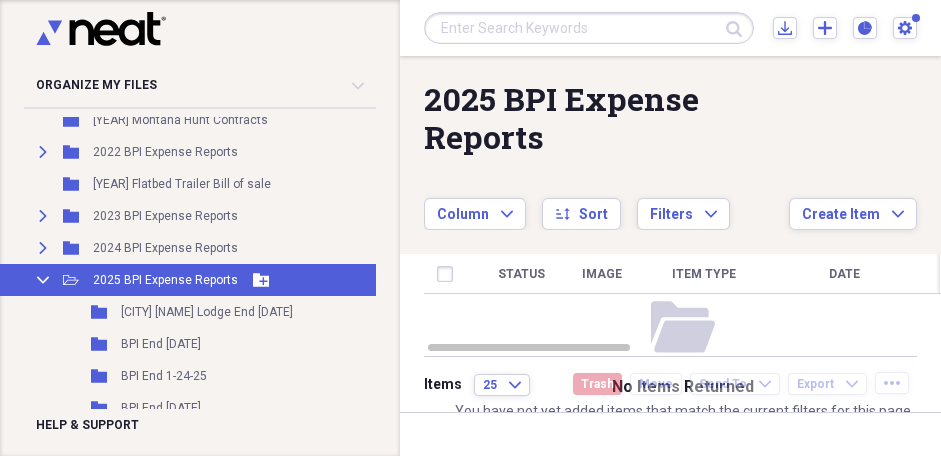 click on "Add Folder" 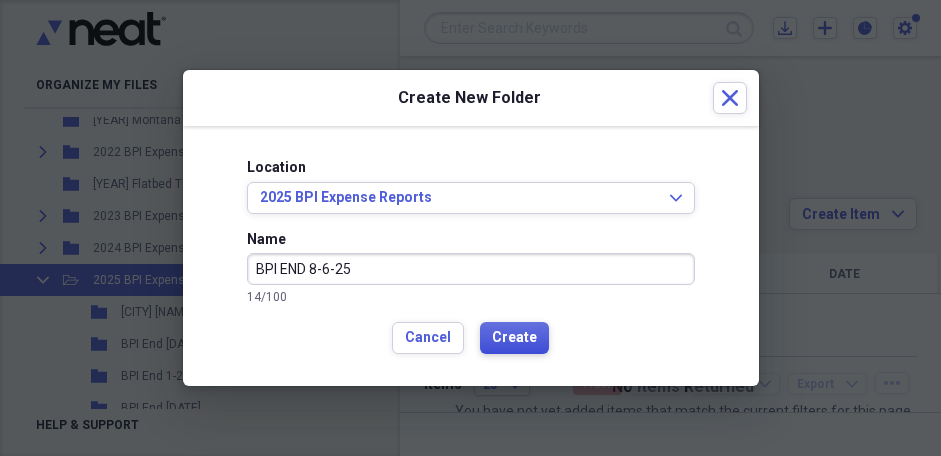 type on "BPI END 8-6-25" 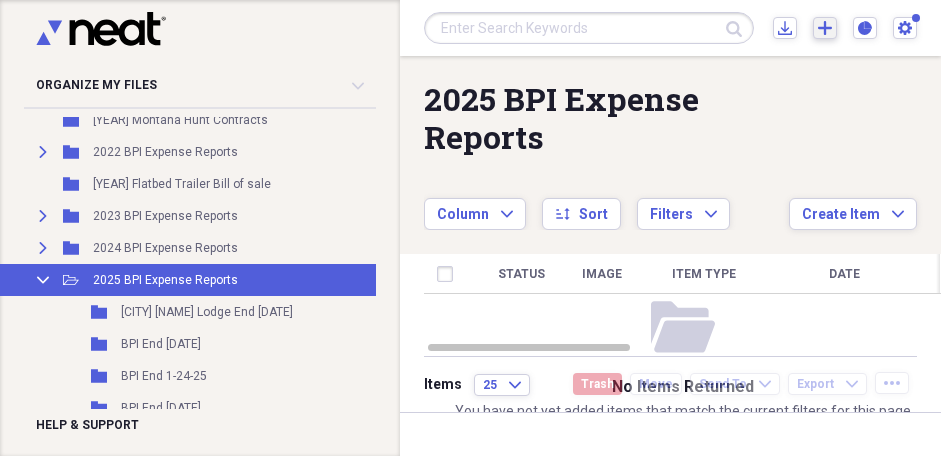 click 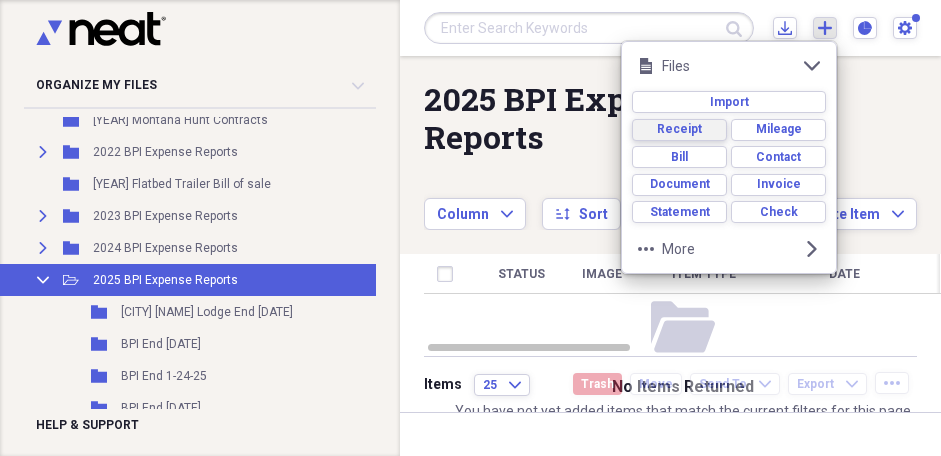 click on "Receipt" at bounding box center [679, 130] 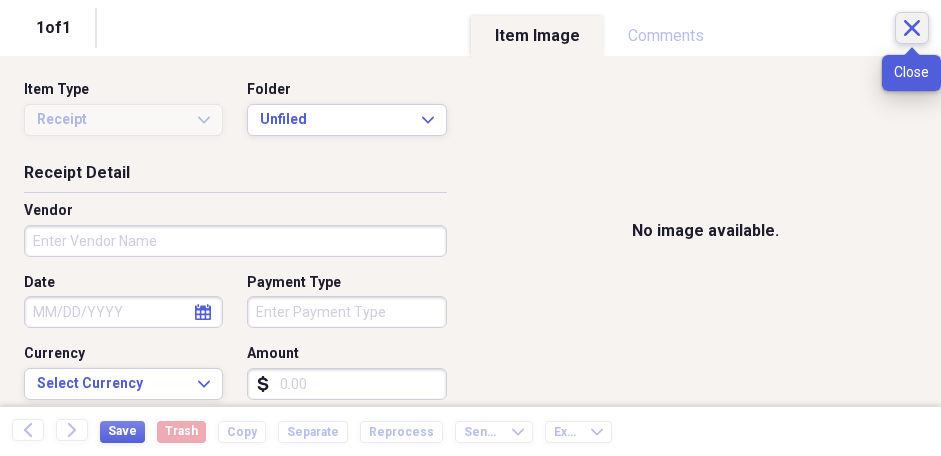 click on "Close" at bounding box center (912, 28) 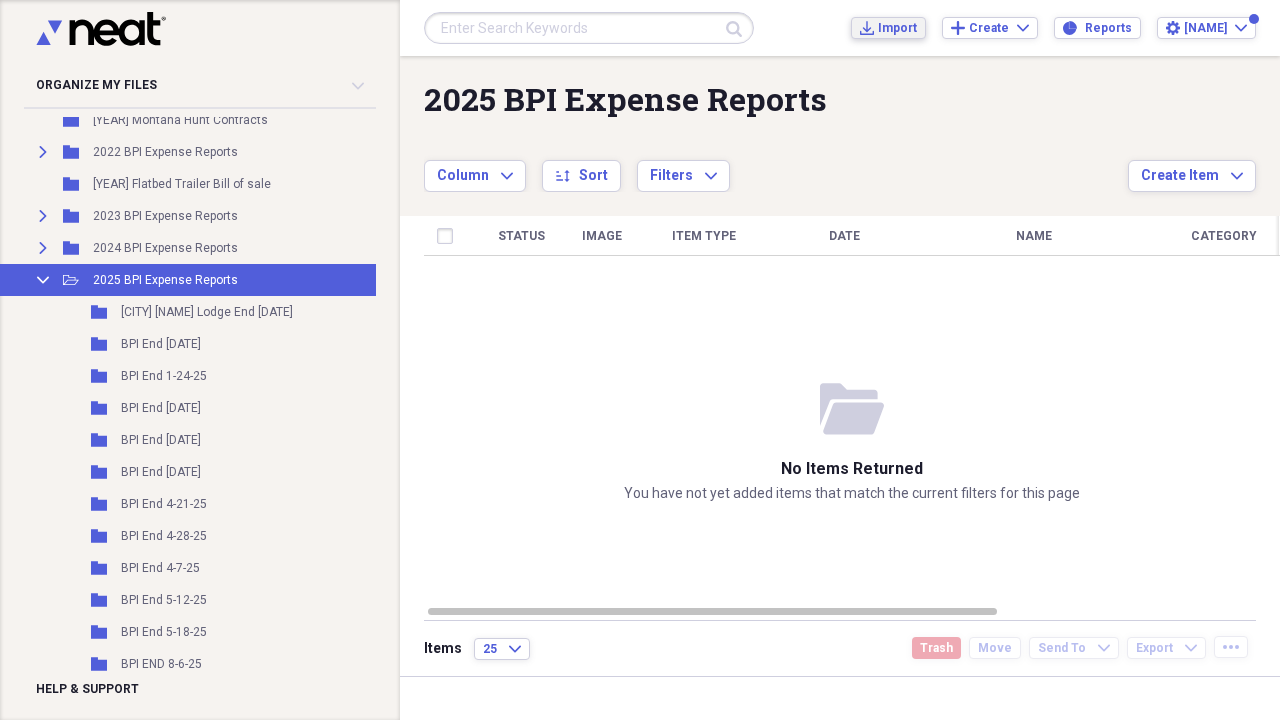 click on "Import" at bounding box center [897, 28] 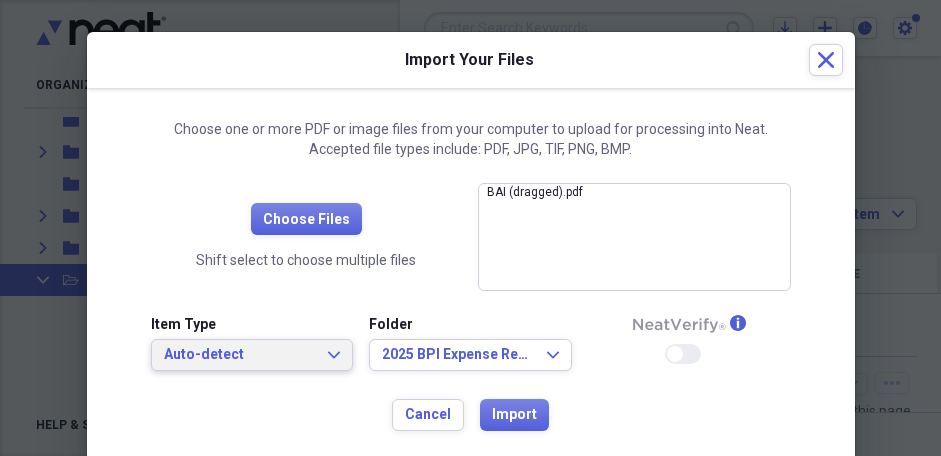click on "Expand" 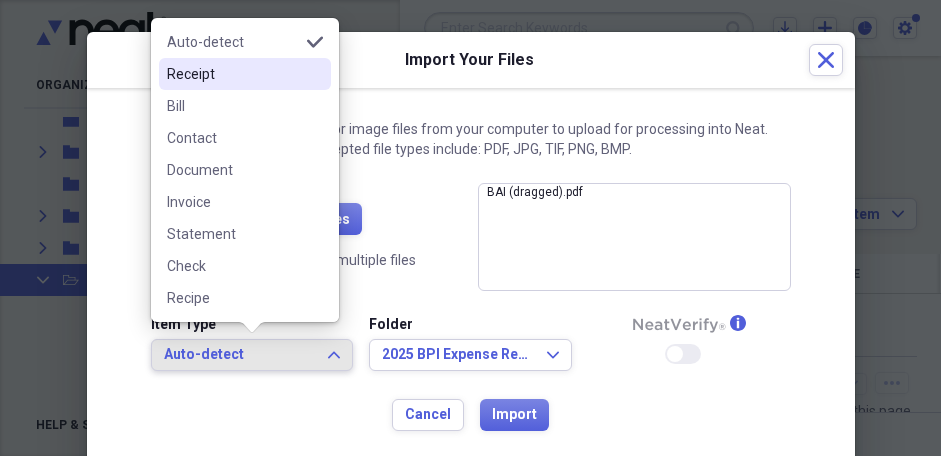 click on "Receipt" at bounding box center [233, 74] 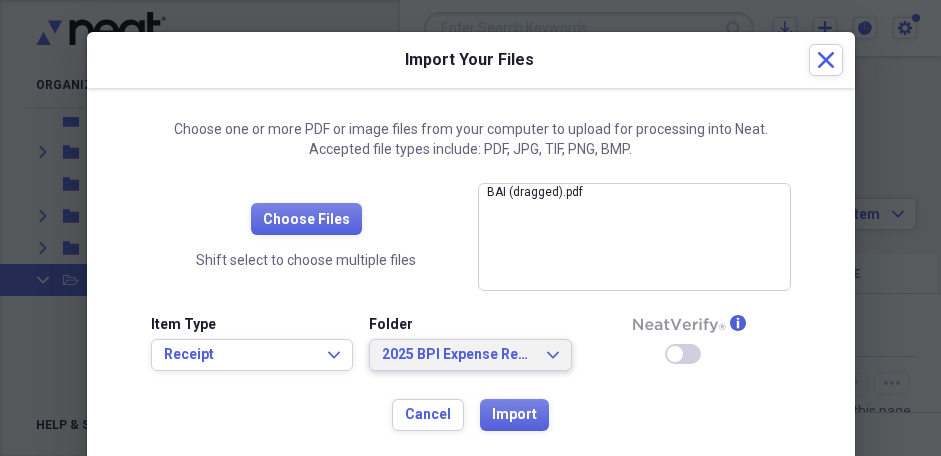 click on "Expand" 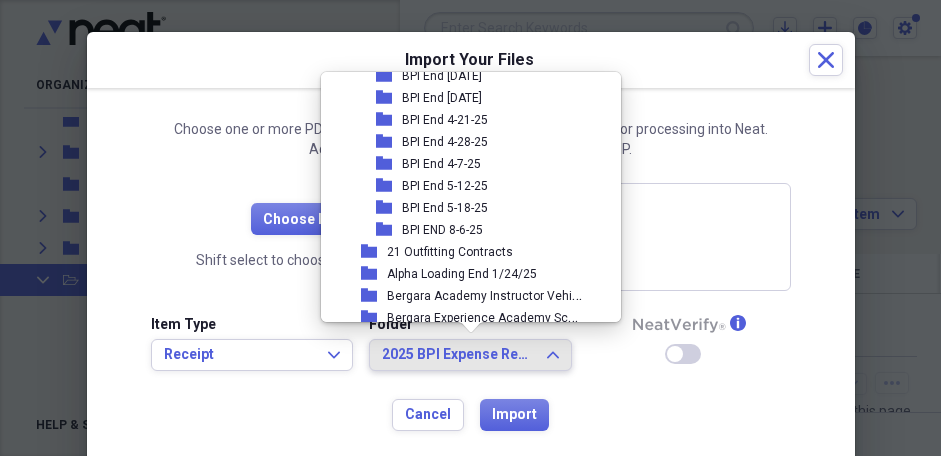scroll, scrollTop: 331, scrollLeft: 0, axis: vertical 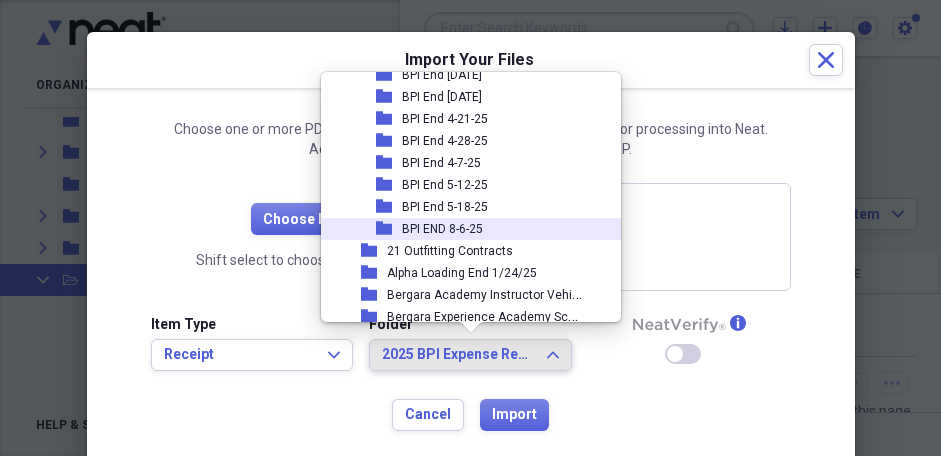 click on "BPI END 8-6-25" at bounding box center (442, 229) 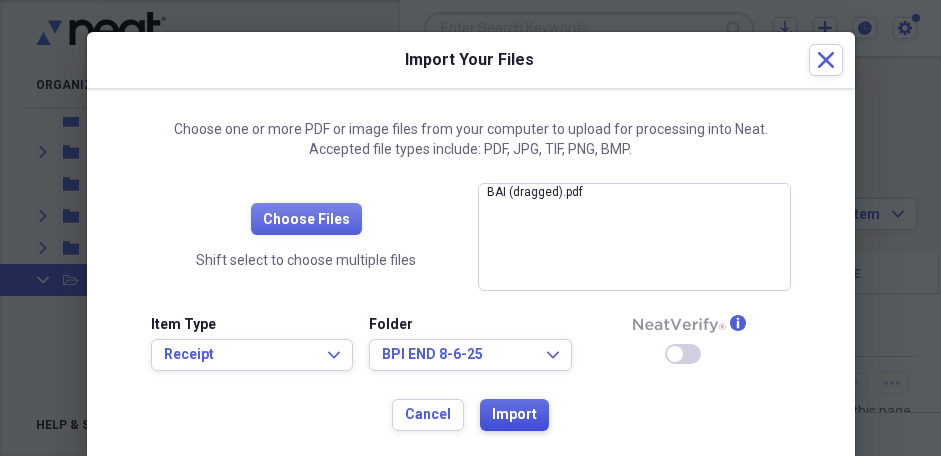click on "Import" at bounding box center [514, 415] 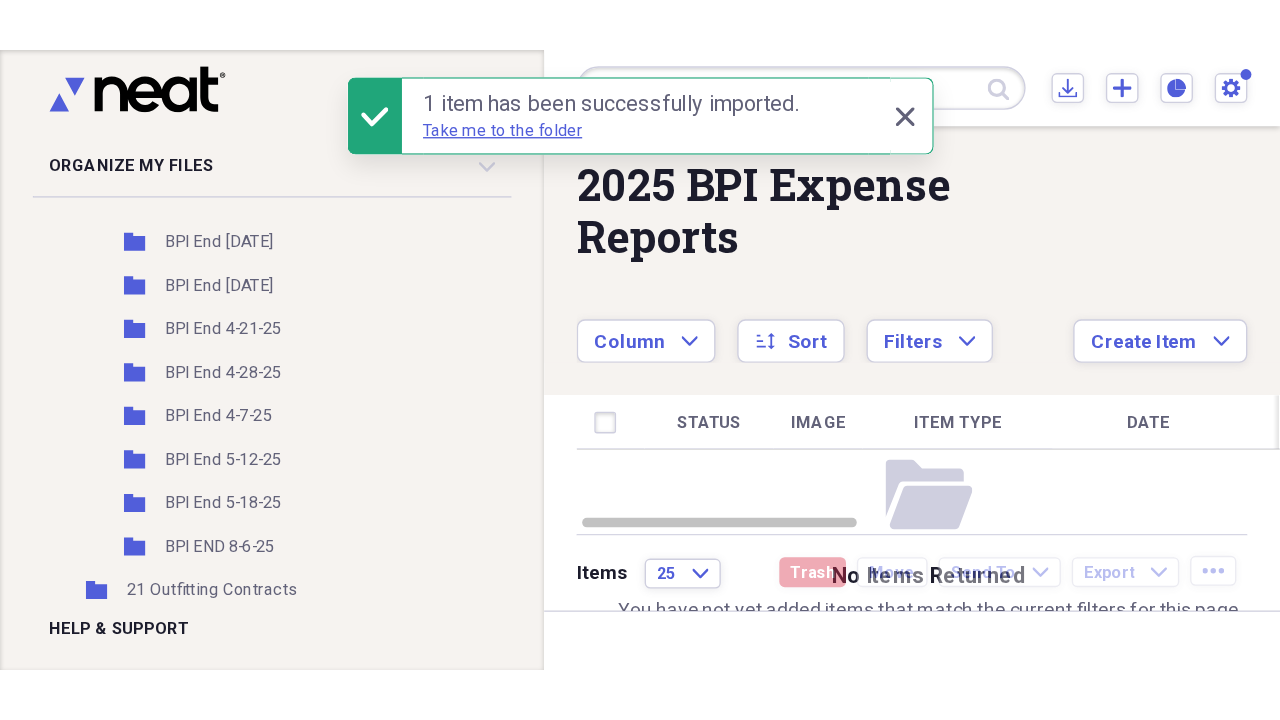 scroll, scrollTop: 586, scrollLeft: 1, axis: both 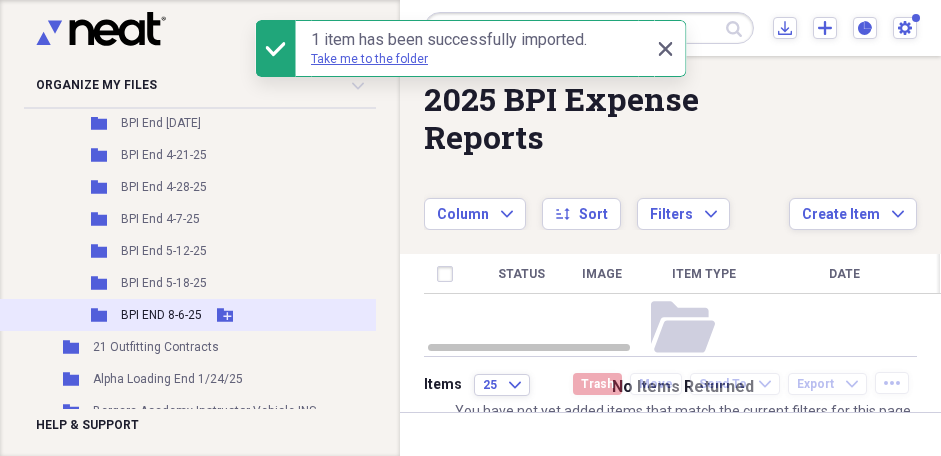 click on "Folder BPI END 8-6-25 Add Folder" at bounding box center [225, 315] 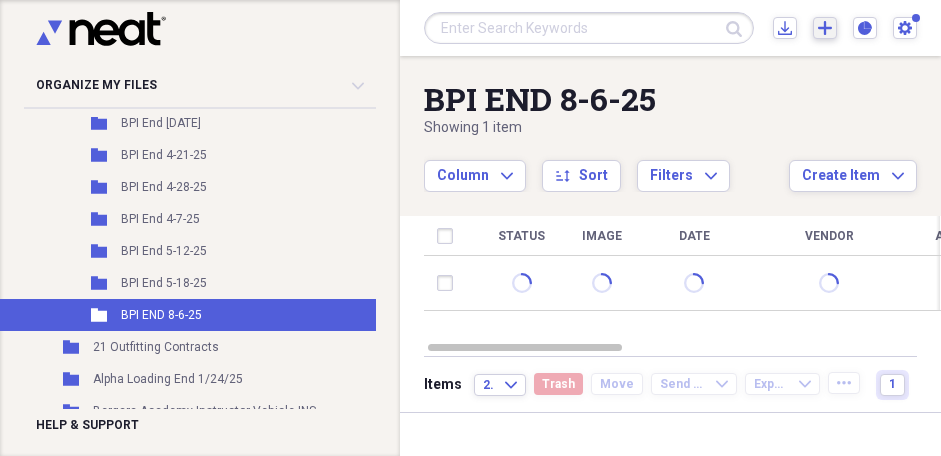 click 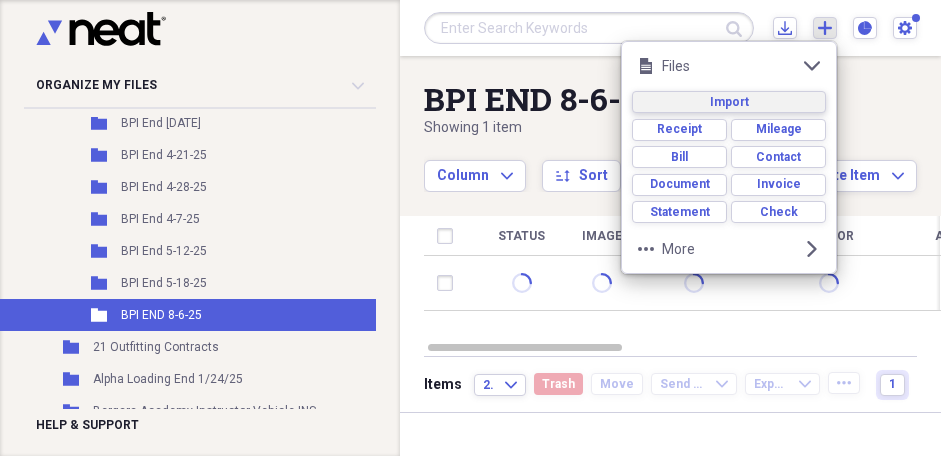 click on "Import" at bounding box center [729, 102] 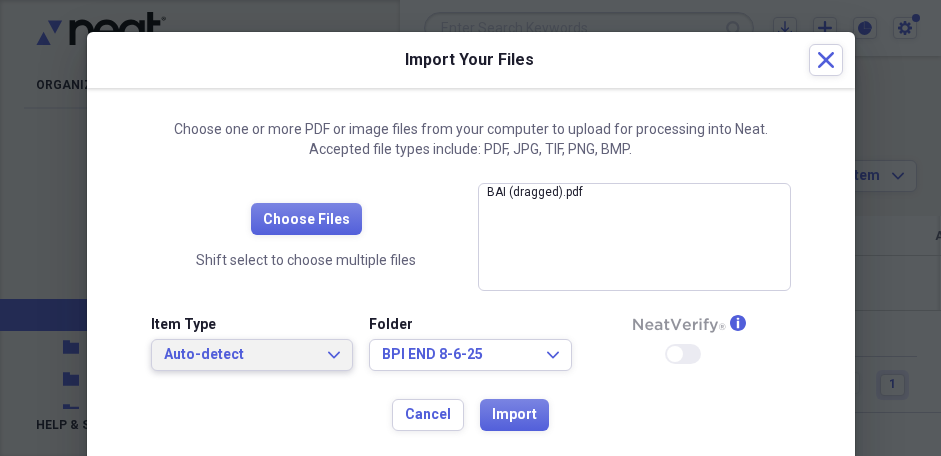 click on "Expand" 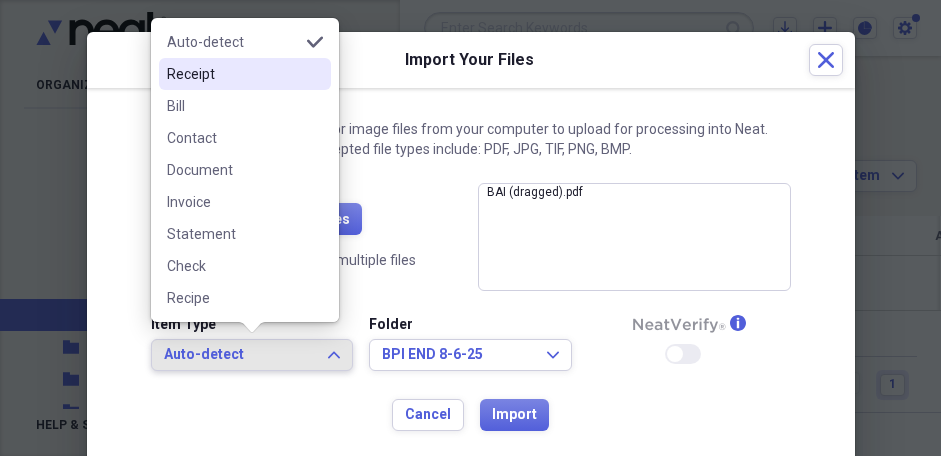 click on "Receipt" at bounding box center (233, 74) 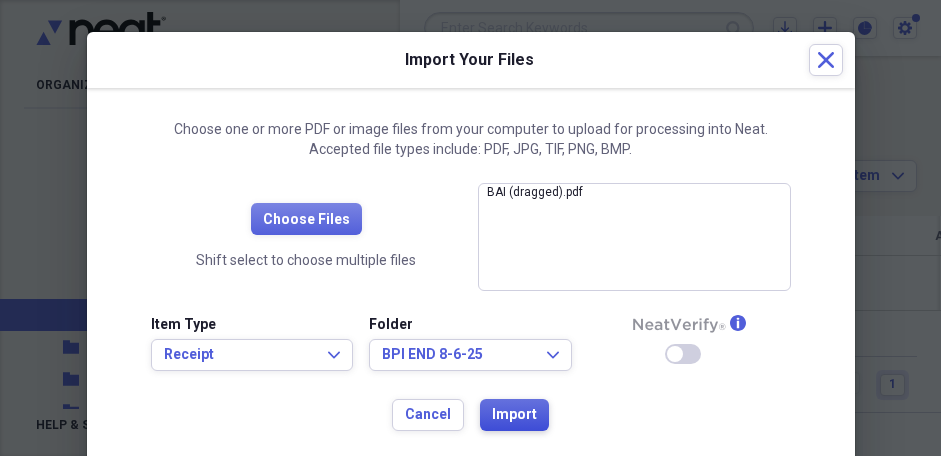 click on "Import" at bounding box center (514, 415) 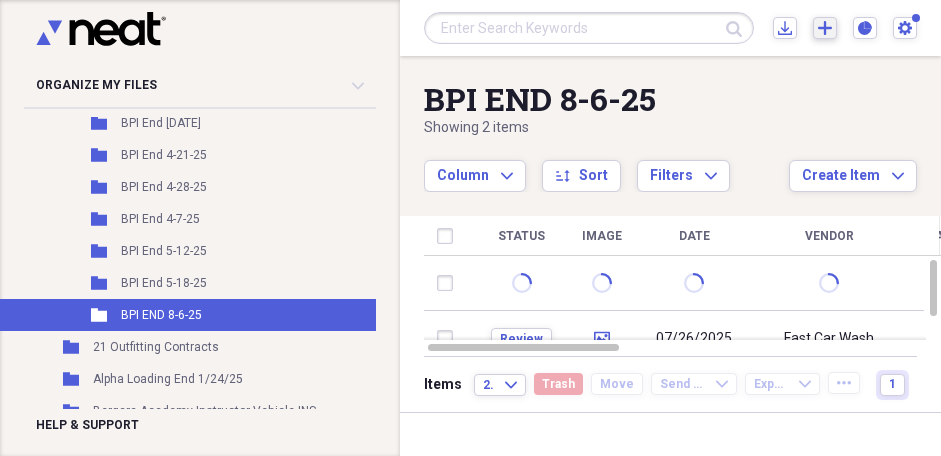 click on "Add" 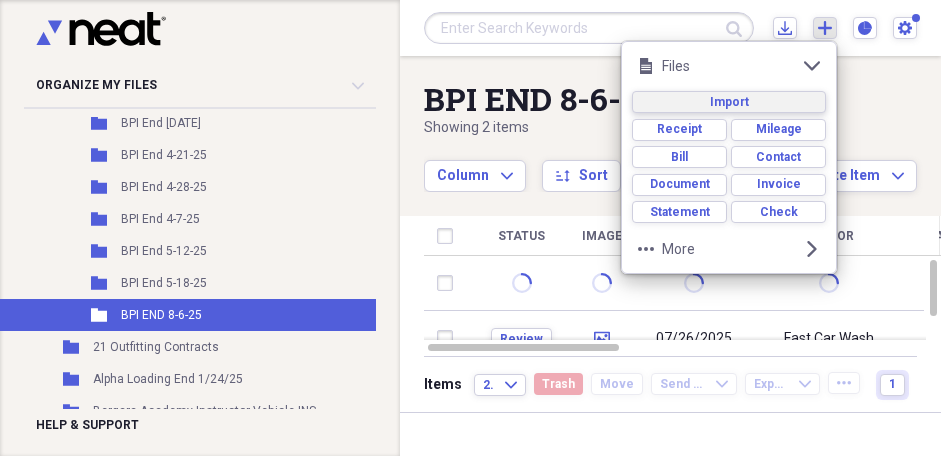 click on "Import" at bounding box center [729, 102] 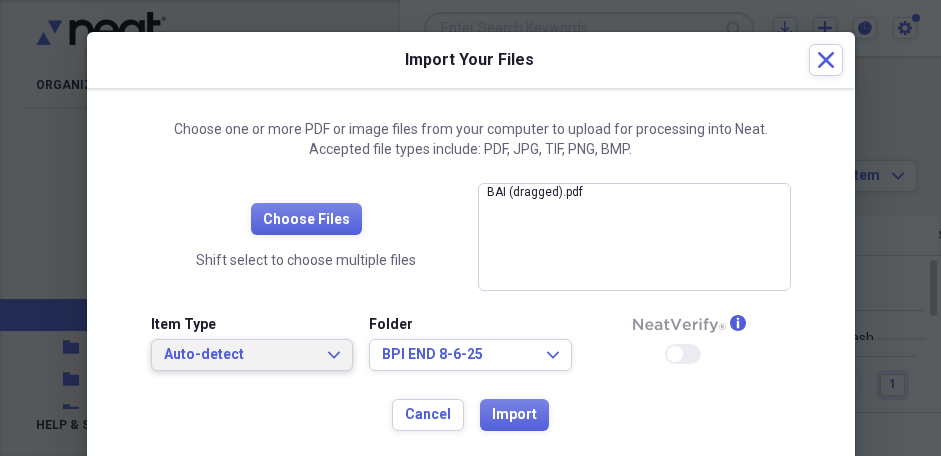 click on "Auto-detect Expand" at bounding box center (252, 355) 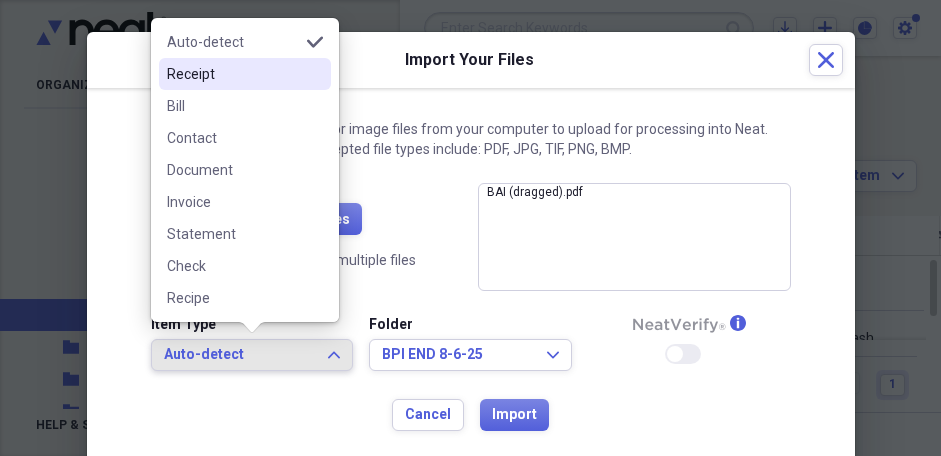 click on "Receipt" at bounding box center [245, 74] 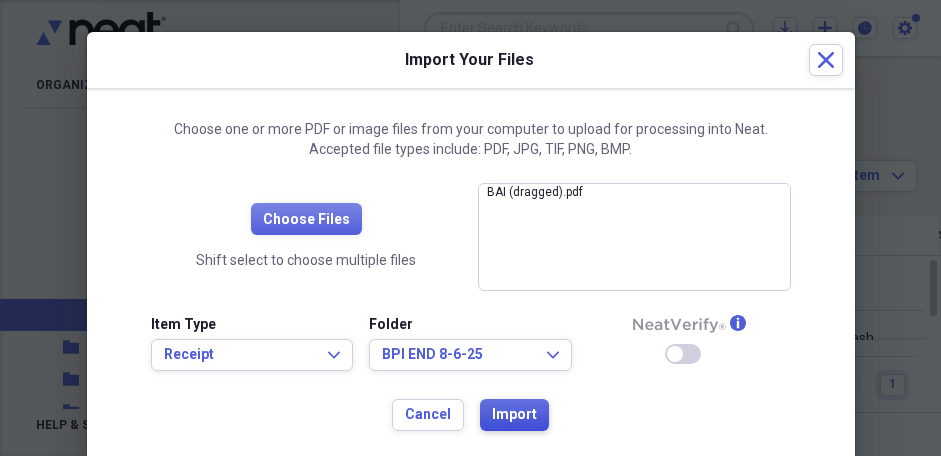 click on "Import" at bounding box center (514, 415) 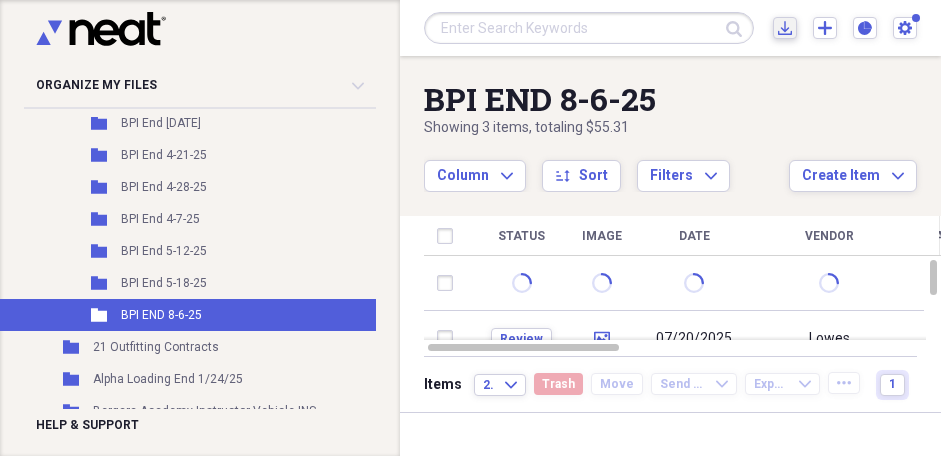 click on "Import Import" at bounding box center [785, 28] 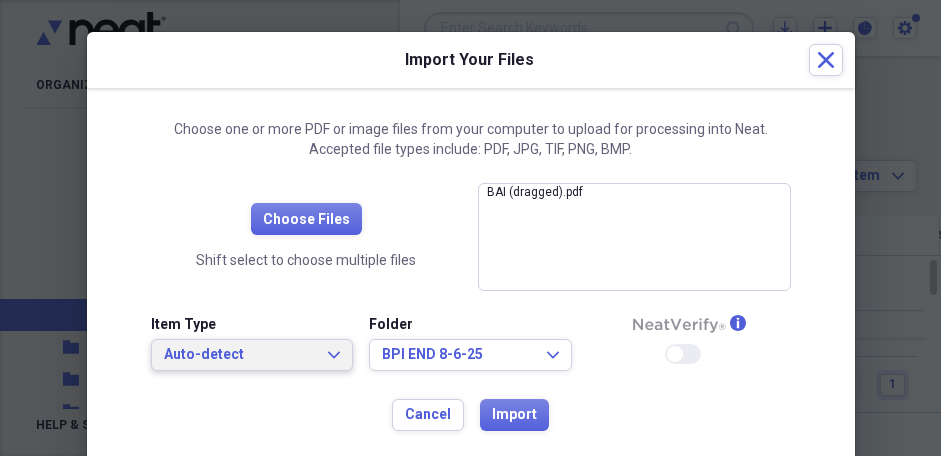 click on "Auto-detect Expand" at bounding box center (252, 355) 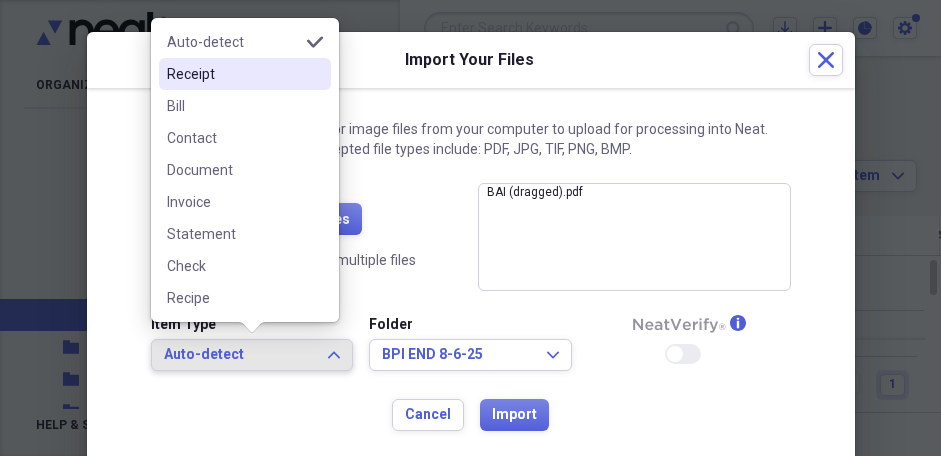 click on "Receipt" at bounding box center [233, 74] 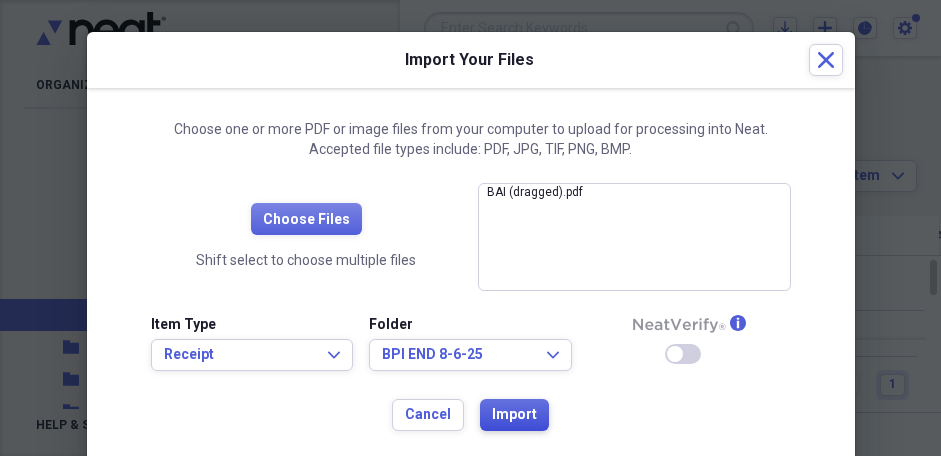 click on "Import" at bounding box center (514, 415) 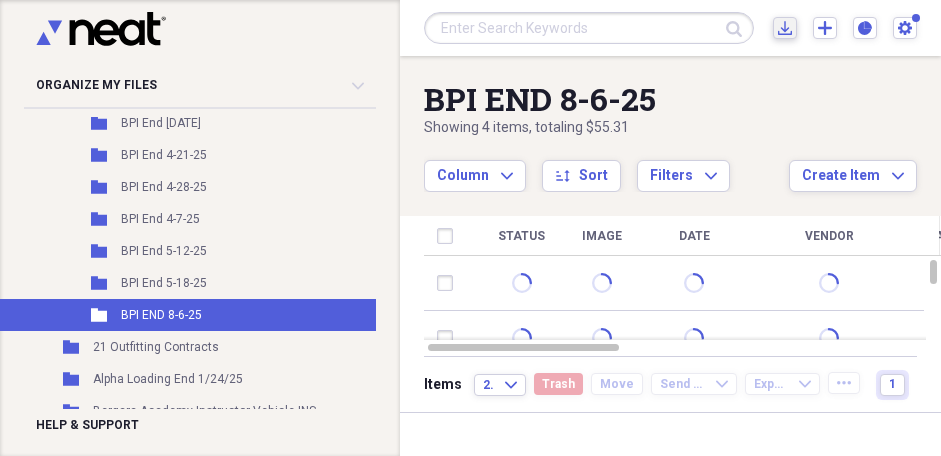 click 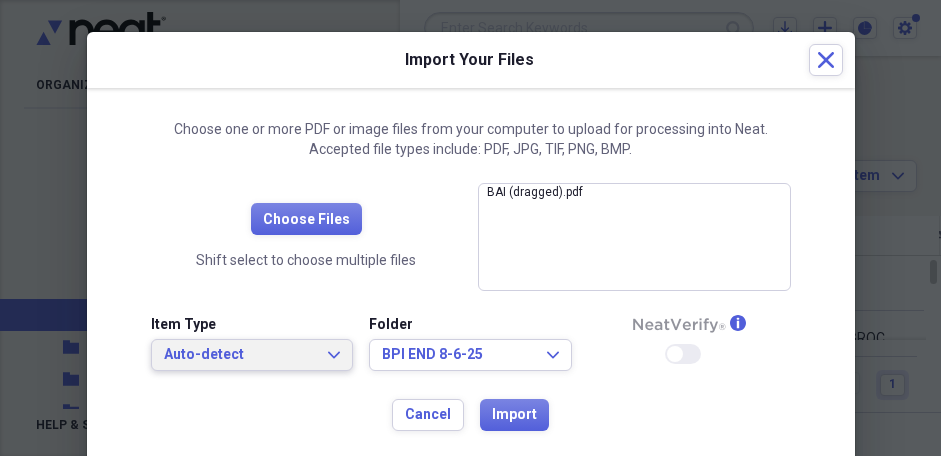 click on "Auto-detect Expand" at bounding box center [252, 355] 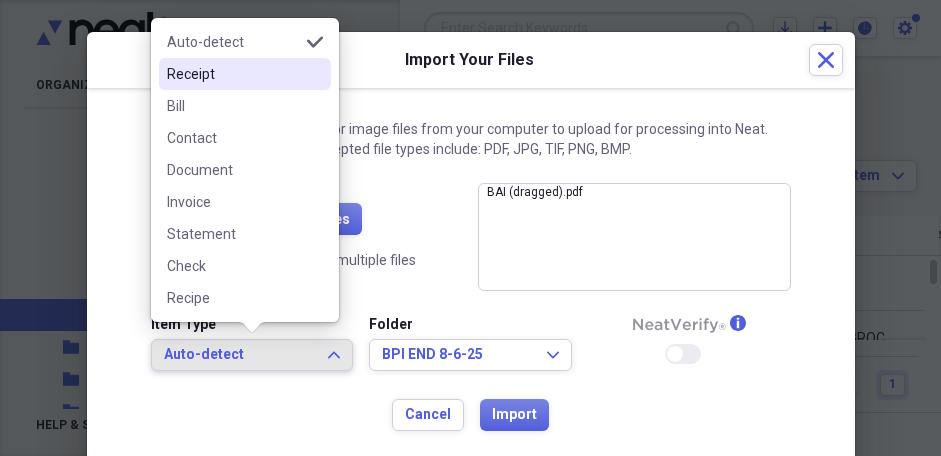 click on "Receipt" at bounding box center (233, 74) 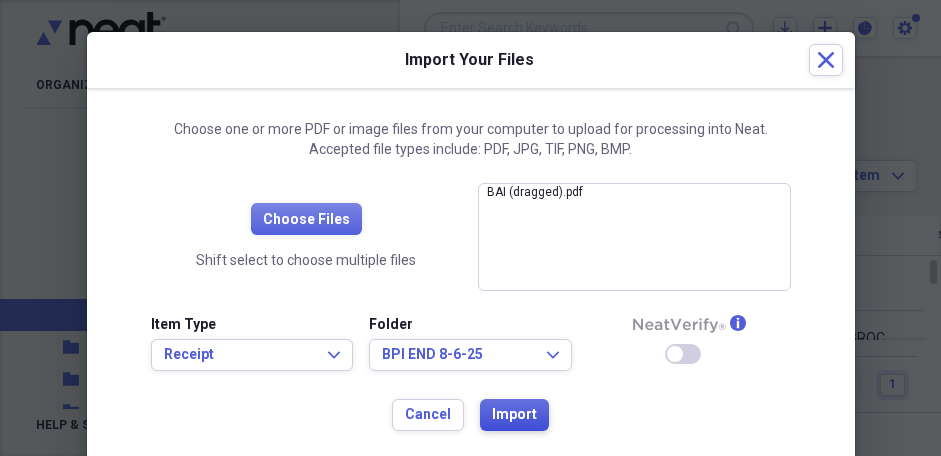 click on "Import" at bounding box center [514, 415] 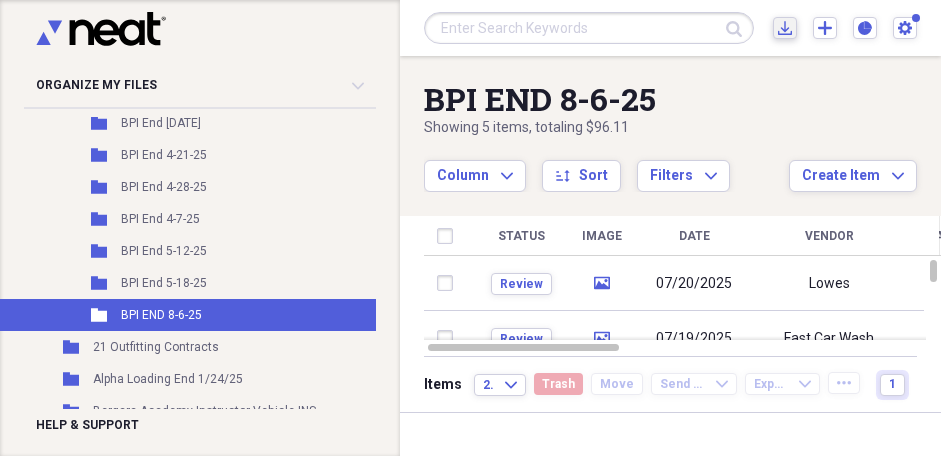 click on "Import" 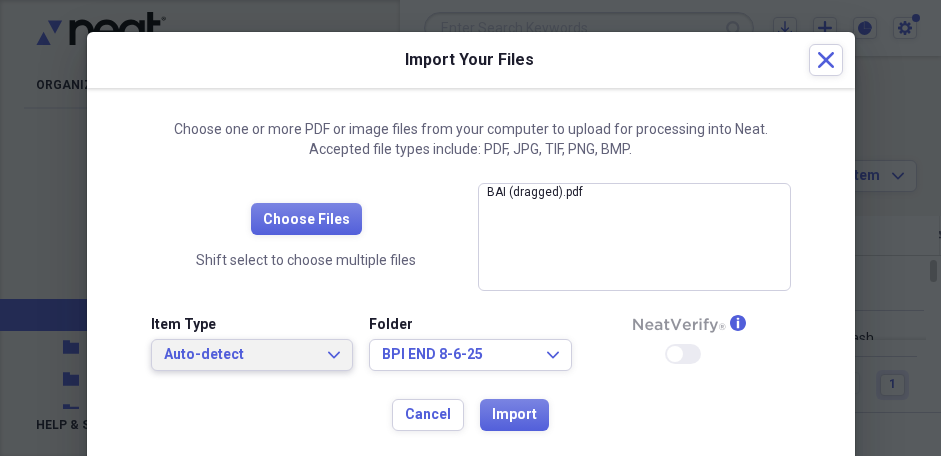 click on "Auto-detect Expand" at bounding box center [252, 355] 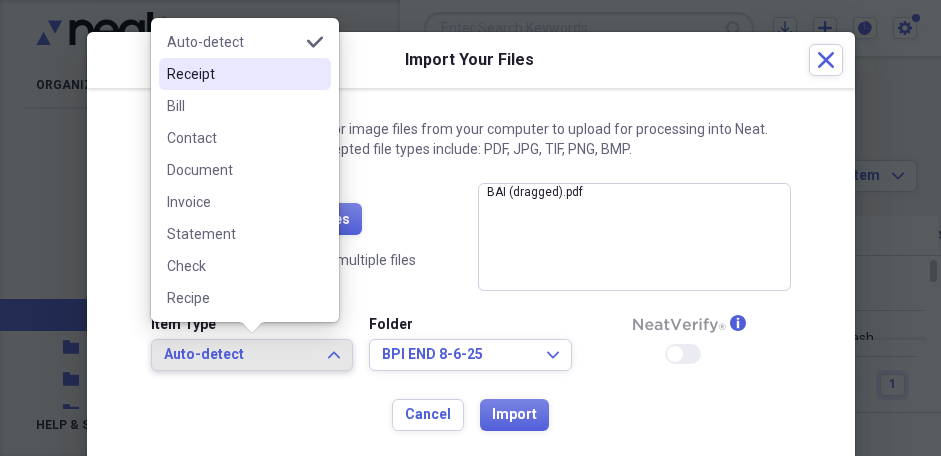 click on "Receipt" at bounding box center (233, 74) 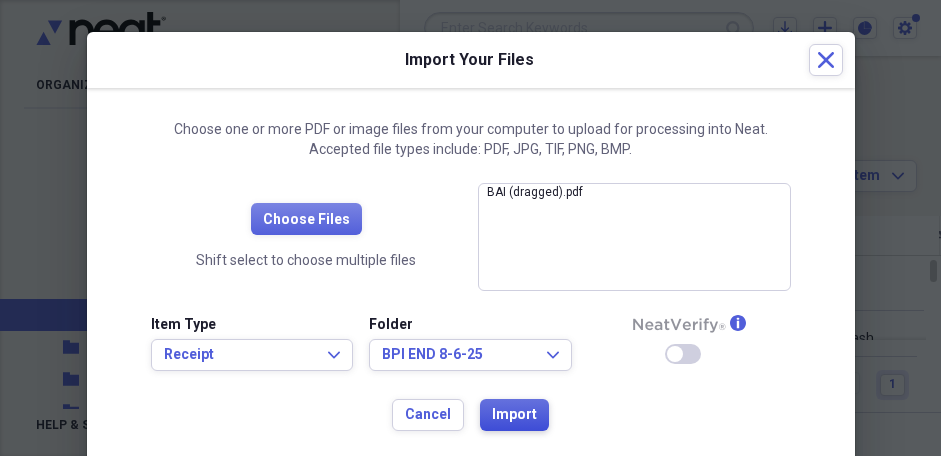 click on "Import" at bounding box center (514, 415) 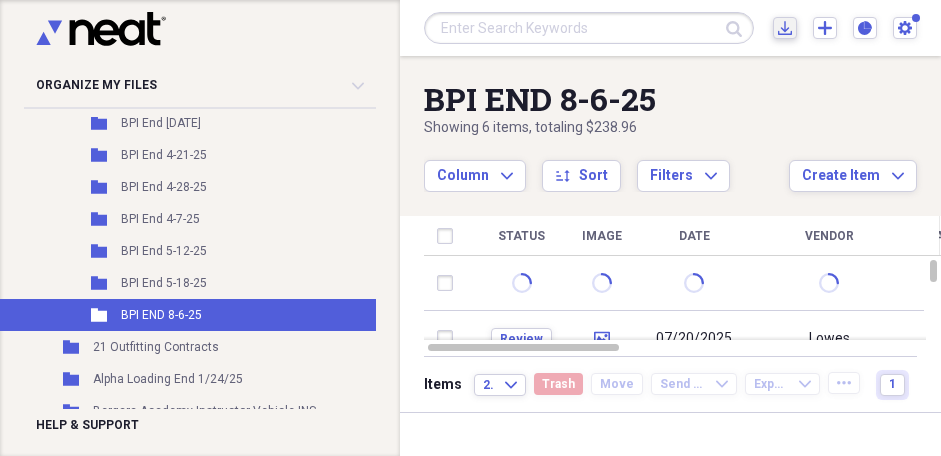 click on "Import" 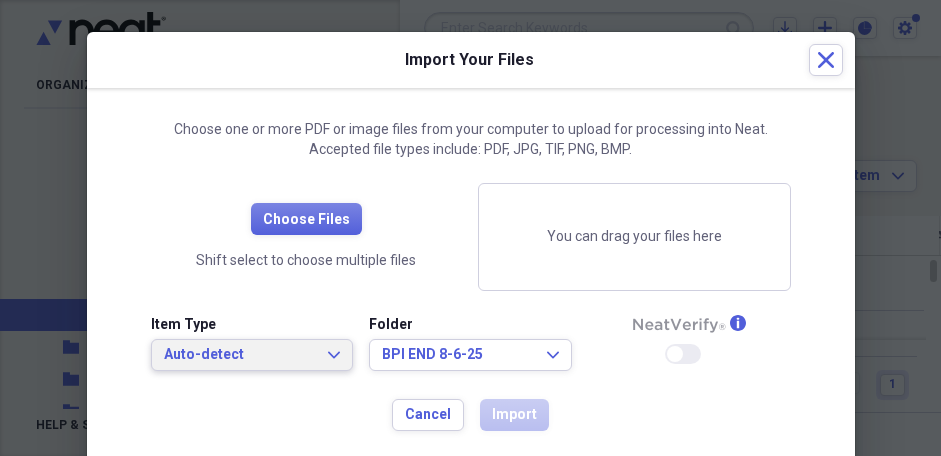 click on "Auto-detect Expand" at bounding box center (252, 355) 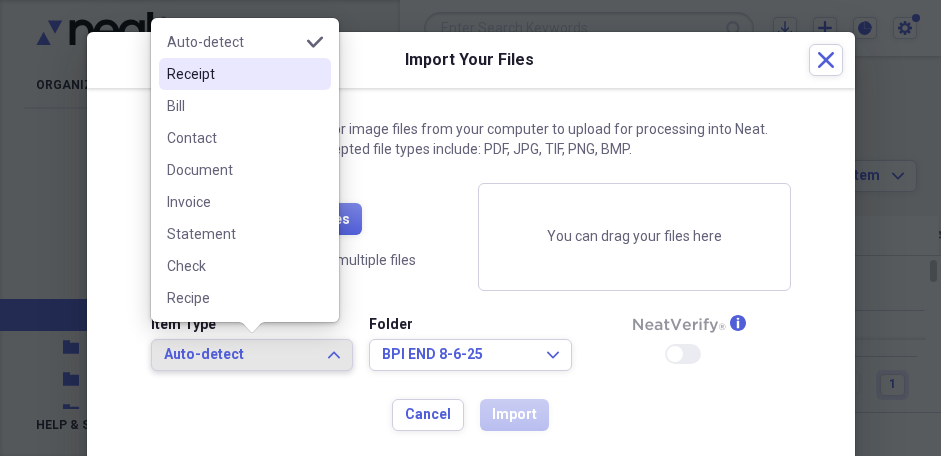 click on "Receipt" at bounding box center [245, 74] 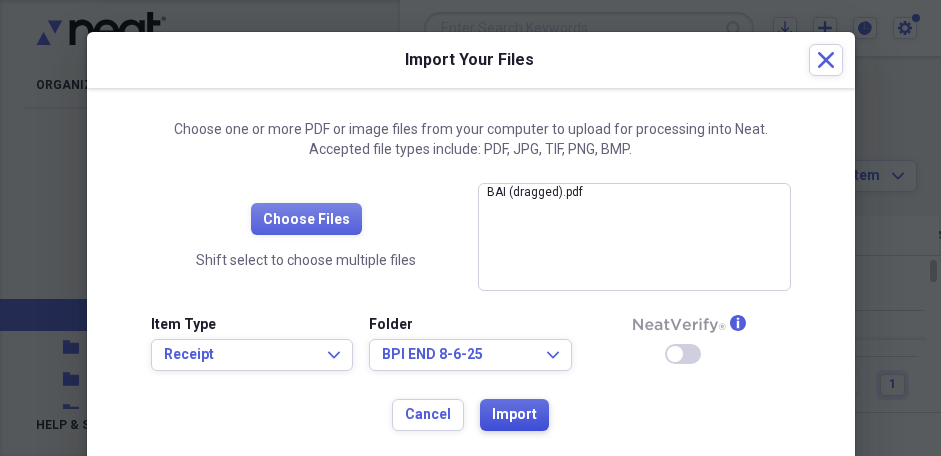 click on "Import" at bounding box center [514, 415] 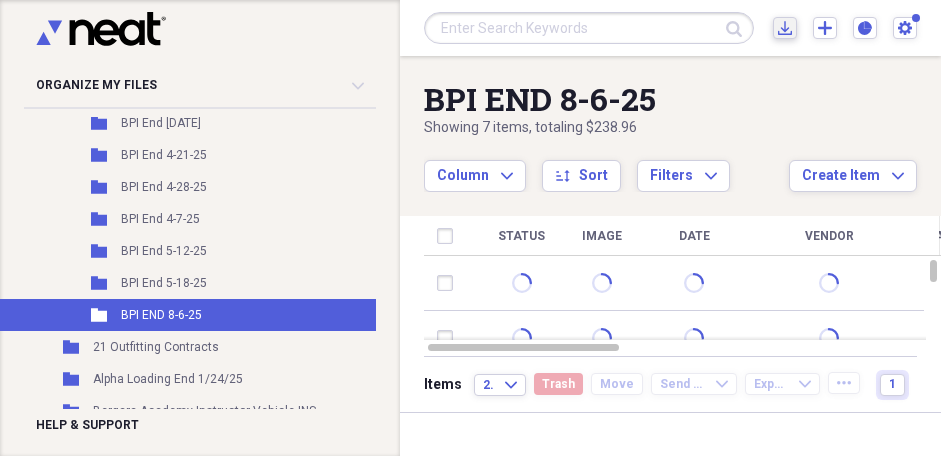 click on "Import" 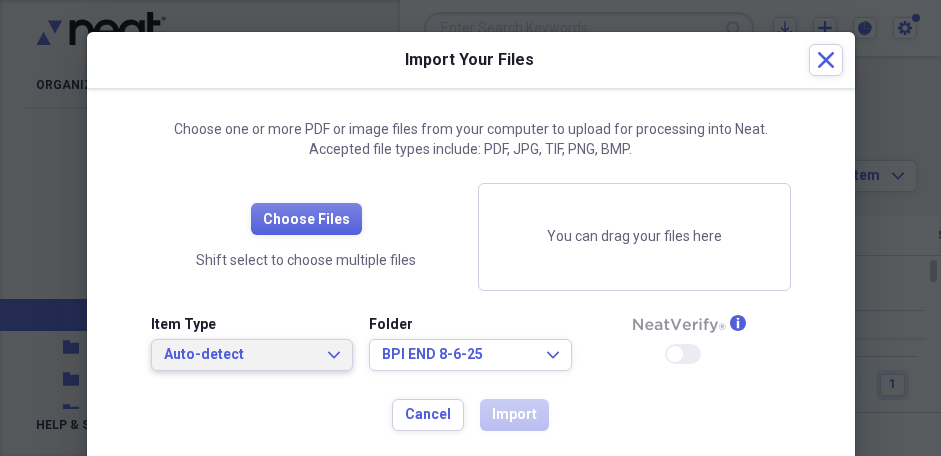 click on "Expand" 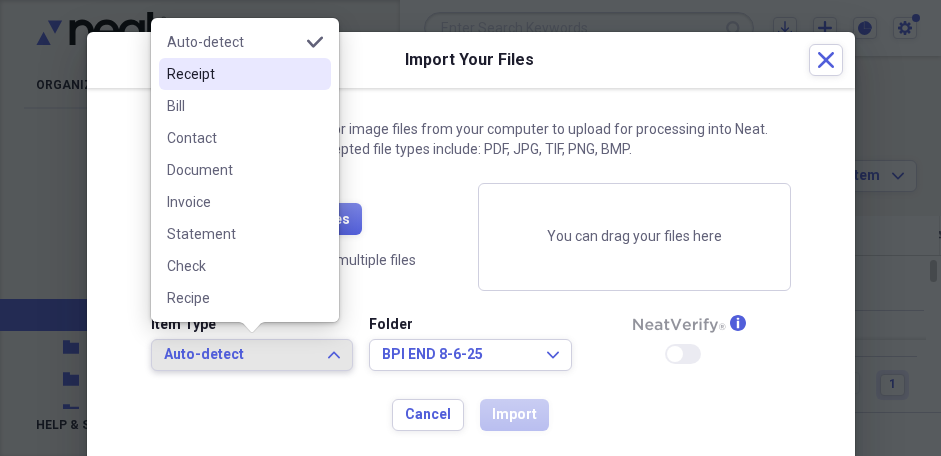 click on "Receipt" at bounding box center (233, 74) 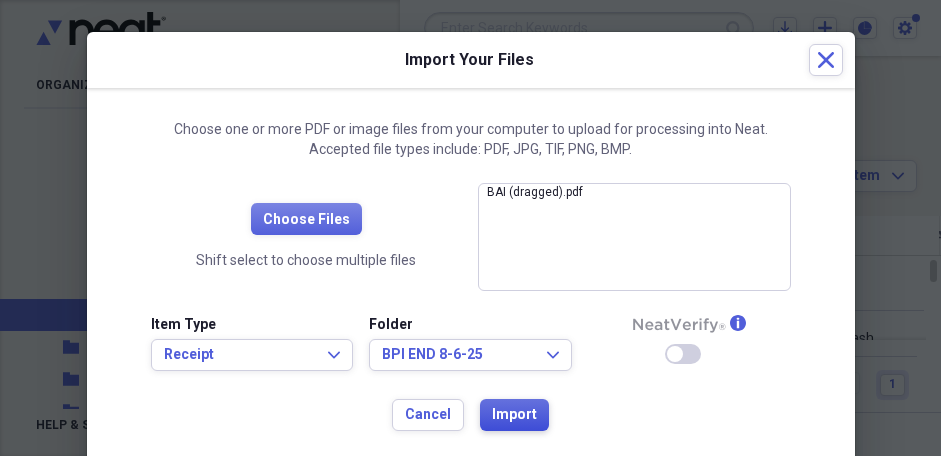 click on "Import" at bounding box center (514, 415) 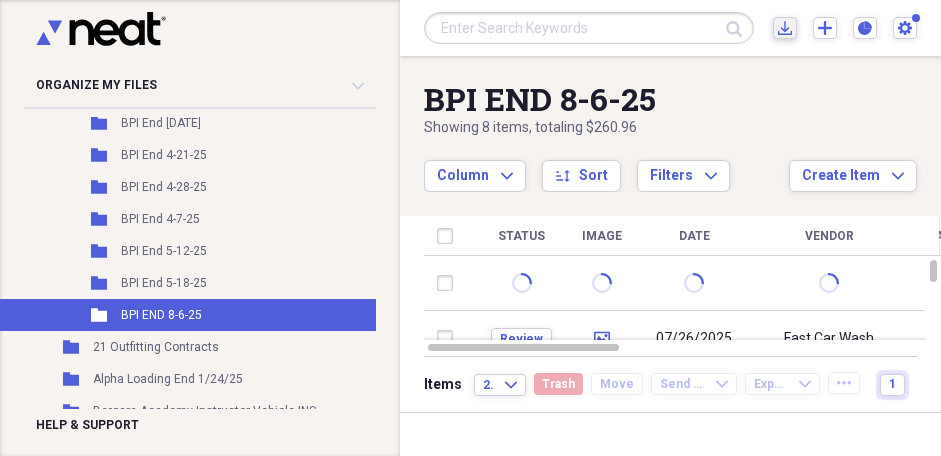 click 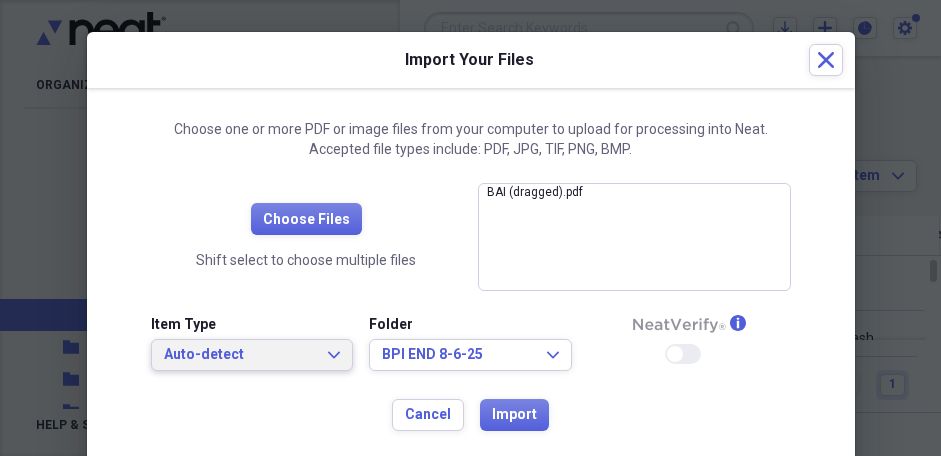 click 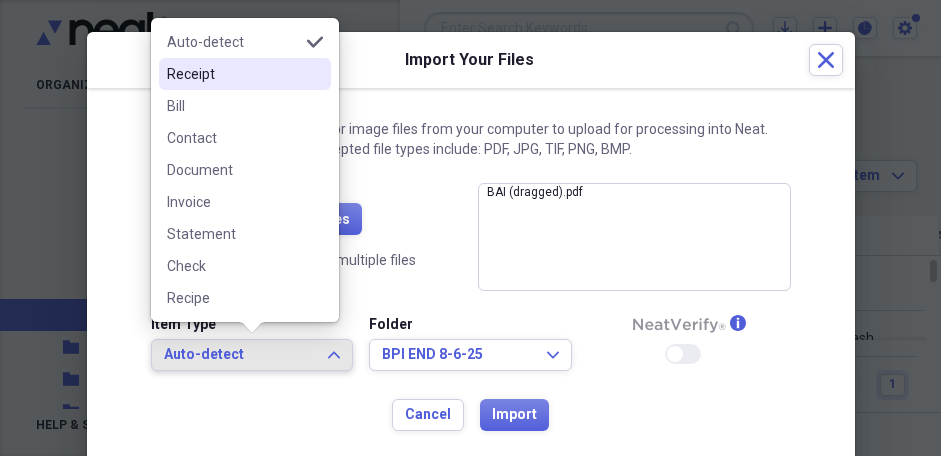 click on "Receipt" at bounding box center (233, 74) 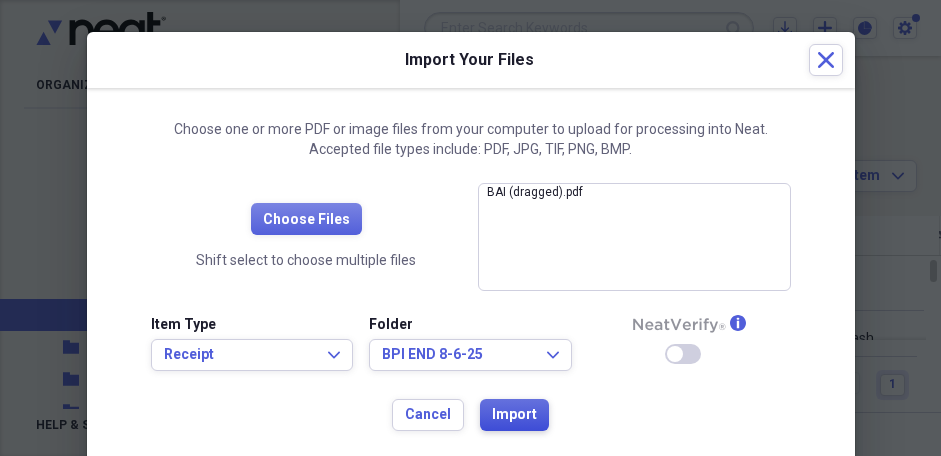 click on "Import" at bounding box center (514, 415) 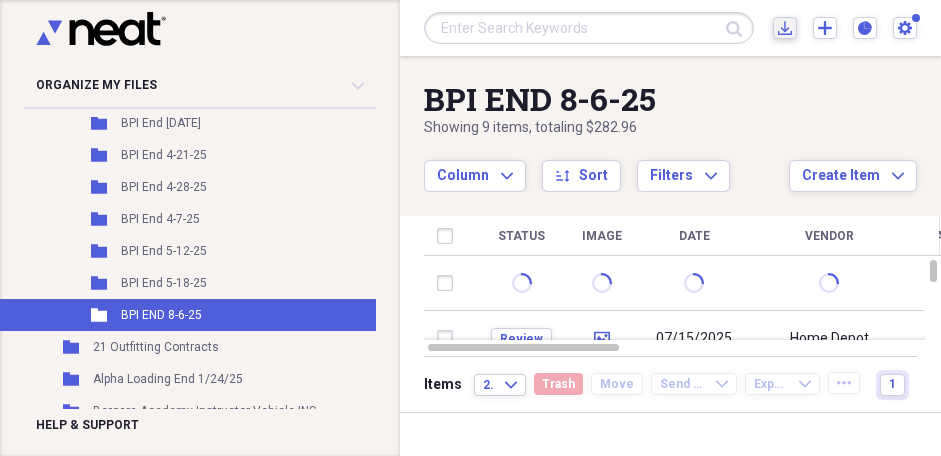 click 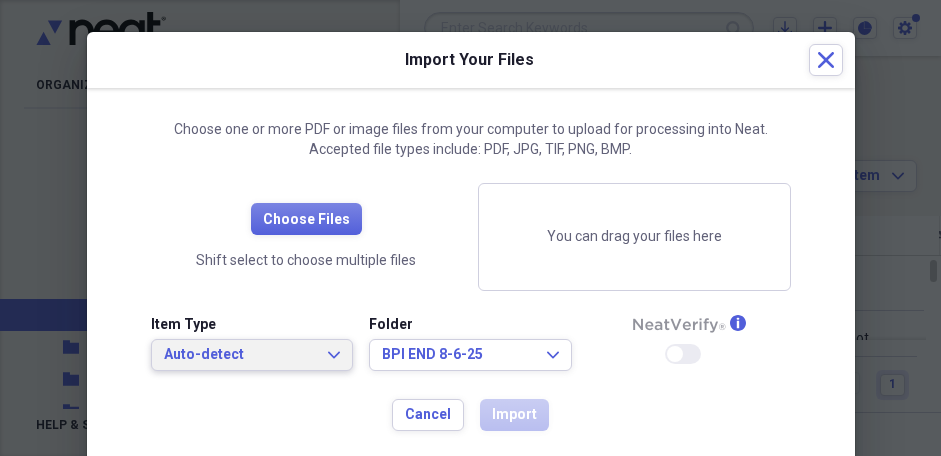 click on "Expand" 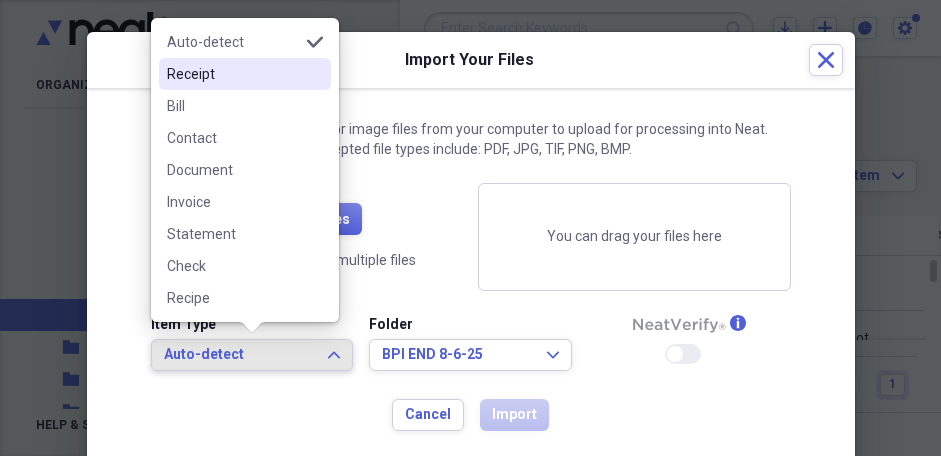 click on "Receipt" at bounding box center [233, 74] 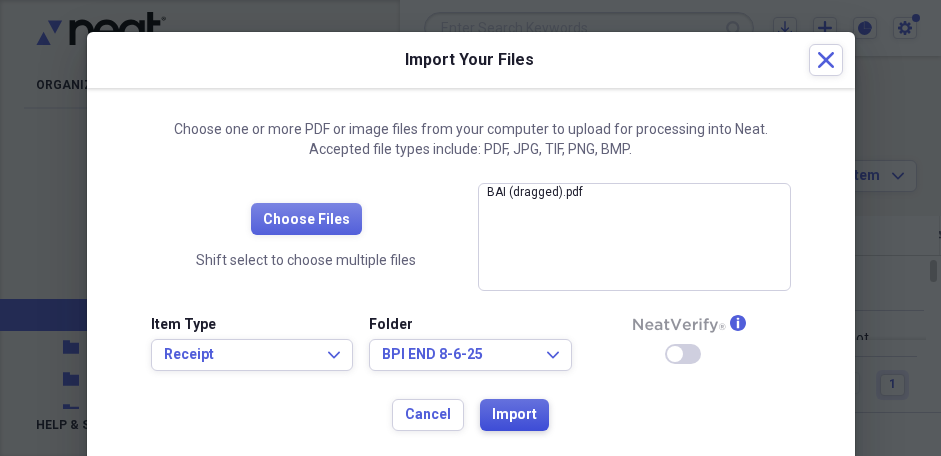 click on "Import" at bounding box center (514, 415) 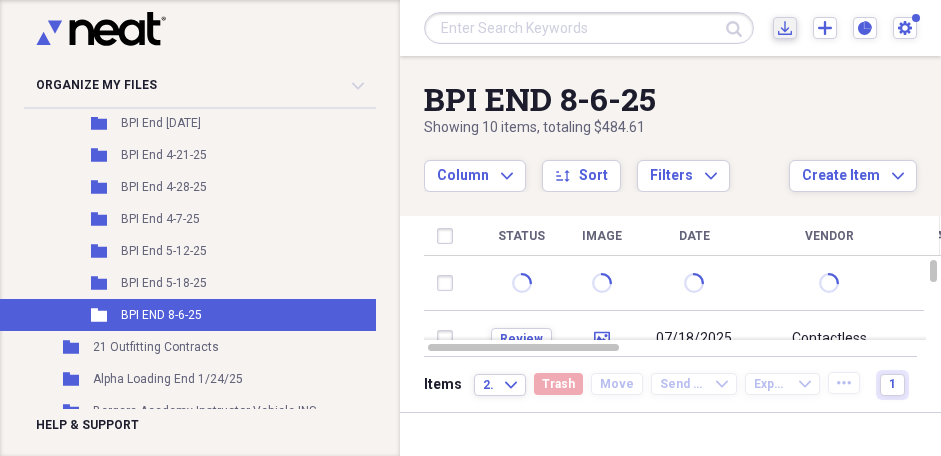 click on "Import" 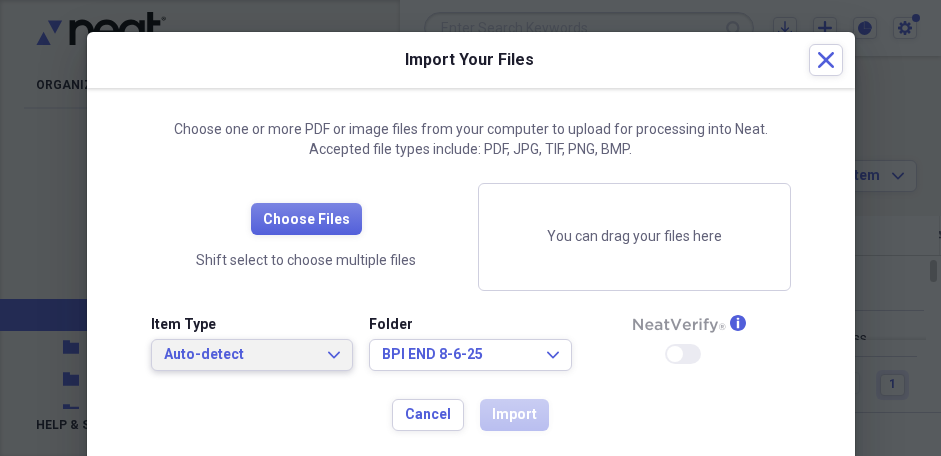 click on "Auto-detect Expand" at bounding box center (252, 355) 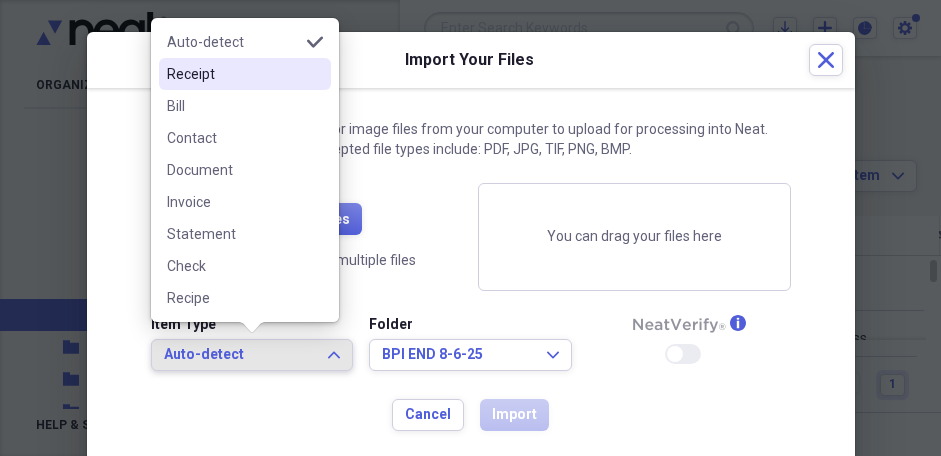 click on "Receipt" at bounding box center (233, 74) 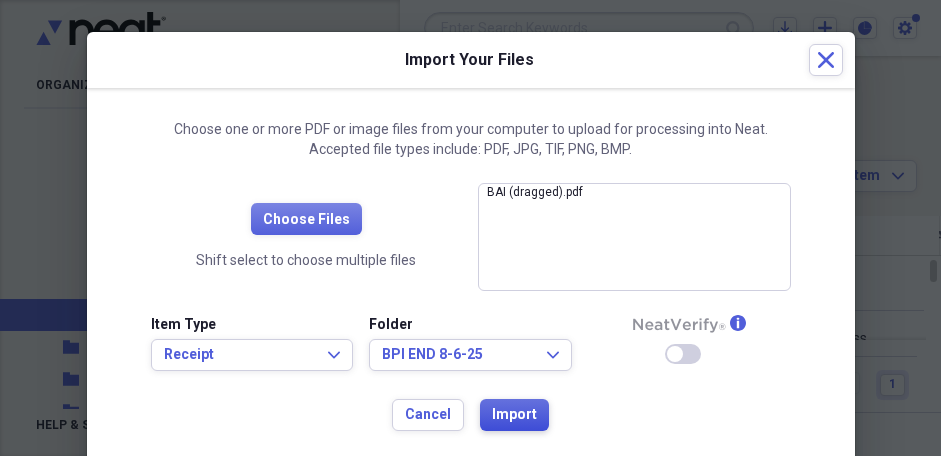 click on "Import" at bounding box center (514, 415) 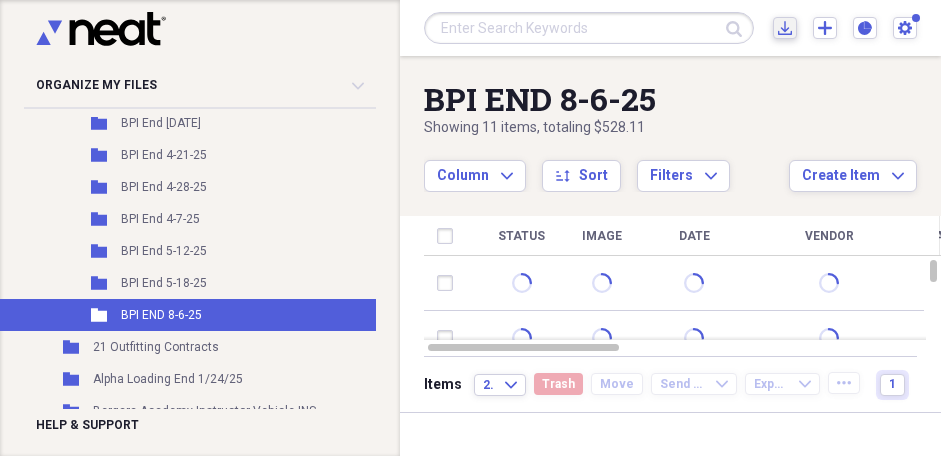 click on "Import" 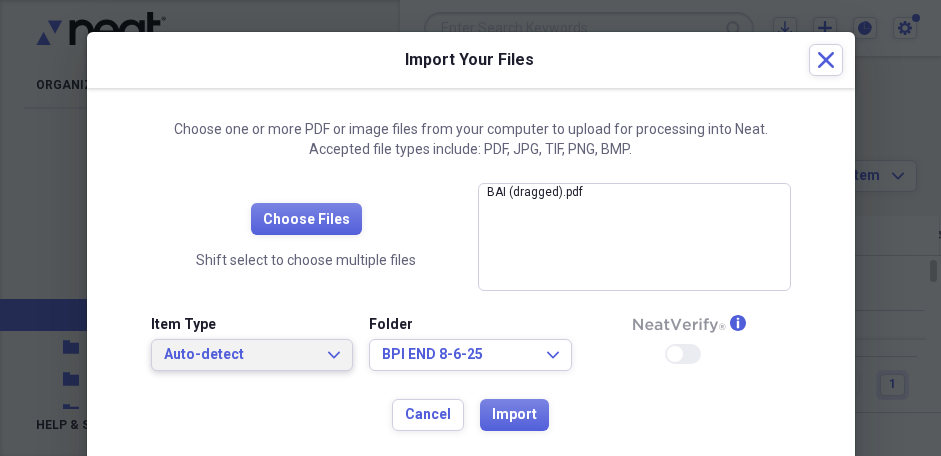 click on "Auto-detect Expand" at bounding box center (252, 355) 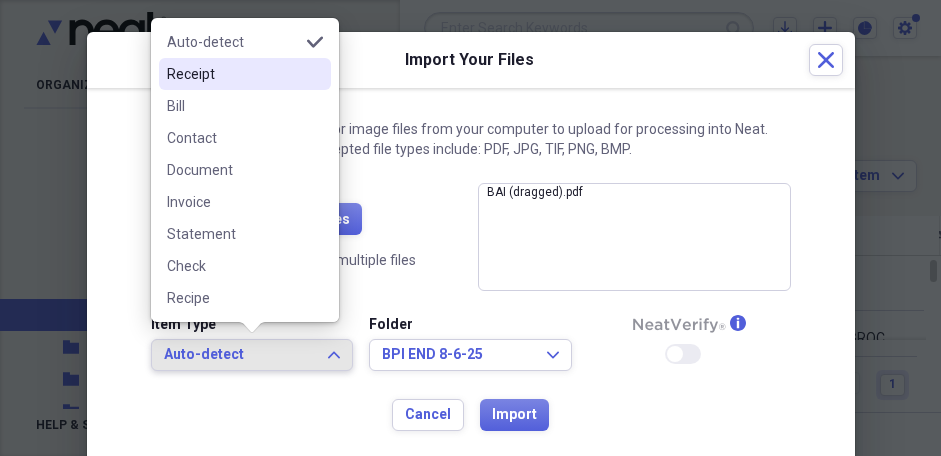 click on "Receipt" at bounding box center (233, 74) 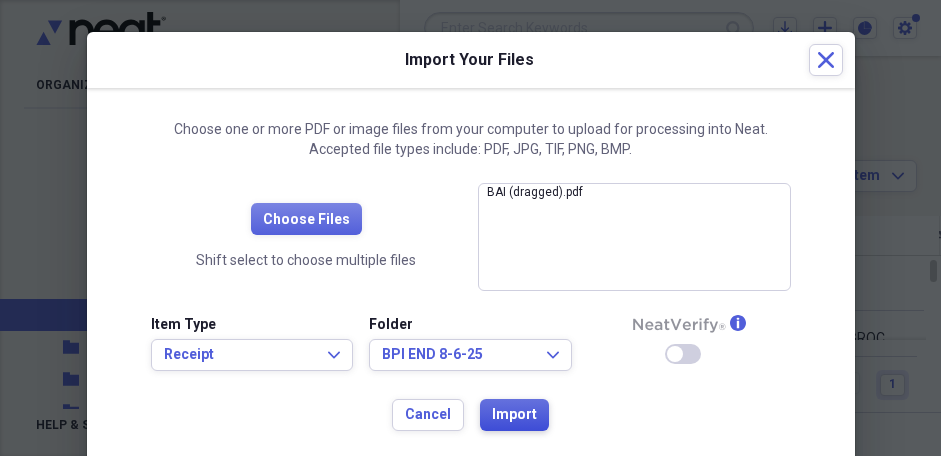 click on "Import" at bounding box center (514, 415) 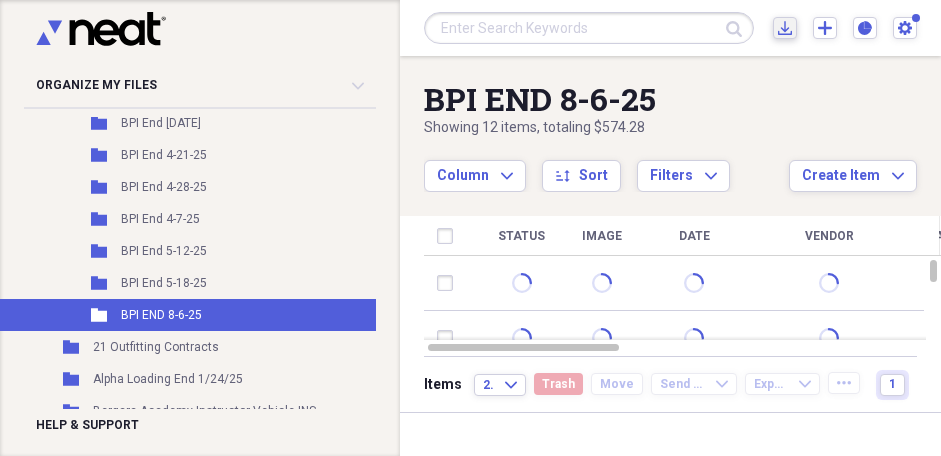 click on "Import" 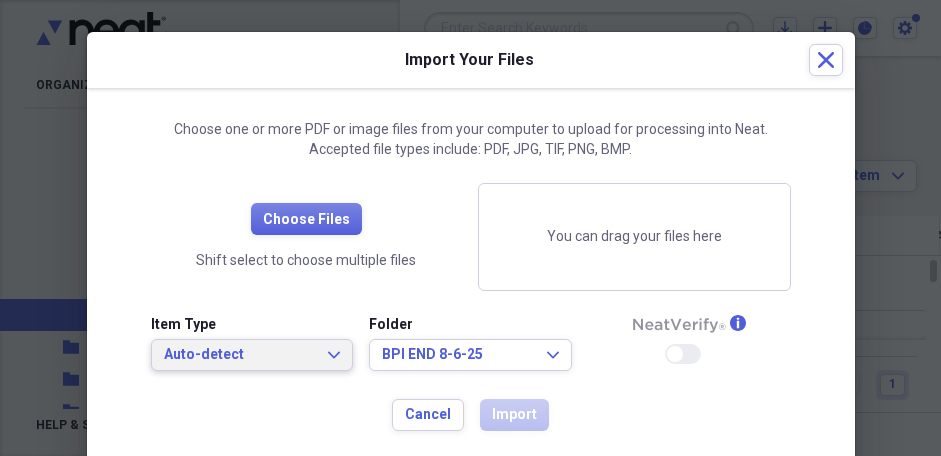 click on "Auto-detect Expand" at bounding box center [252, 355] 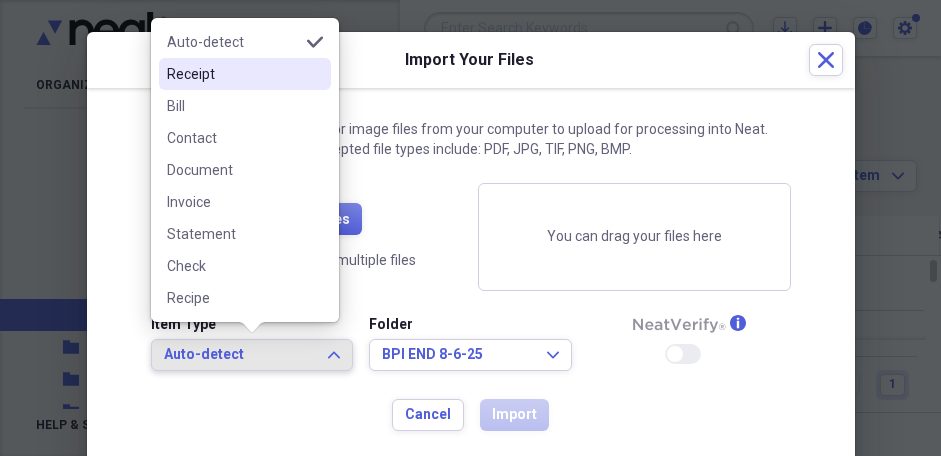 click on "Receipt" at bounding box center (233, 74) 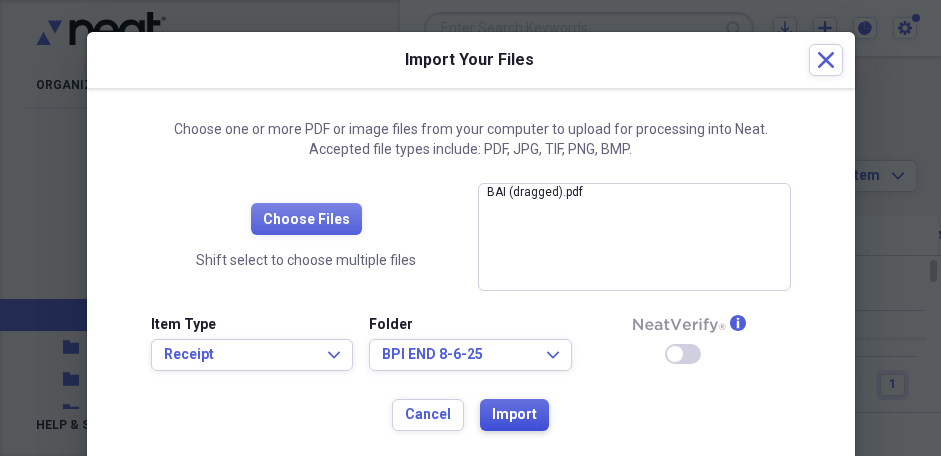 click on "Import" at bounding box center [514, 415] 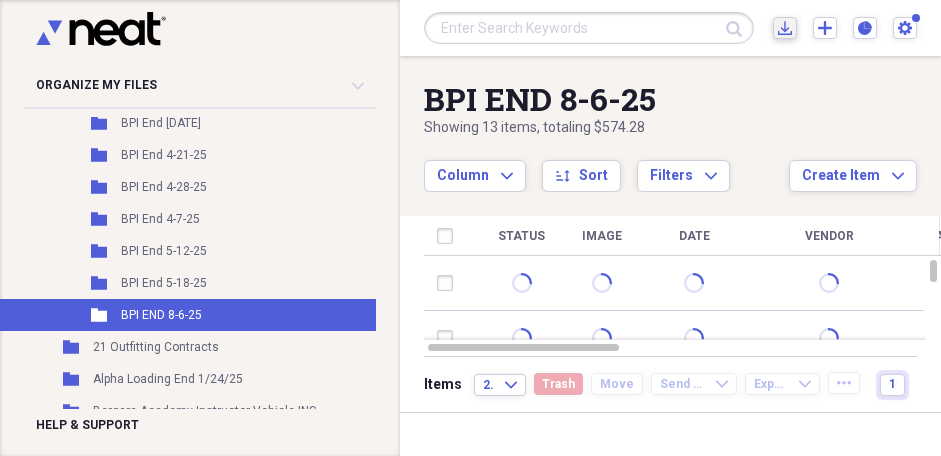 click on "Import" 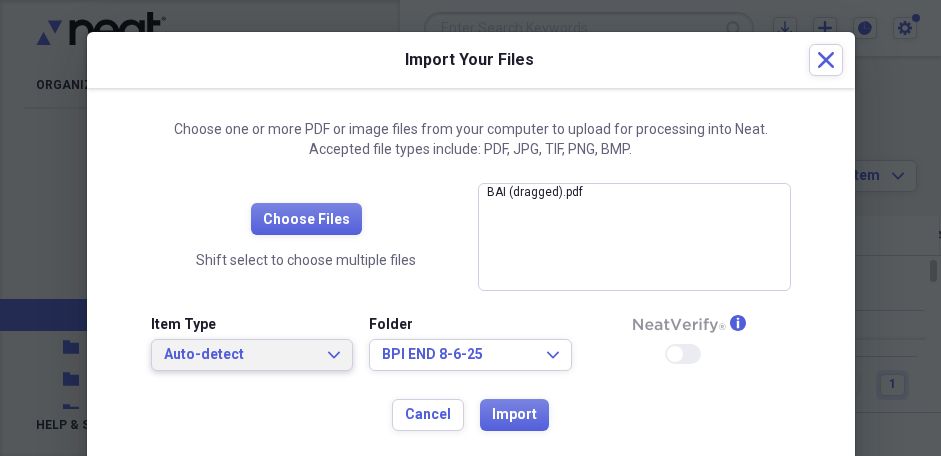 click on "Expand" 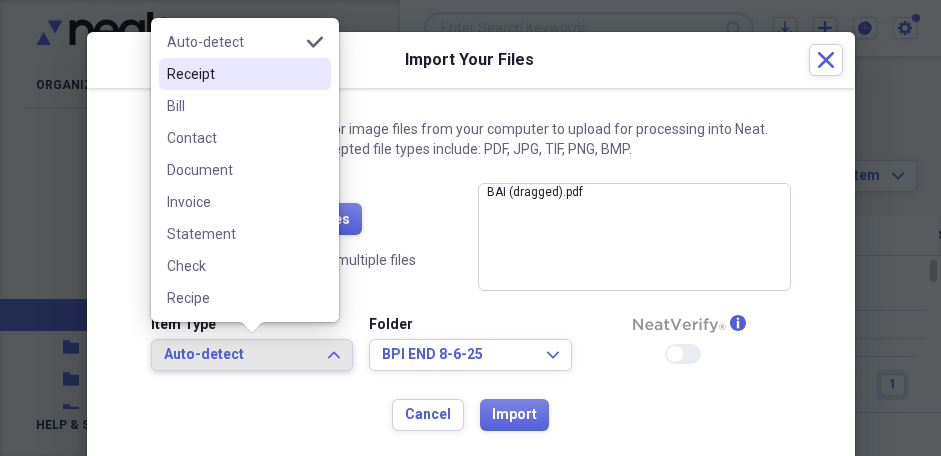 click on "Receipt" at bounding box center (233, 74) 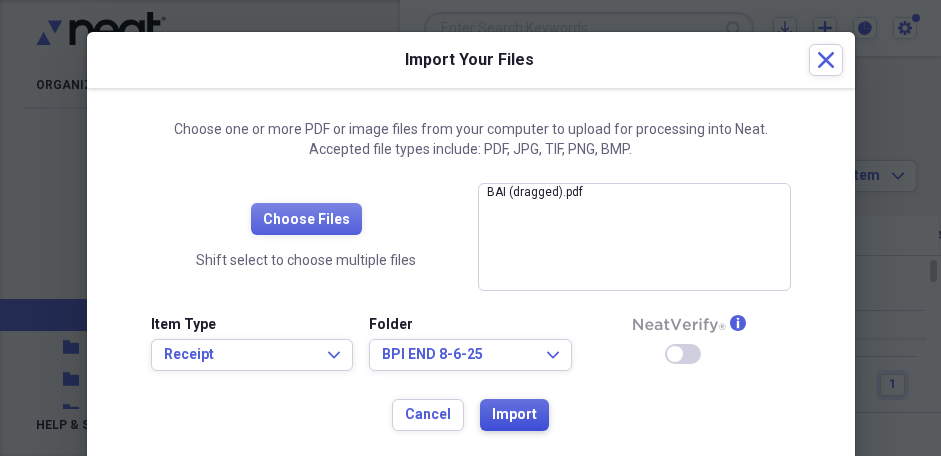 click on "Import" at bounding box center [514, 415] 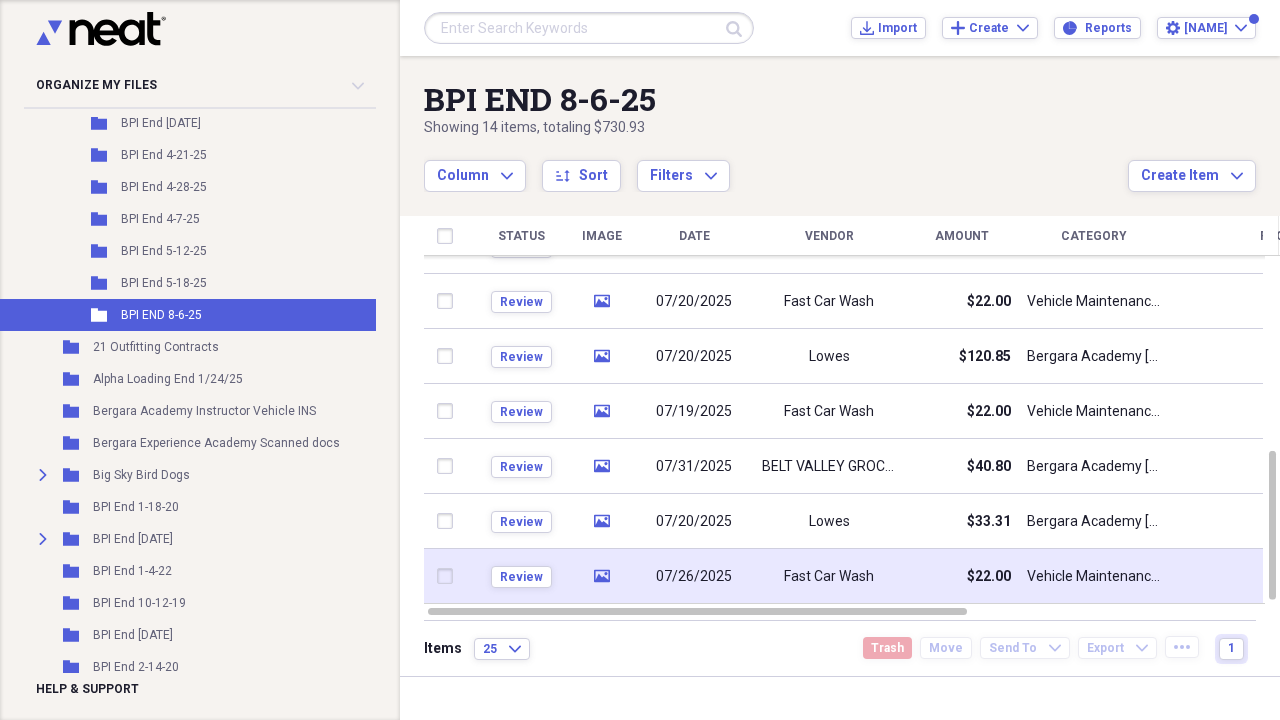 click on "Fast Car Wash" at bounding box center [829, 576] 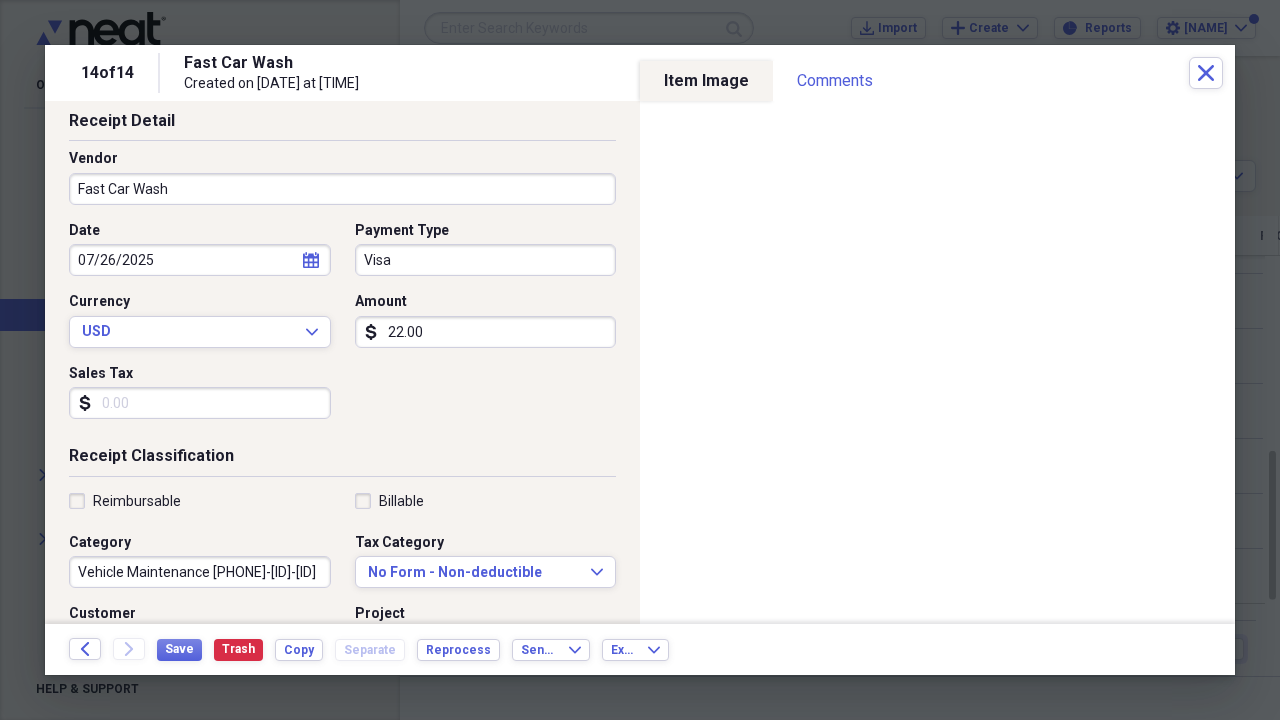 scroll, scrollTop: 99, scrollLeft: 0, axis: vertical 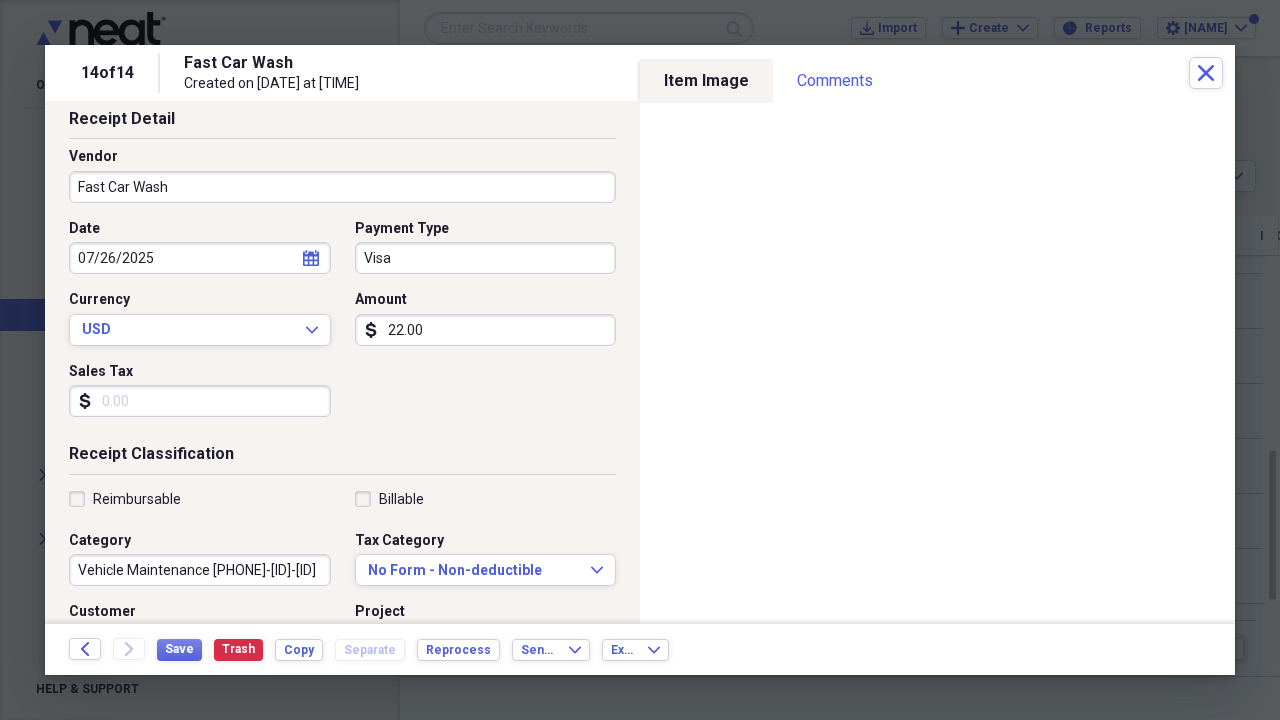 click on "Reimbursable" at bounding box center (125, 499) 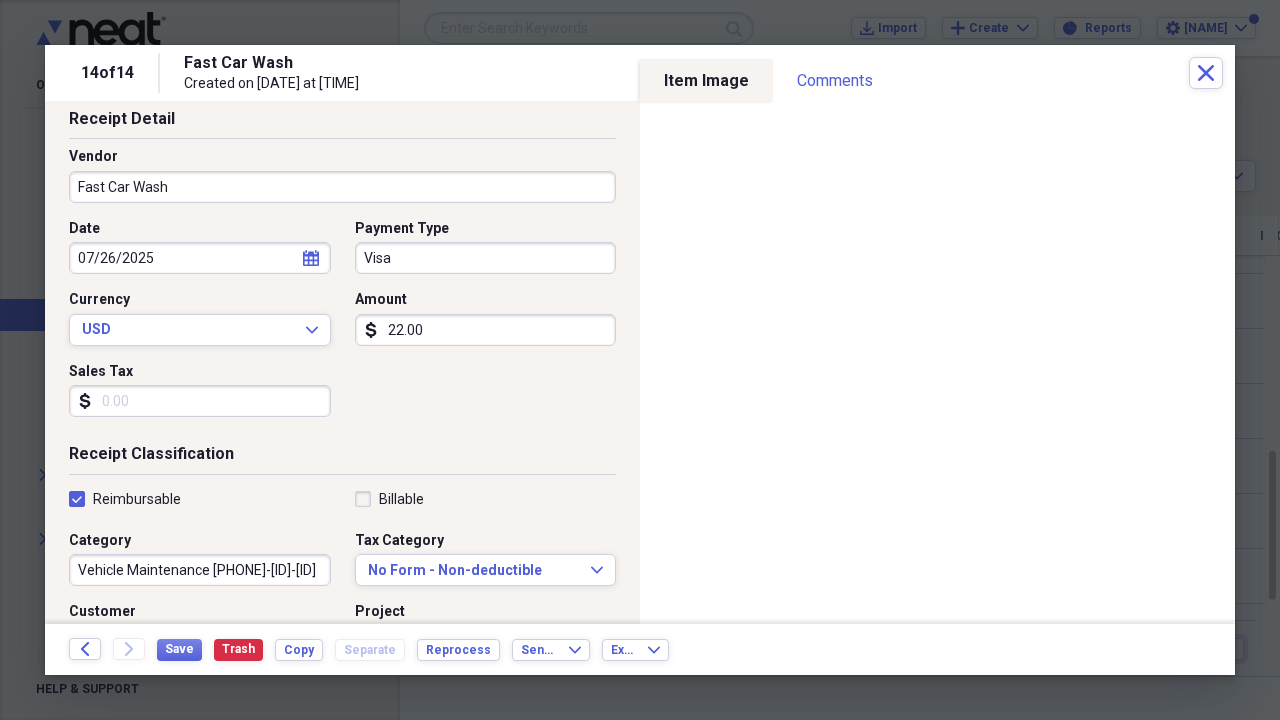 checkbox on "true" 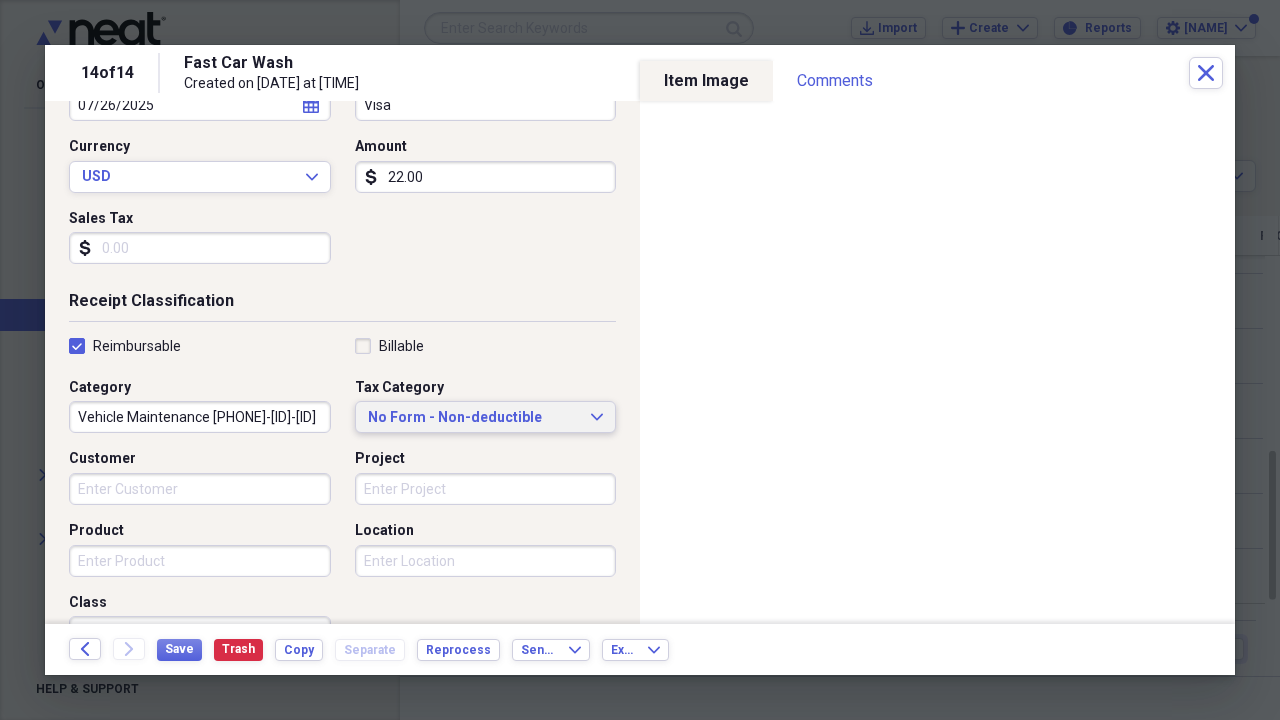 scroll, scrollTop: 253, scrollLeft: 0, axis: vertical 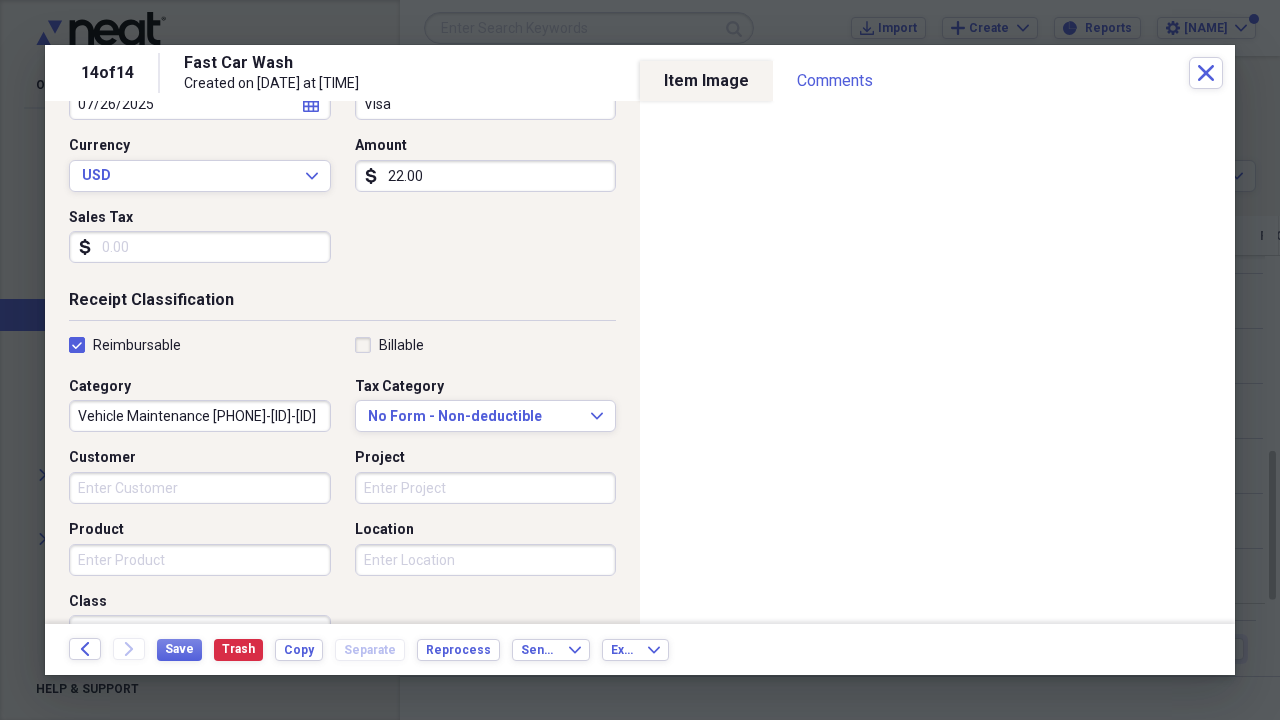 click on "Vehicle Maintenance [PHONE]-[ID]-[ID]" at bounding box center (200, 416) 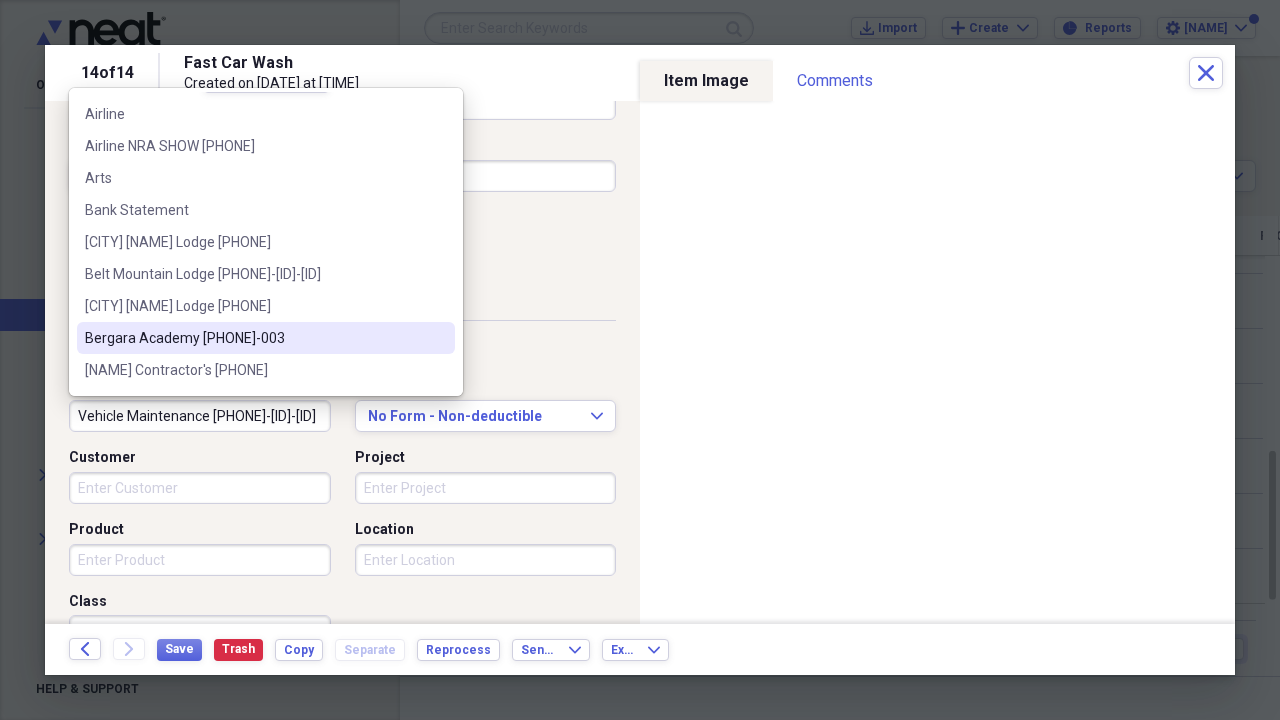 scroll, scrollTop: 47, scrollLeft: 0, axis: vertical 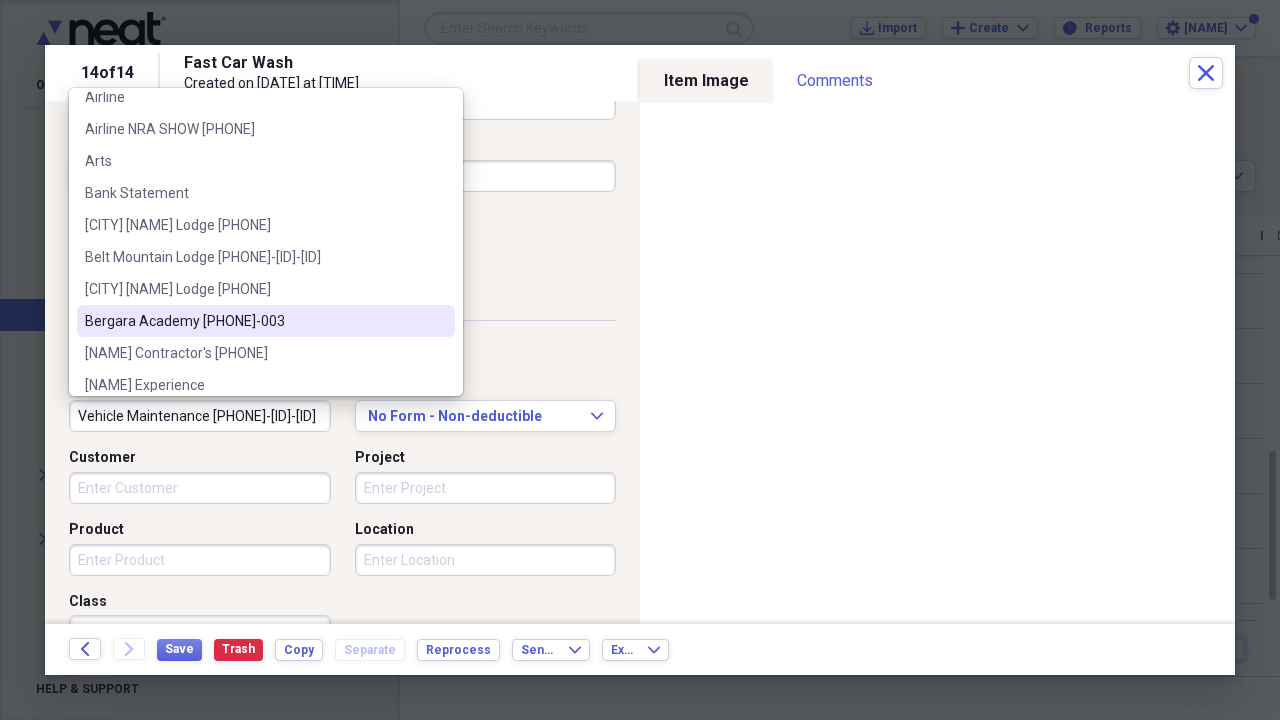 click on "Bergara Academy [PHONE]-003" at bounding box center [254, 321] 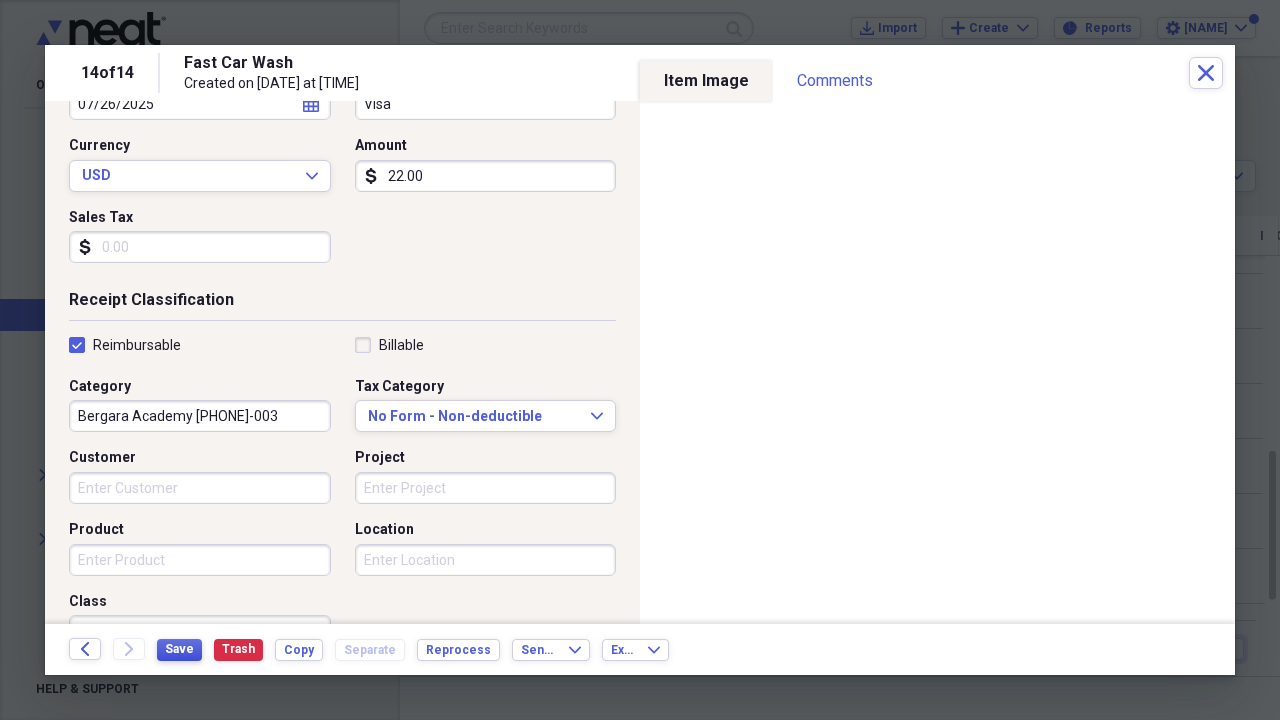click on "Save" at bounding box center [179, 649] 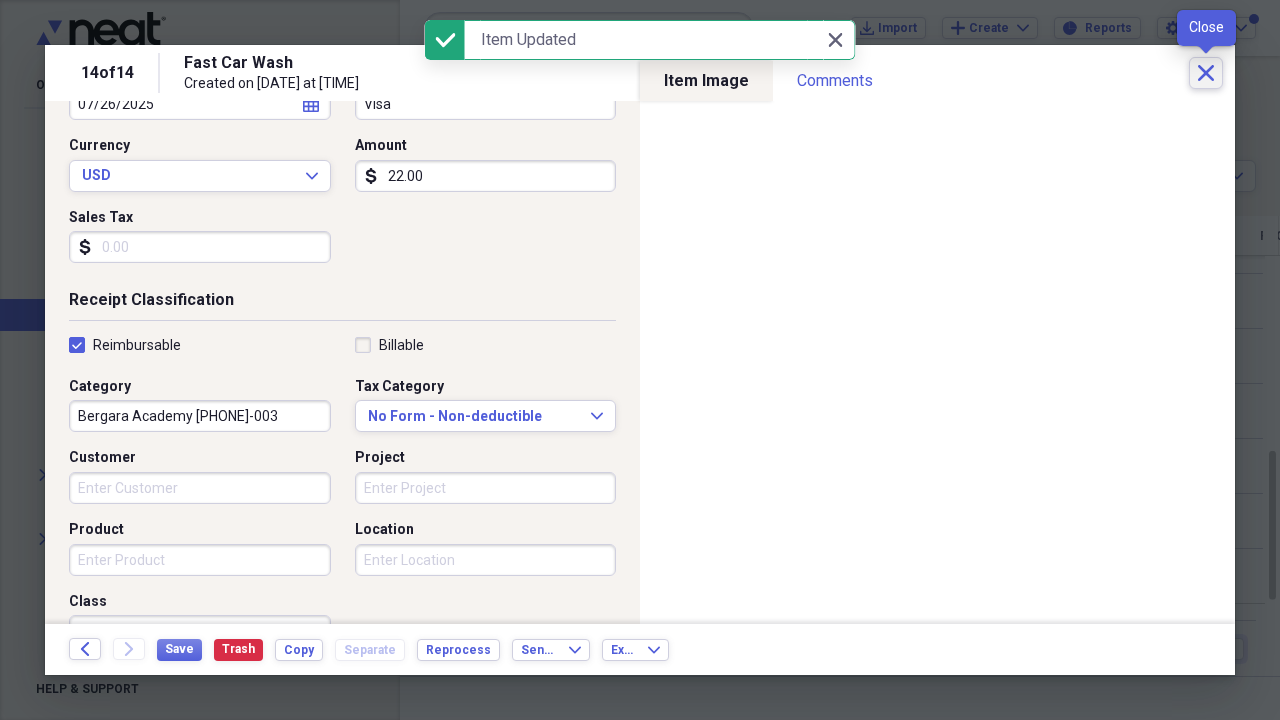 click on "Close" 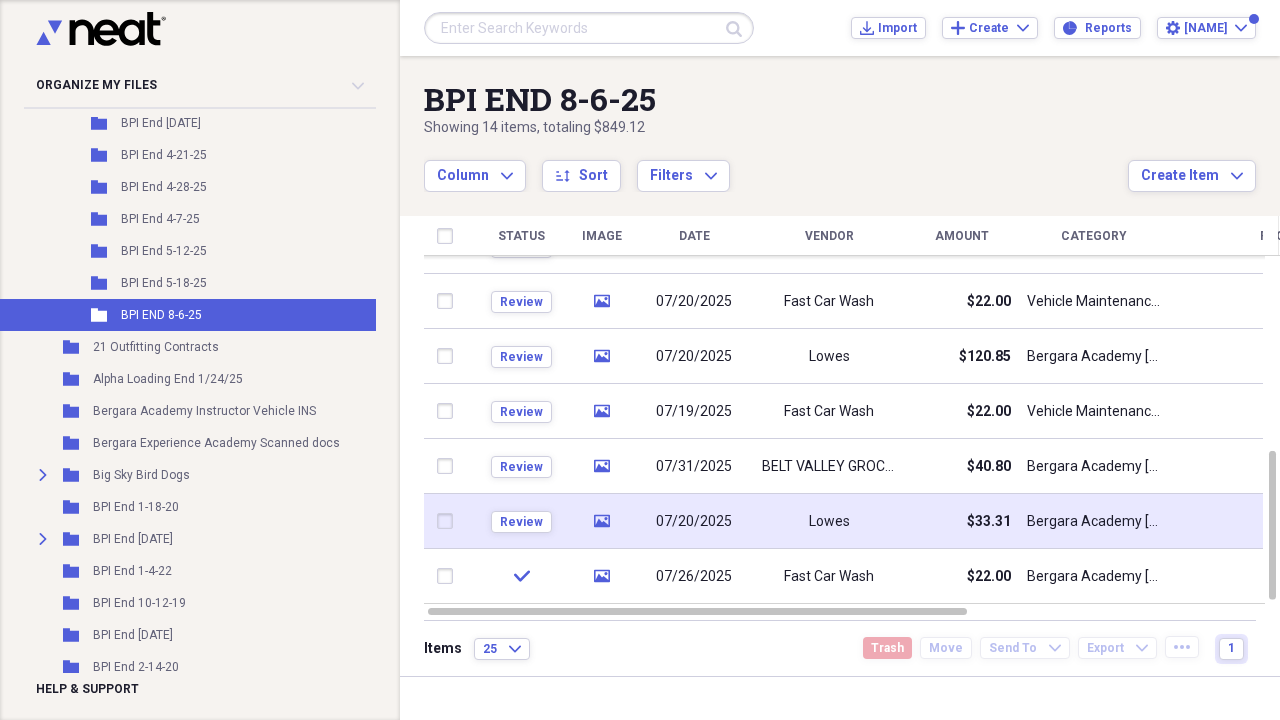 click on "07/20/2025" at bounding box center (694, 521) 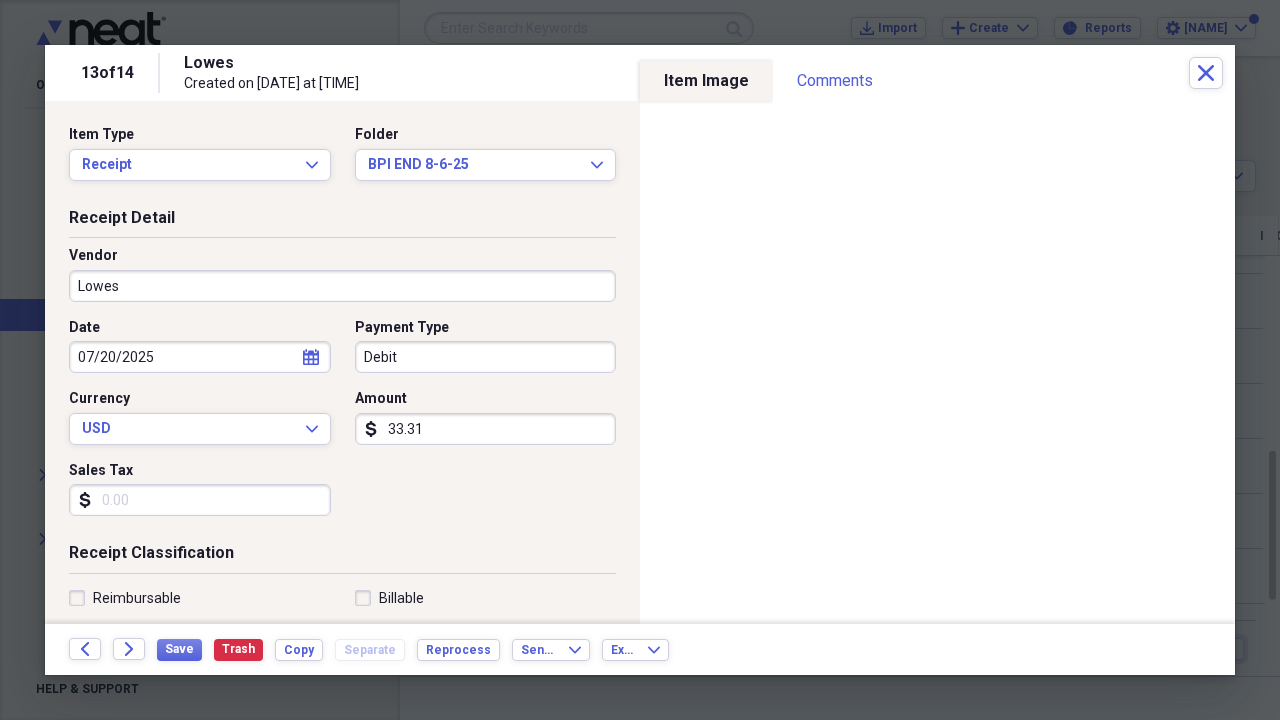 click on "Lowes" at bounding box center [342, 286] 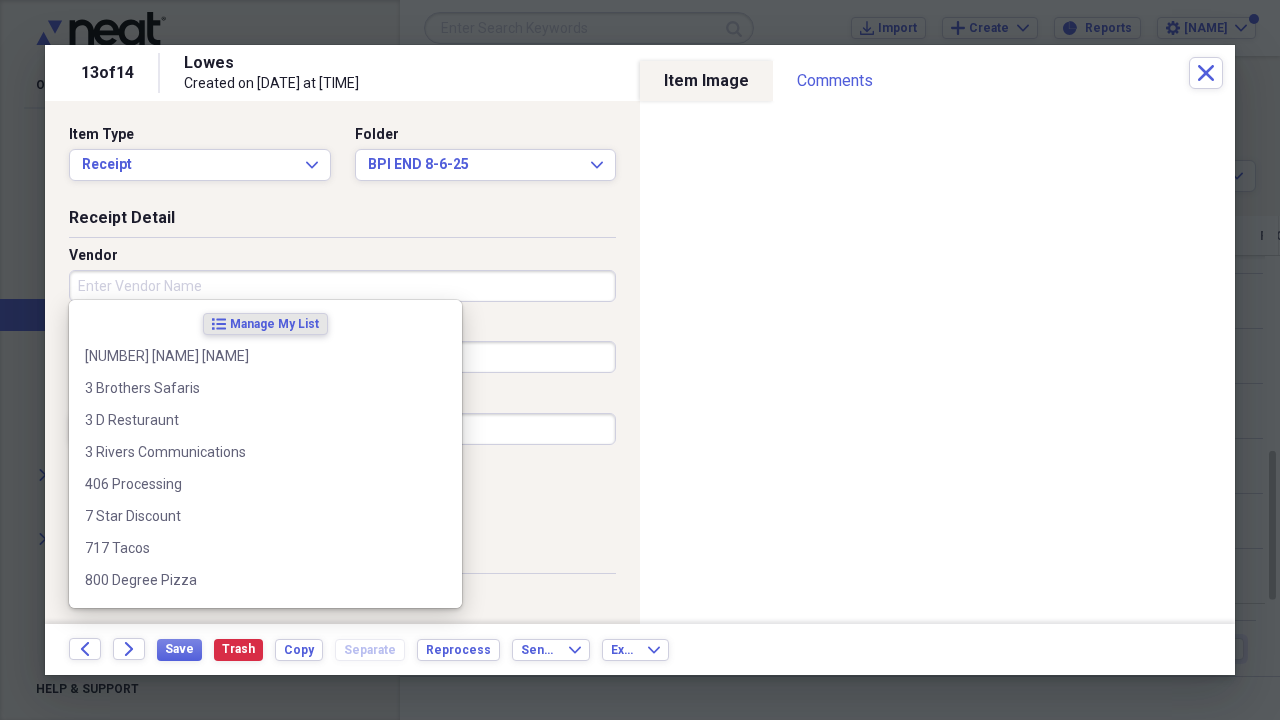 type on "V" 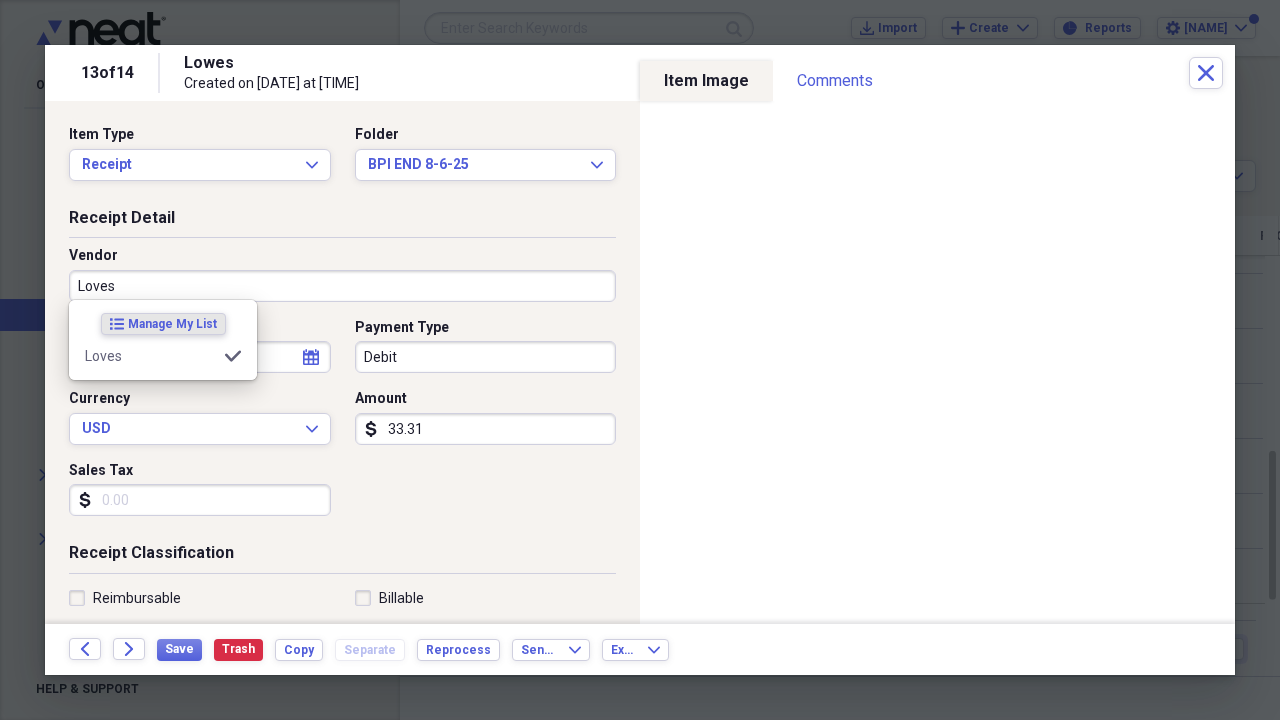 type on "Loves" 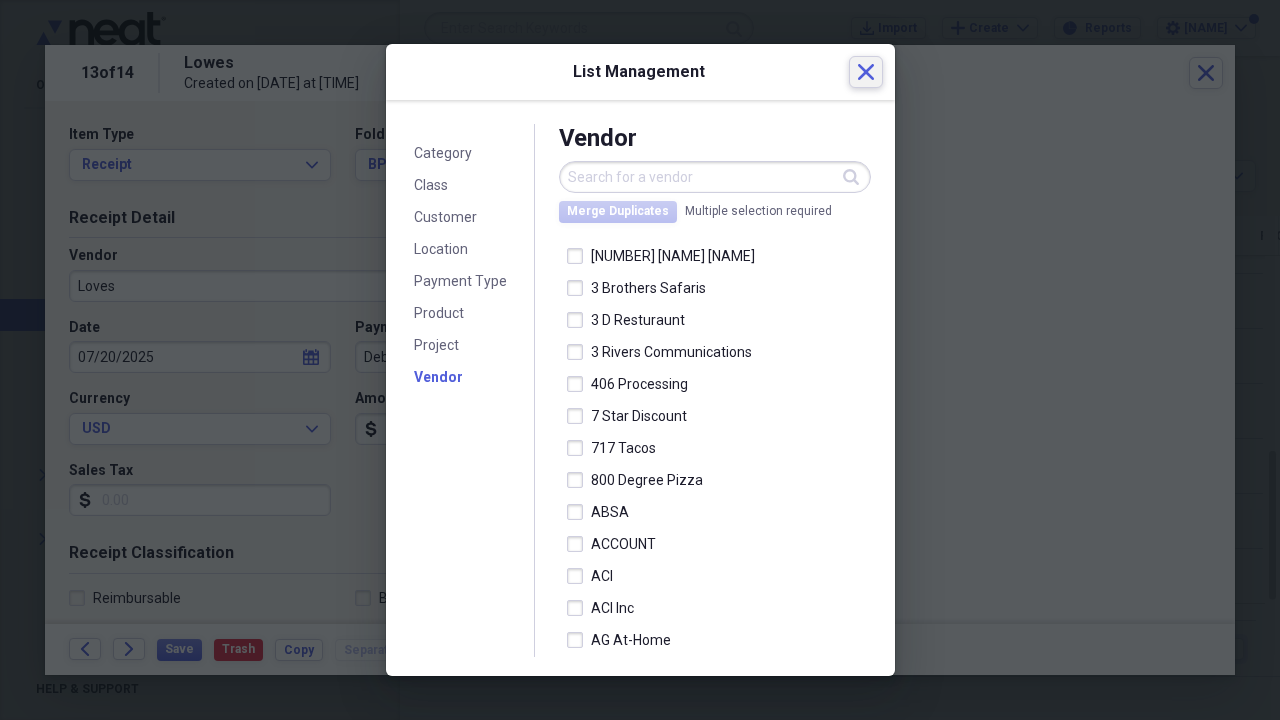 click on "Close" 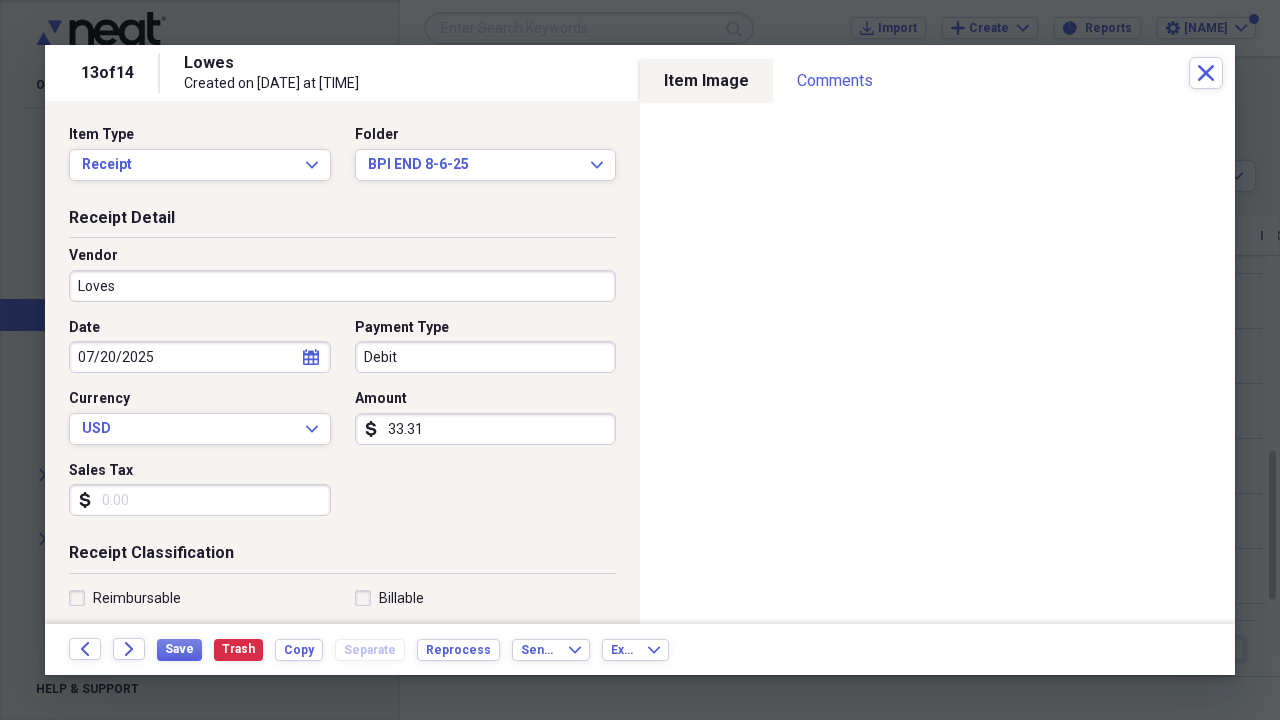 click on "Loves" at bounding box center [342, 286] 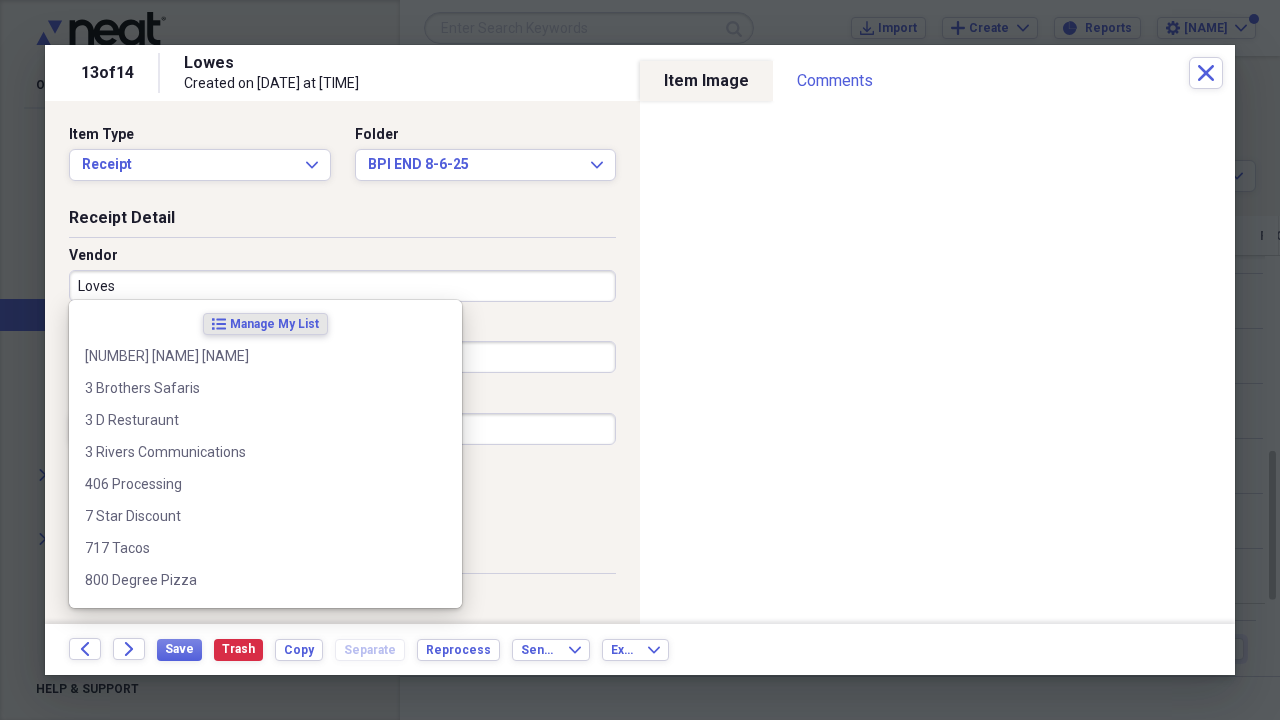 click on "Loves" at bounding box center (342, 286) 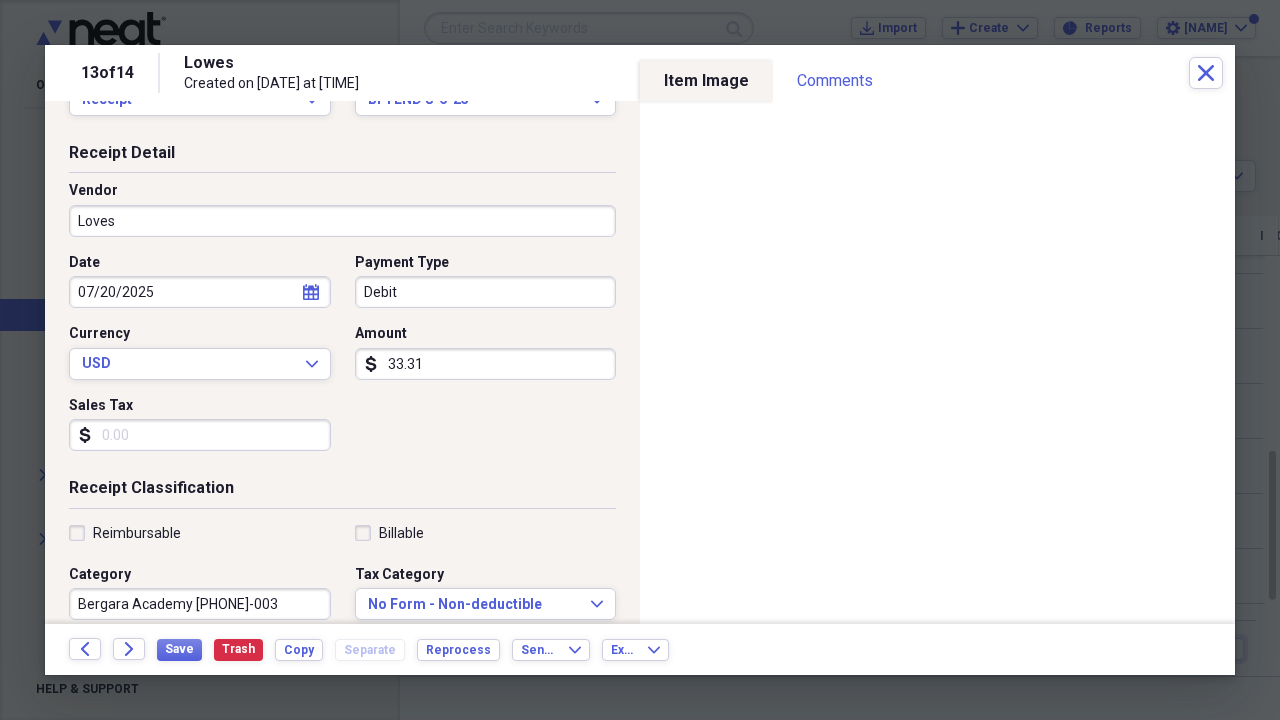 scroll, scrollTop: 69, scrollLeft: 0, axis: vertical 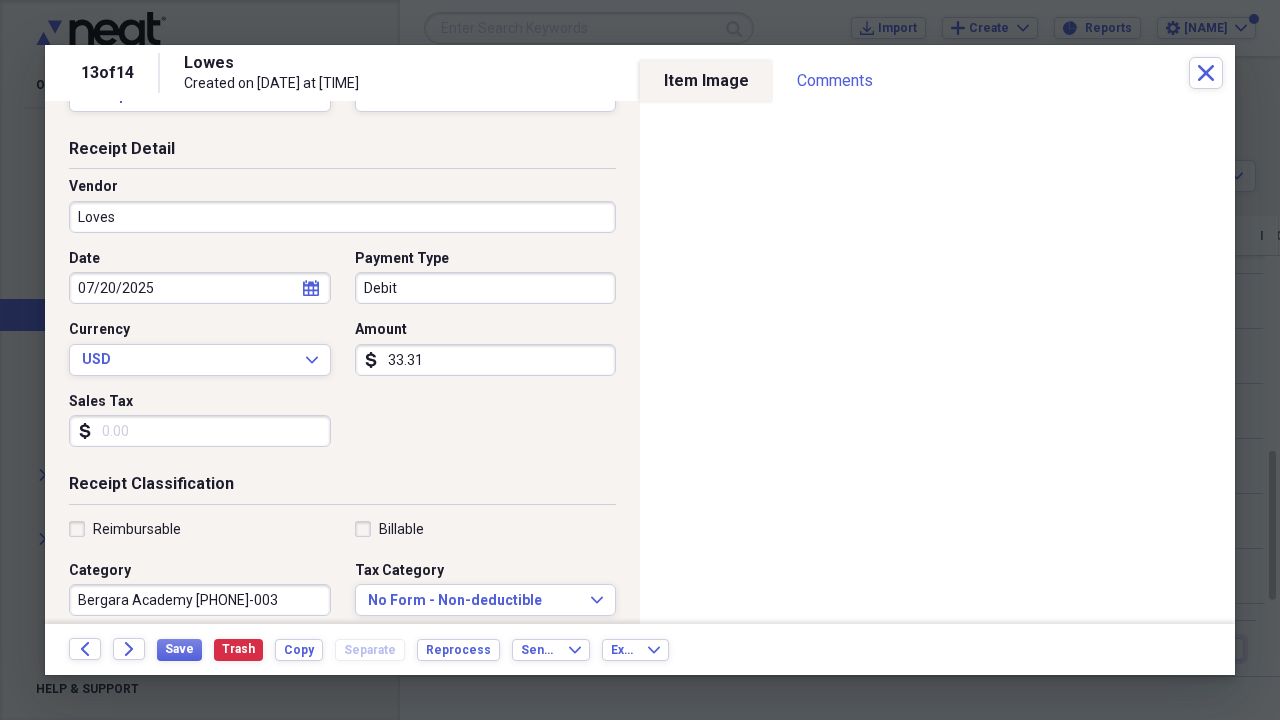 click on "Reimbursable" at bounding box center [125, 529] 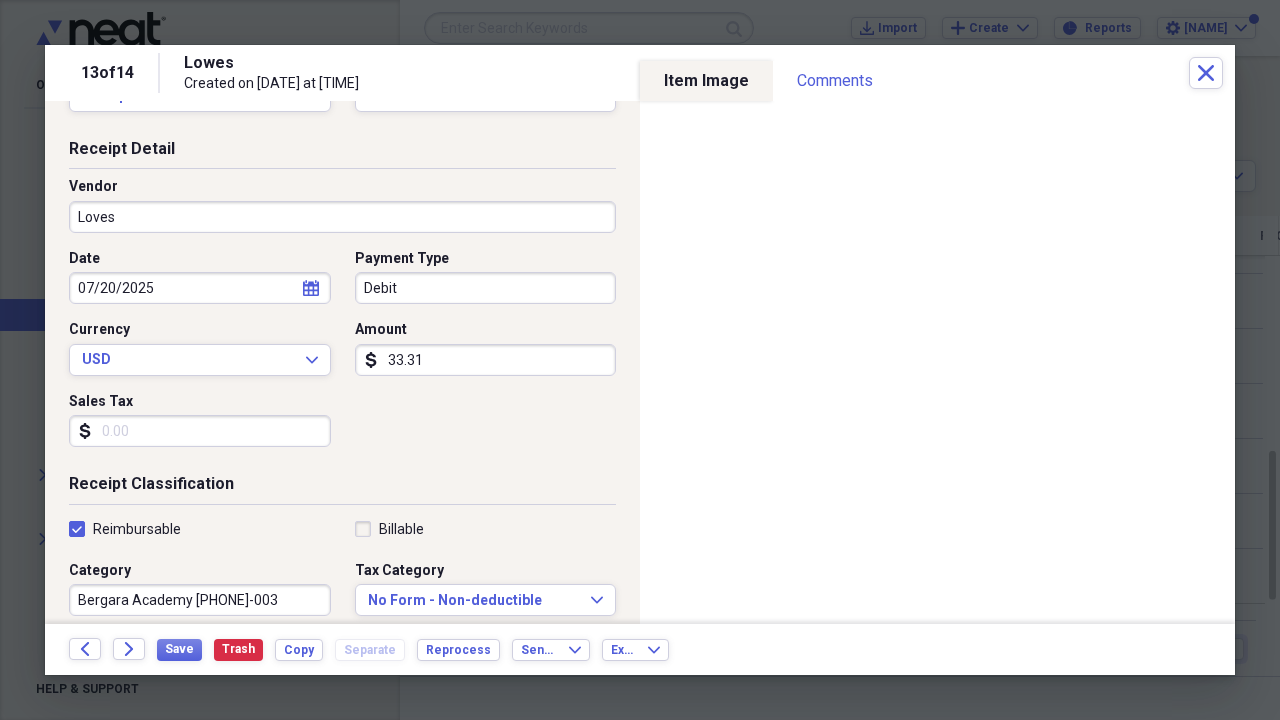 checkbox on "true" 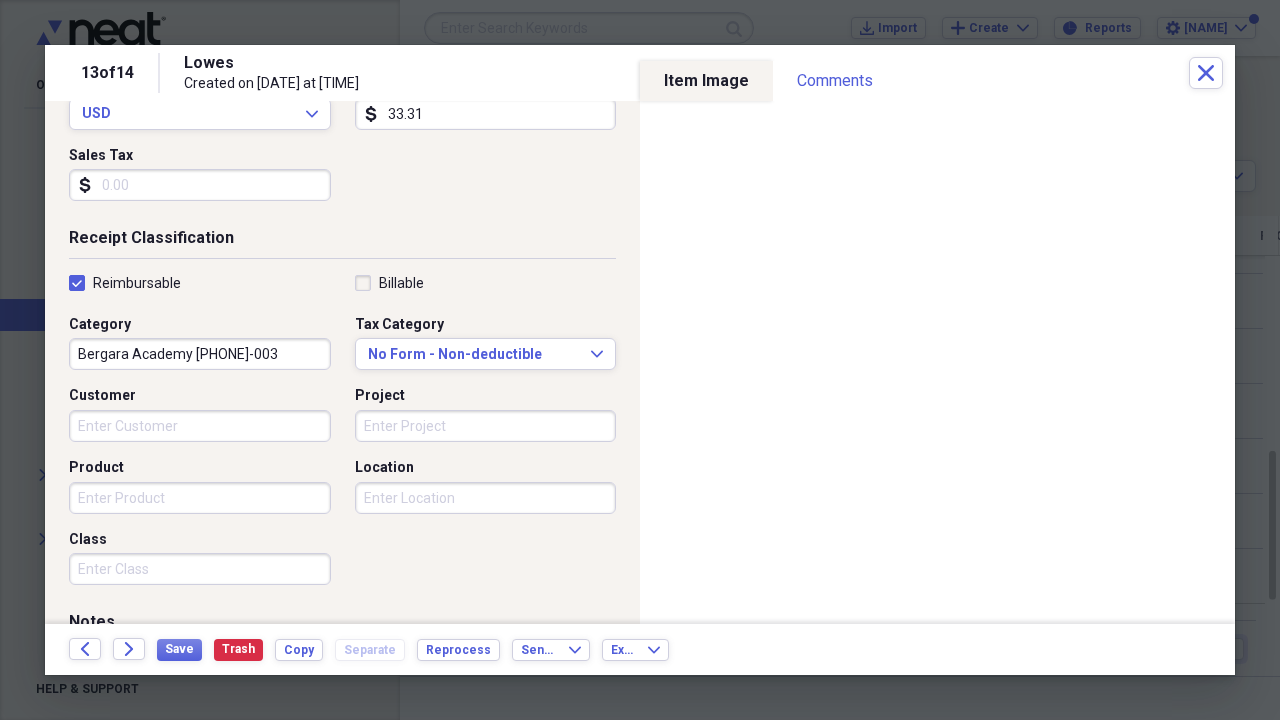 scroll, scrollTop: 321, scrollLeft: 0, axis: vertical 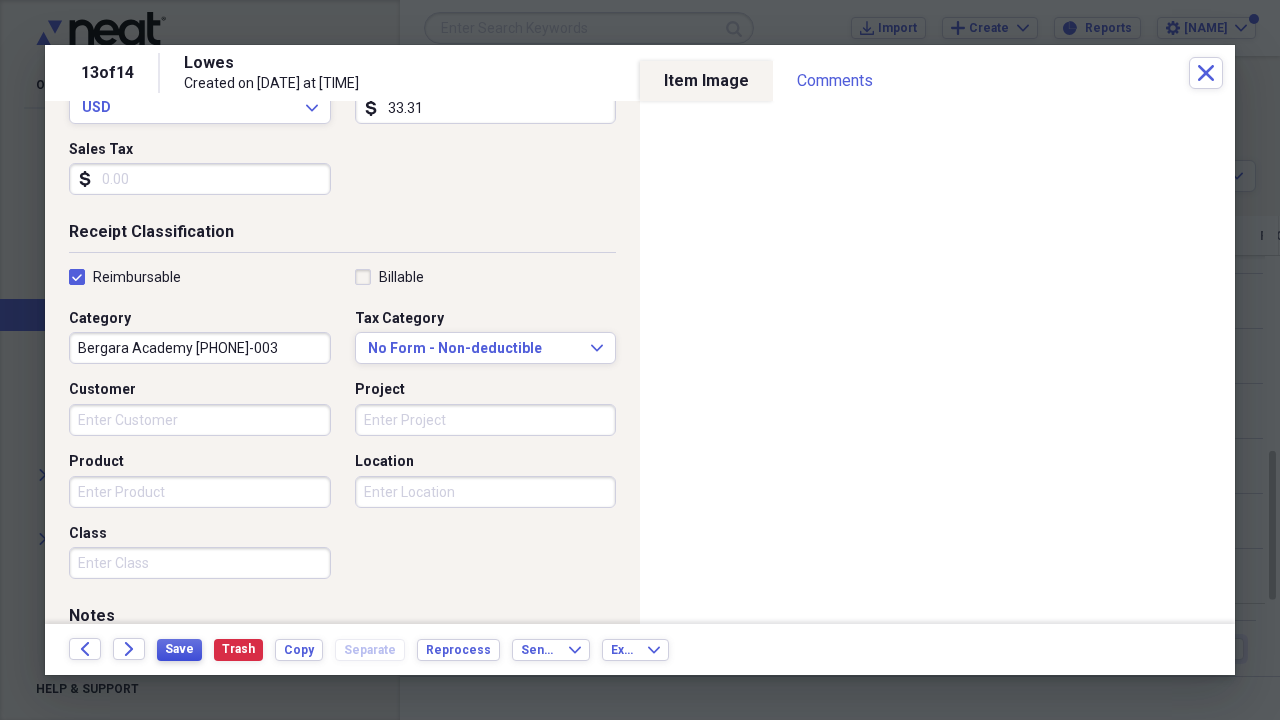click on "Save" at bounding box center [179, 649] 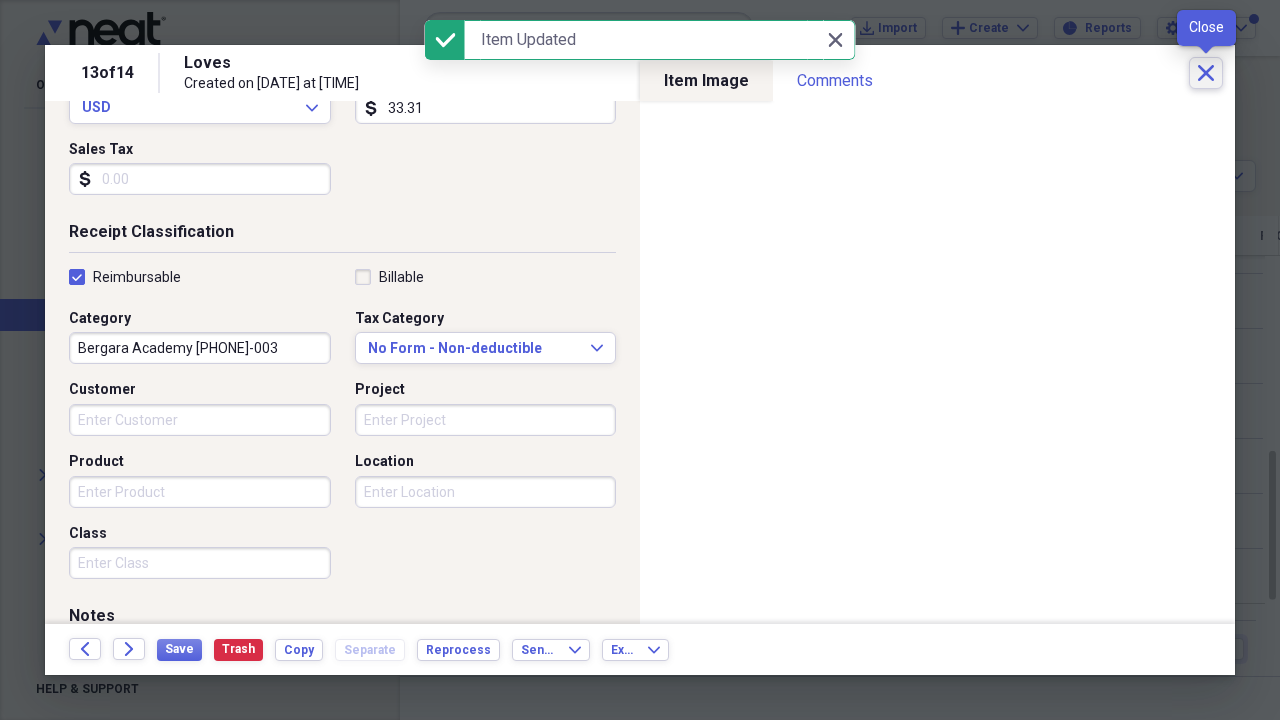 click 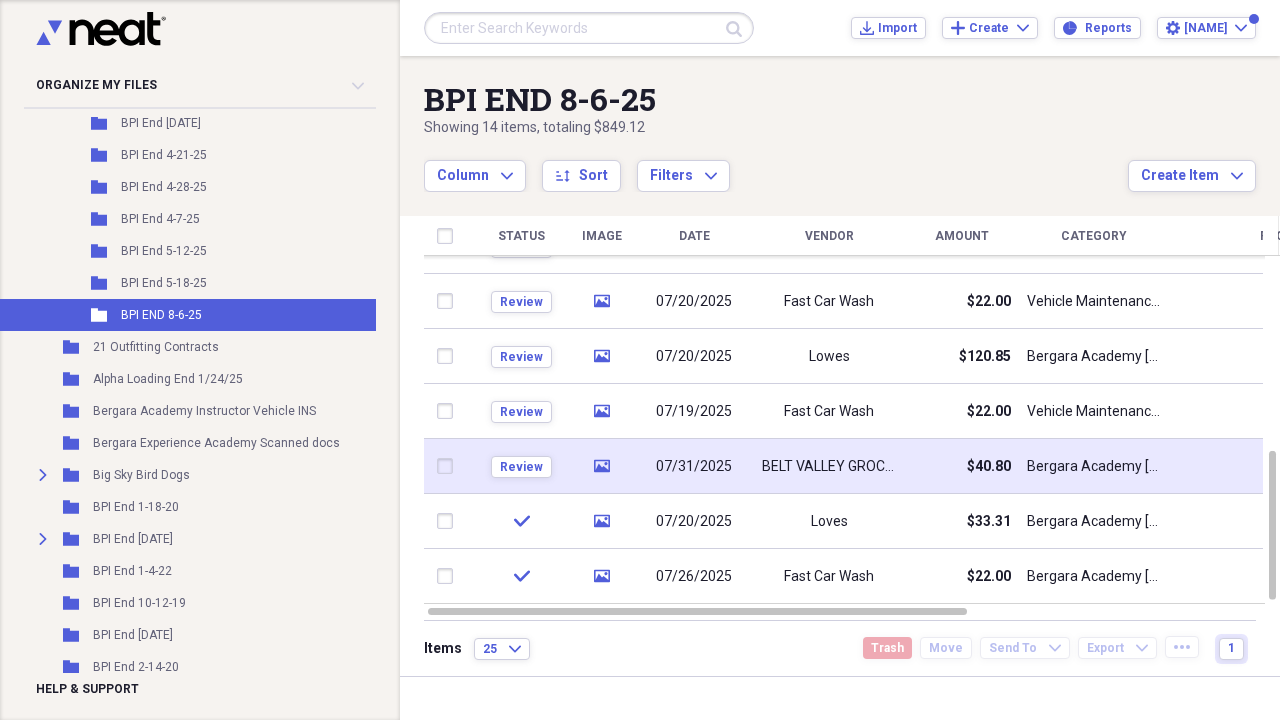 click on "media" at bounding box center (601, 466) 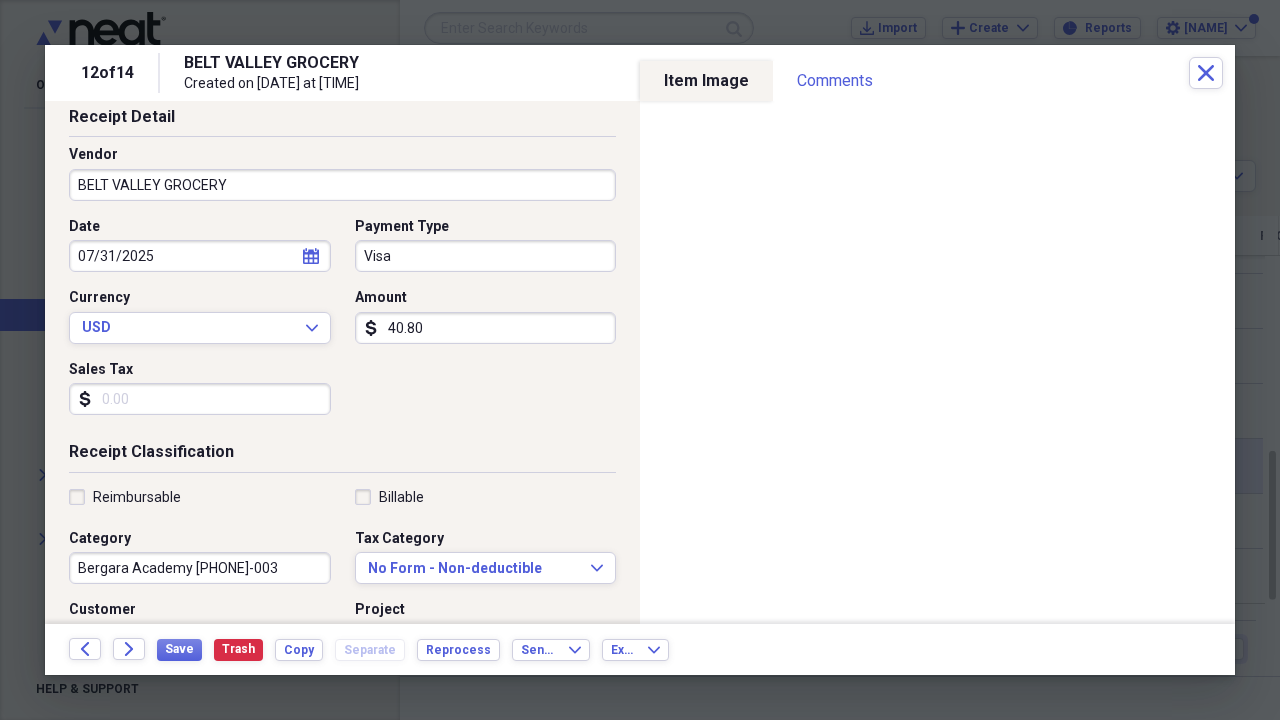 scroll, scrollTop: 115, scrollLeft: 0, axis: vertical 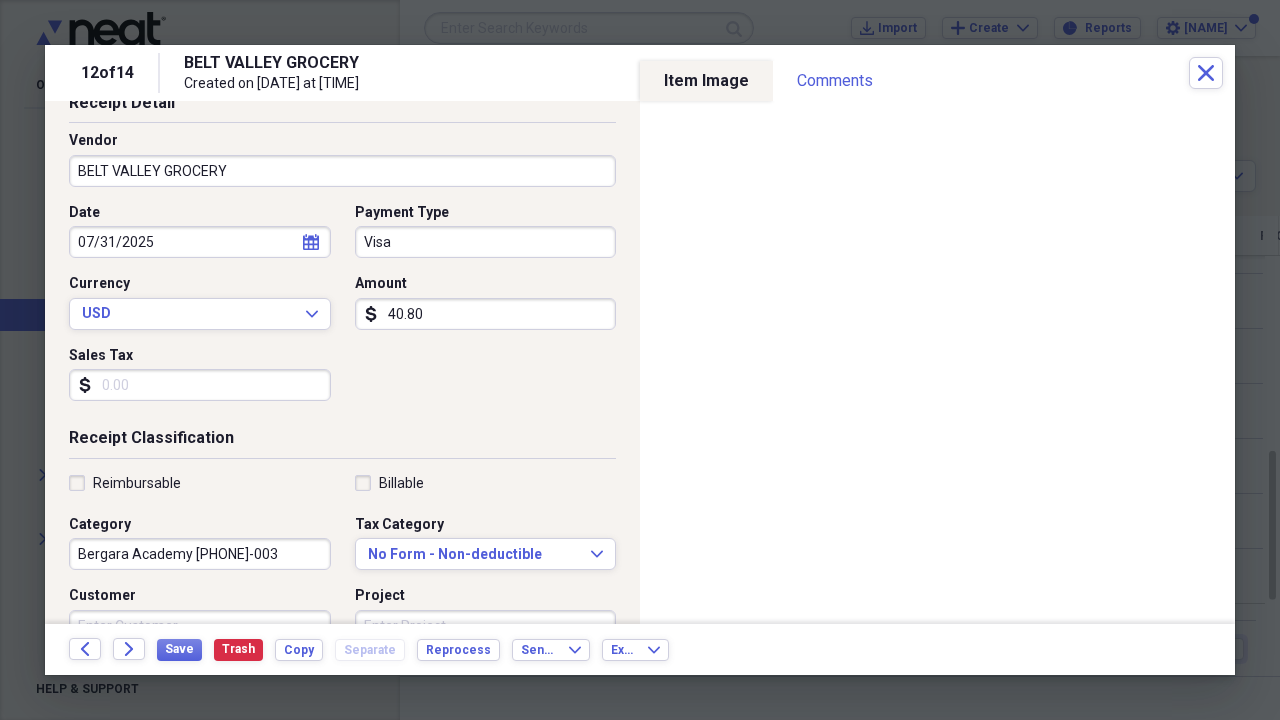 click on "Reimbursable" at bounding box center (125, 483) 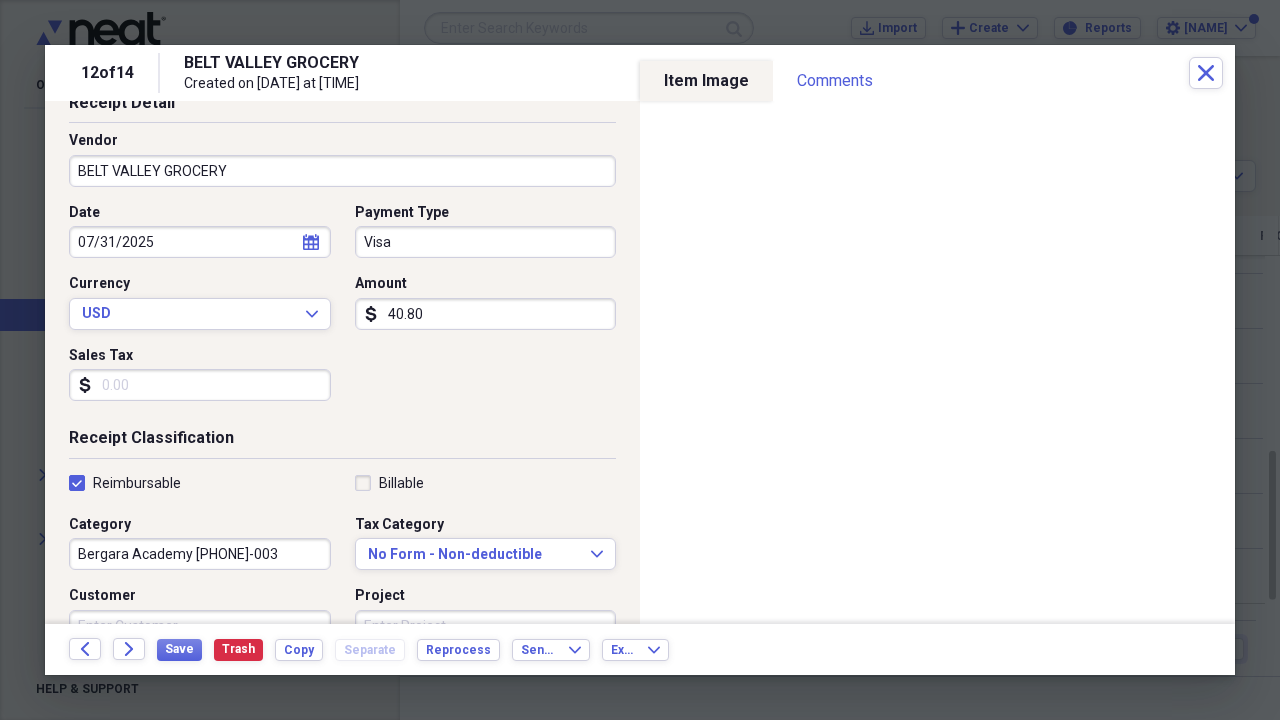 checkbox on "true" 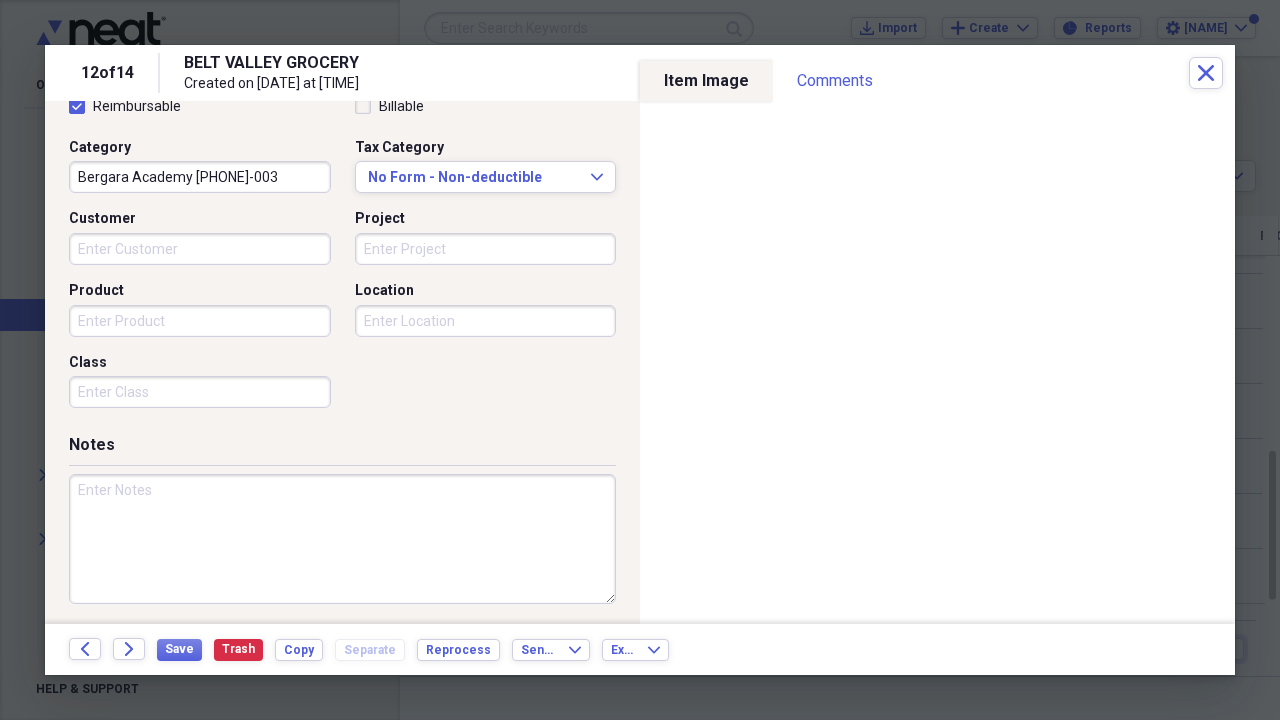 scroll, scrollTop: 491, scrollLeft: 0, axis: vertical 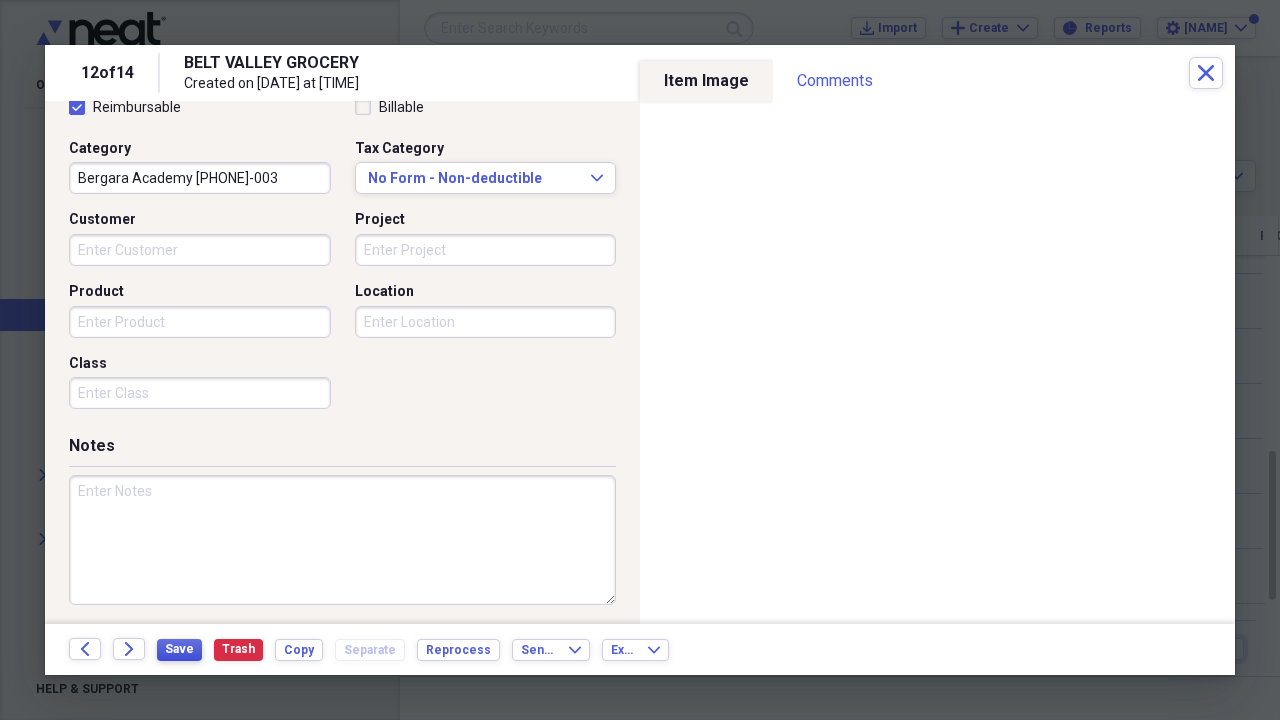 click on "Save" at bounding box center [179, 650] 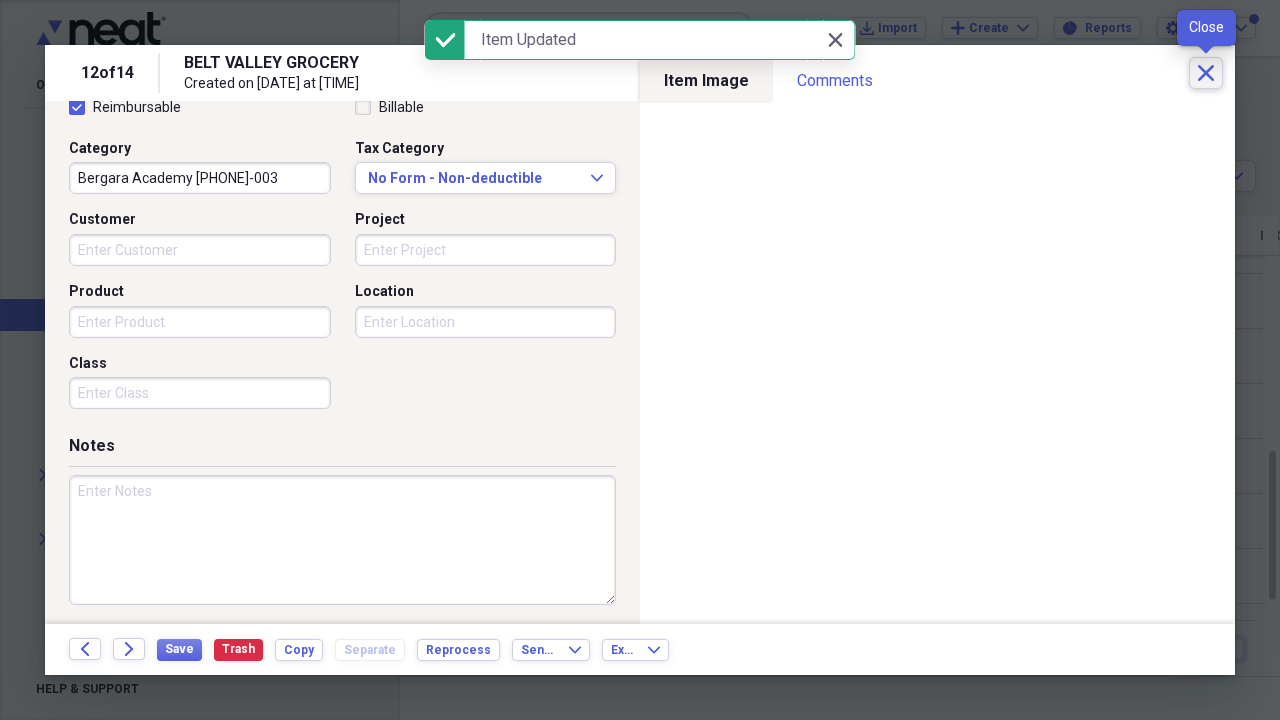 click on "Close" 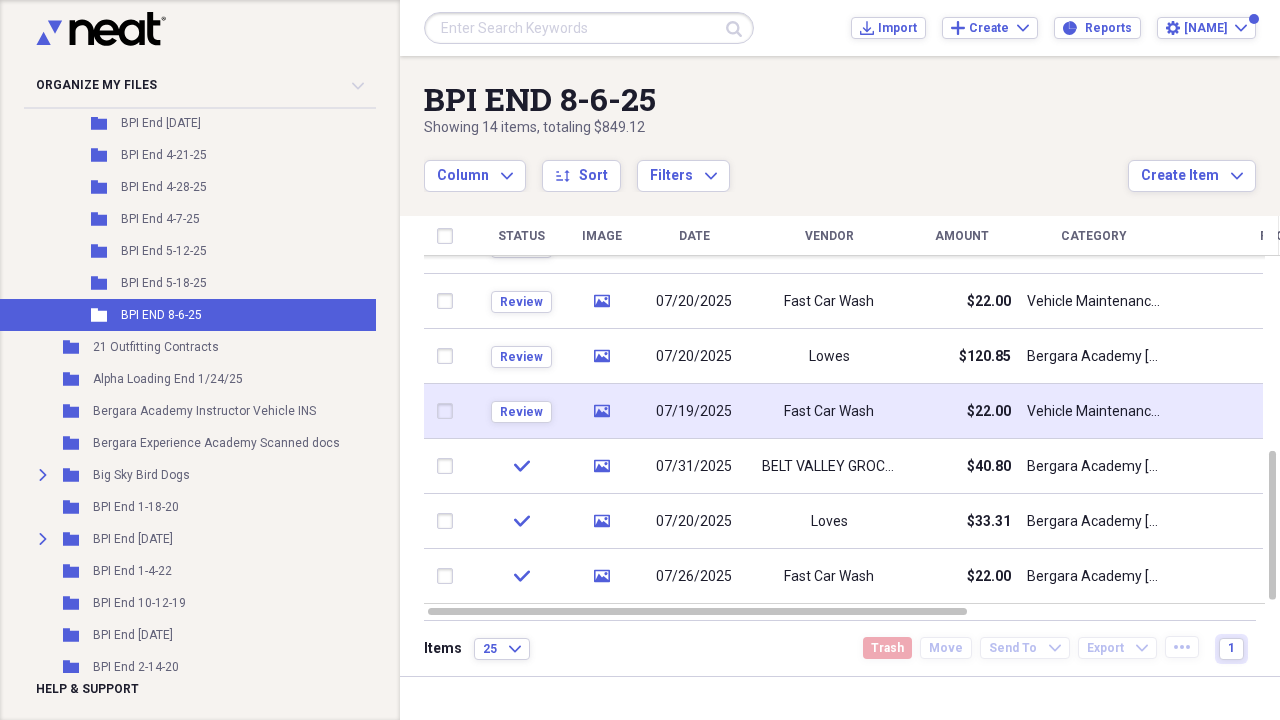 click on "07/19/2025" at bounding box center (694, 412) 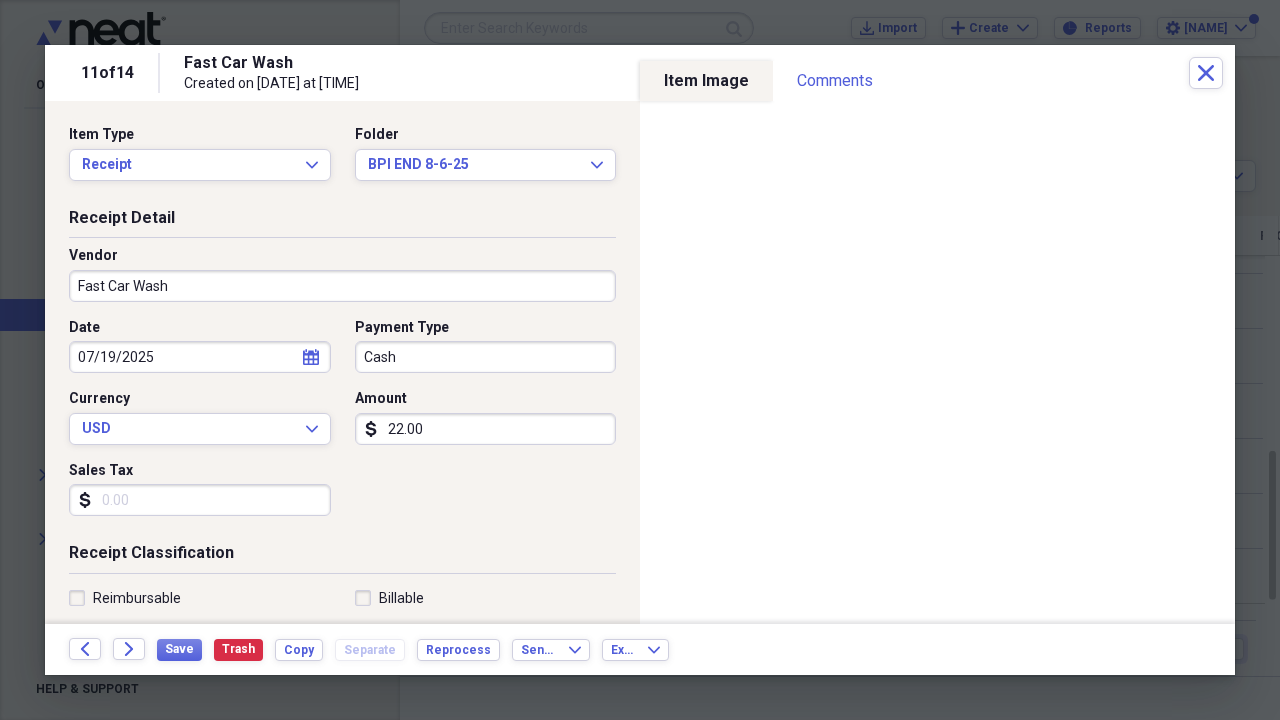 click on "Cash" at bounding box center [486, 357] 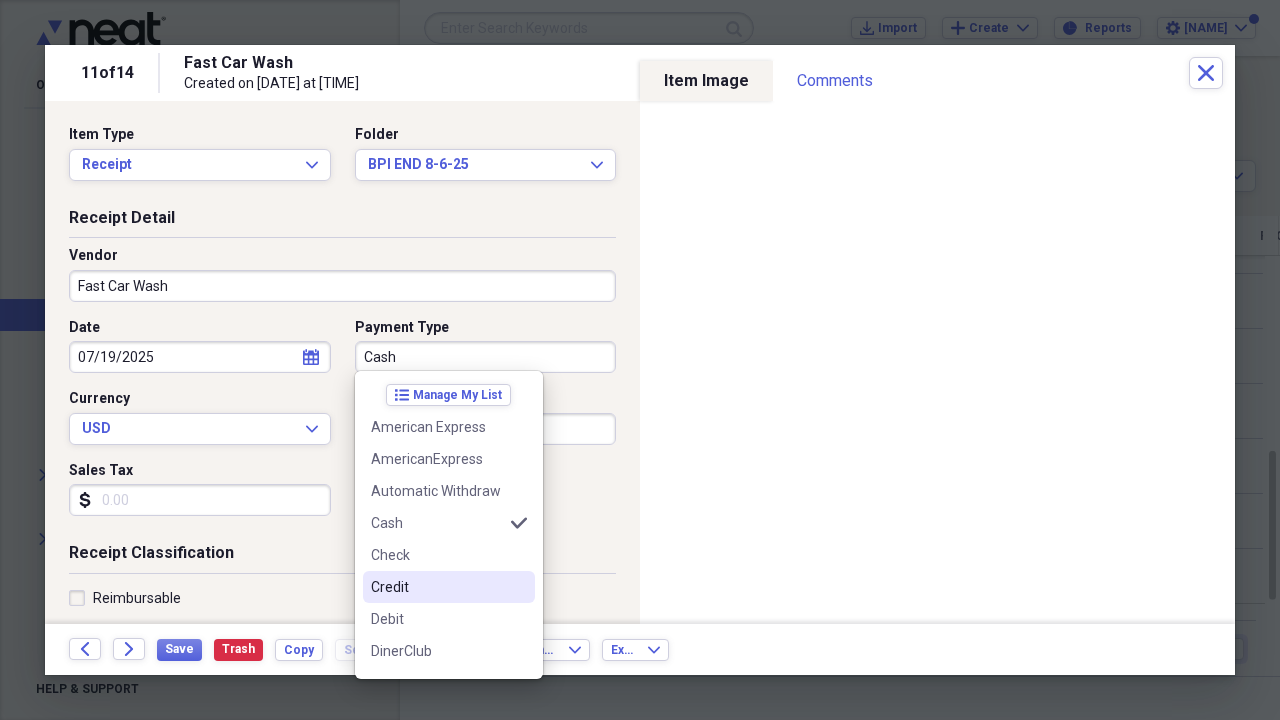 click on "Credit" at bounding box center (449, 587) 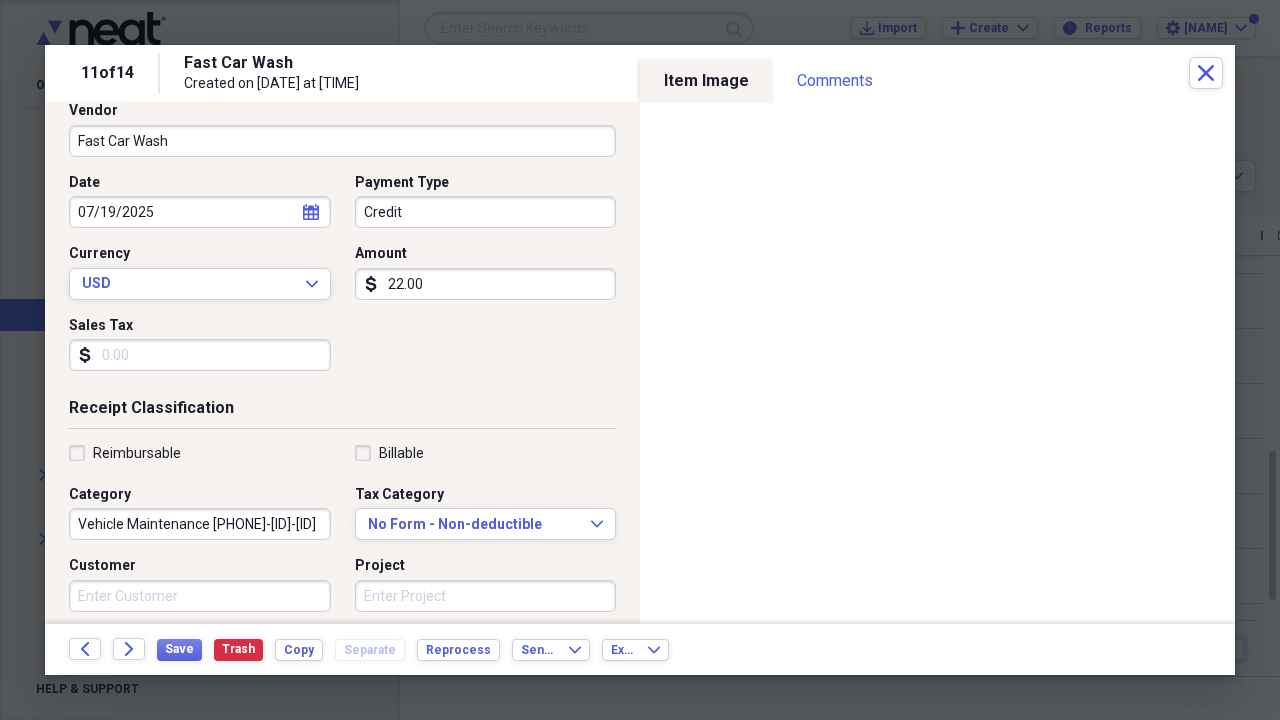 scroll, scrollTop: 159, scrollLeft: 0, axis: vertical 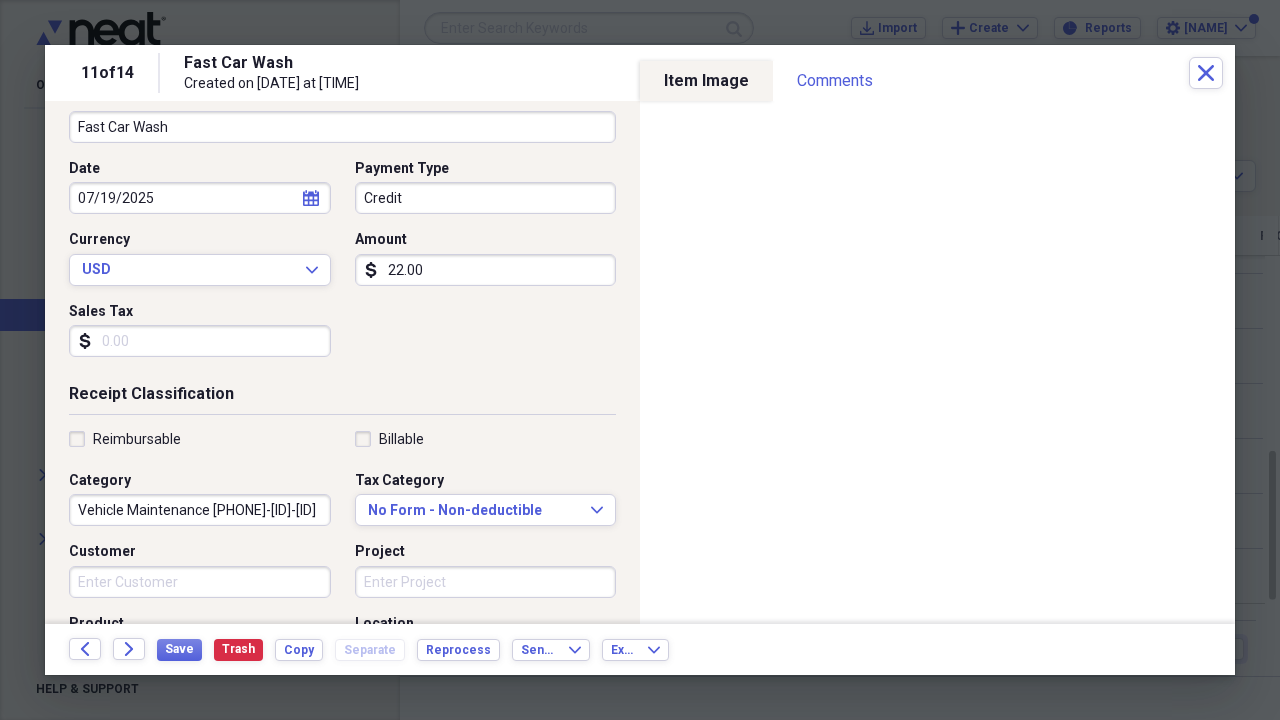 click on "Reimbursable" at bounding box center [125, 439] 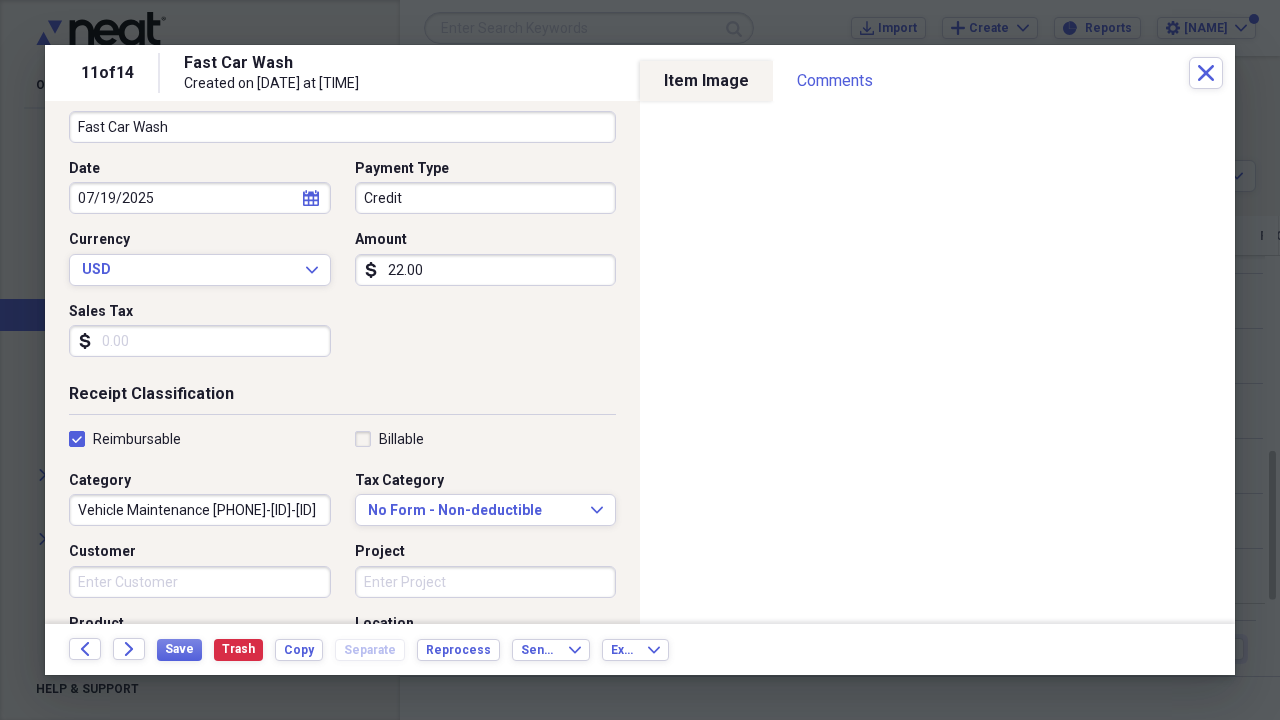 checkbox on "true" 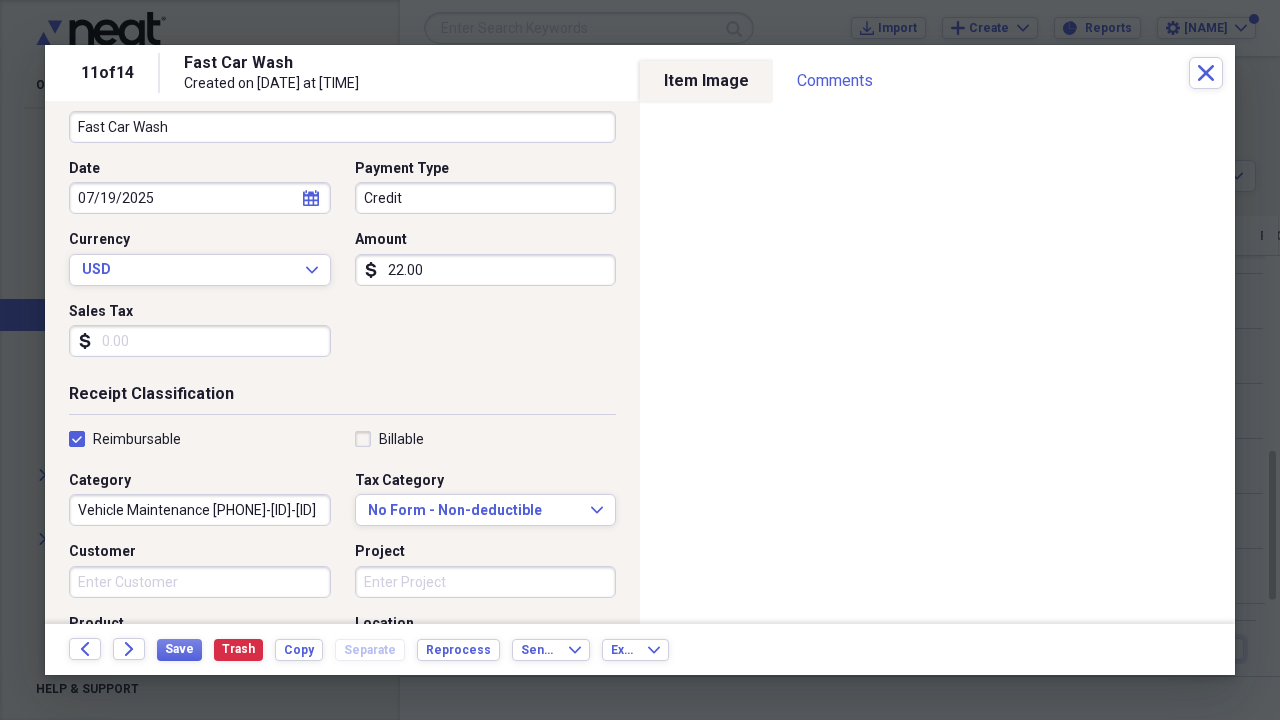 click on "Vehicle Maintenance [PHONE]-[ID]-[ID]" at bounding box center [200, 510] 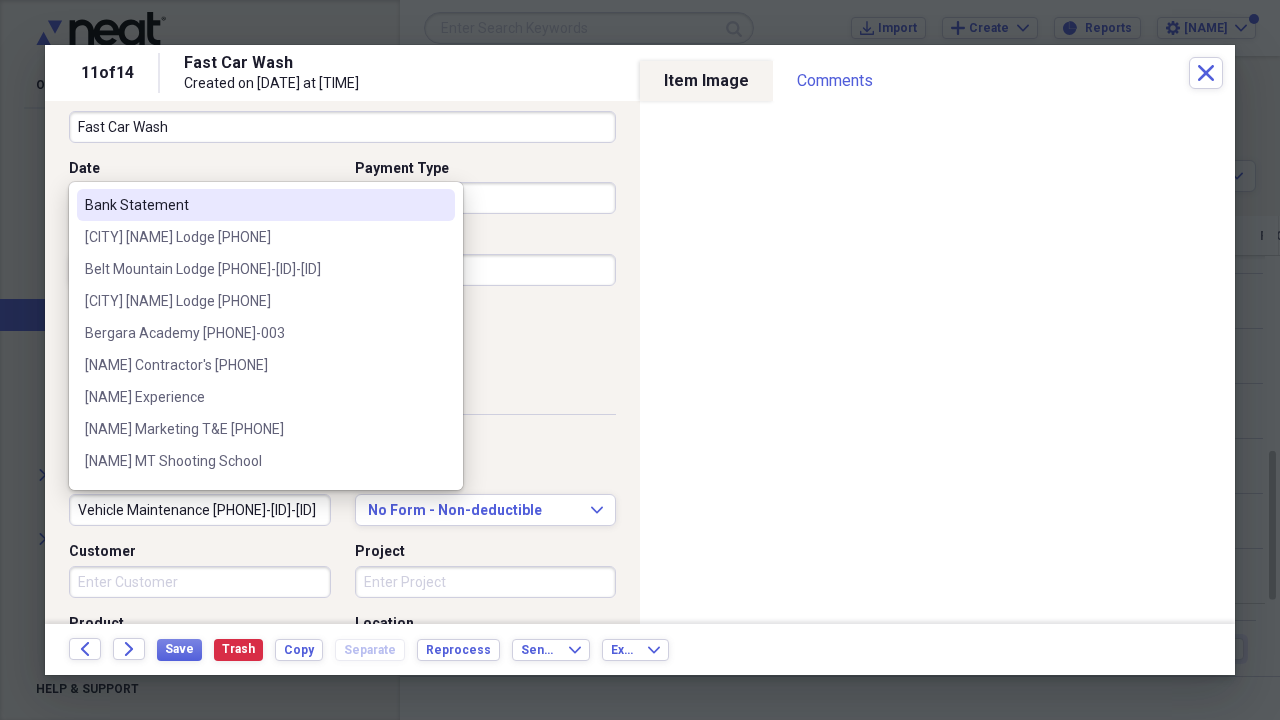 scroll, scrollTop: 130, scrollLeft: 0, axis: vertical 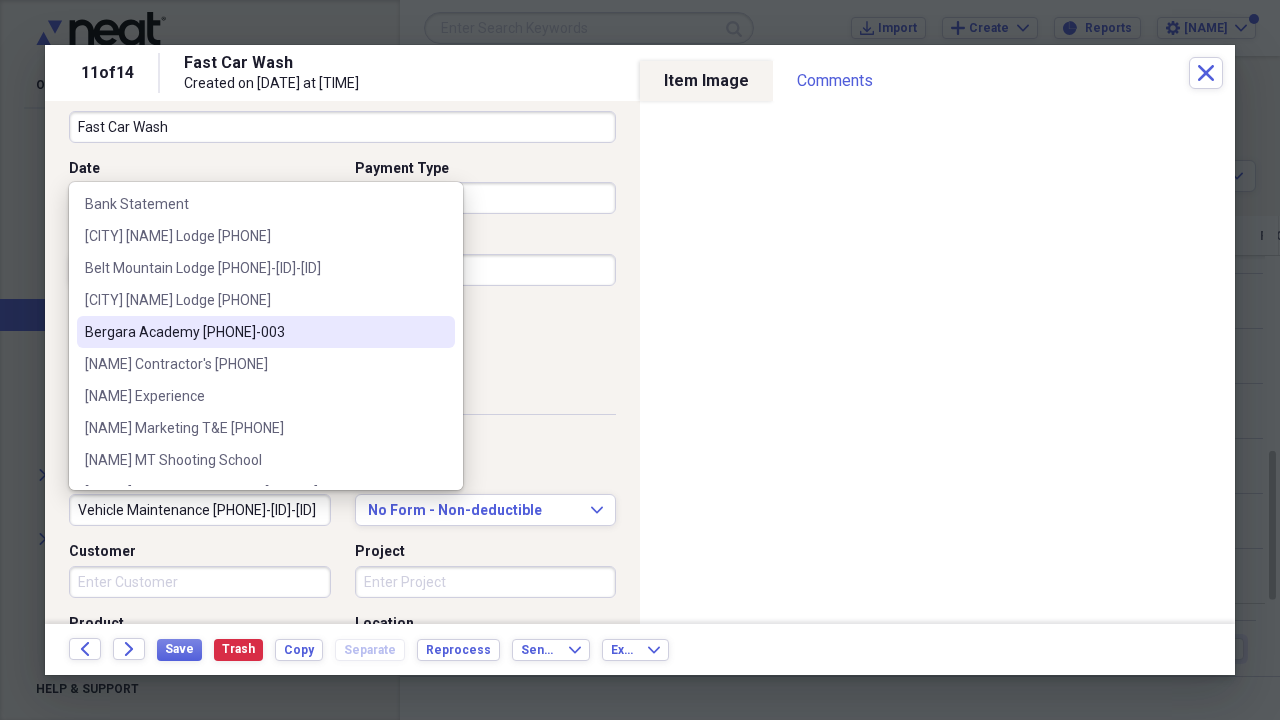click on "Bergara Academy [PHONE]-003" at bounding box center [254, 332] 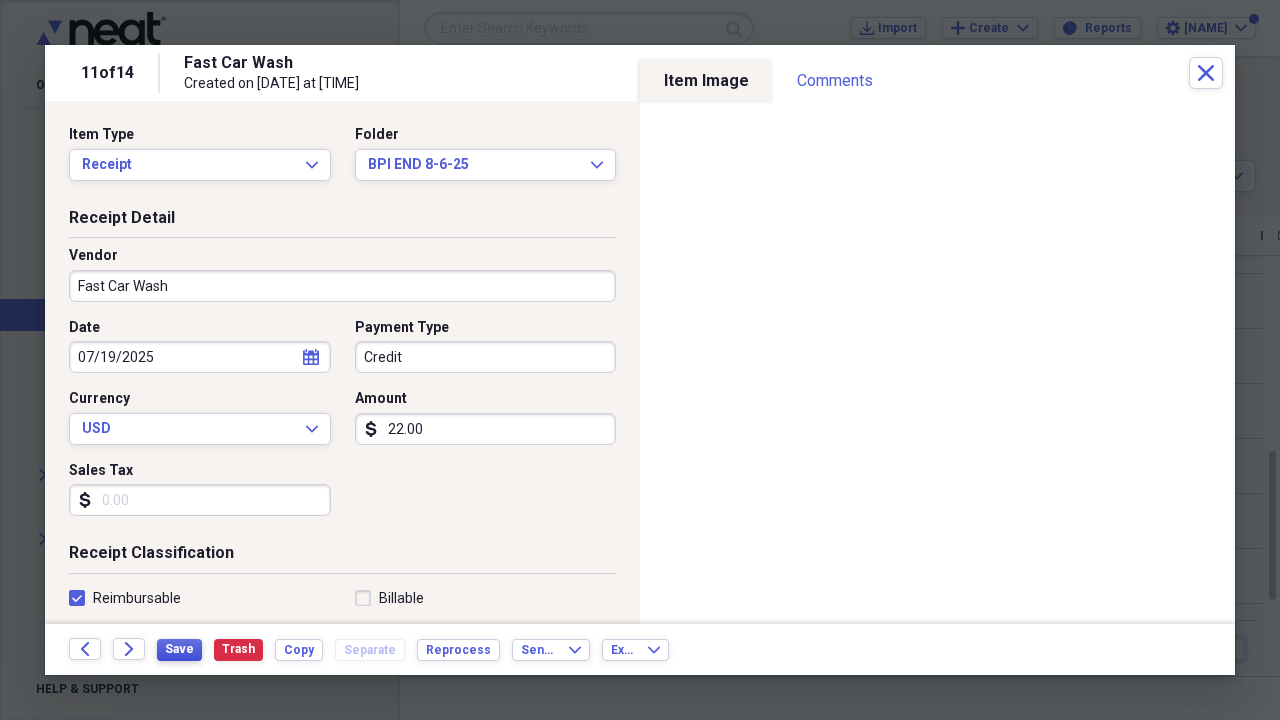 scroll, scrollTop: 0, scrollLeft: 0, axis: both 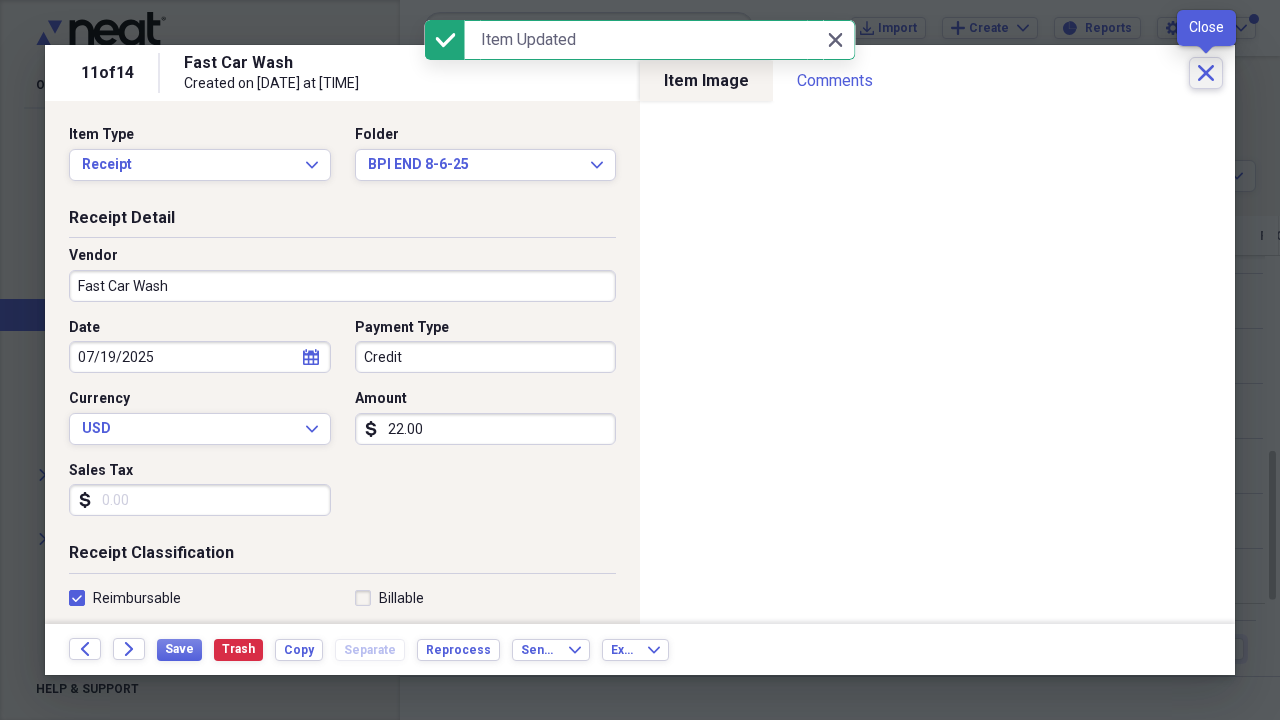 click on "Close" 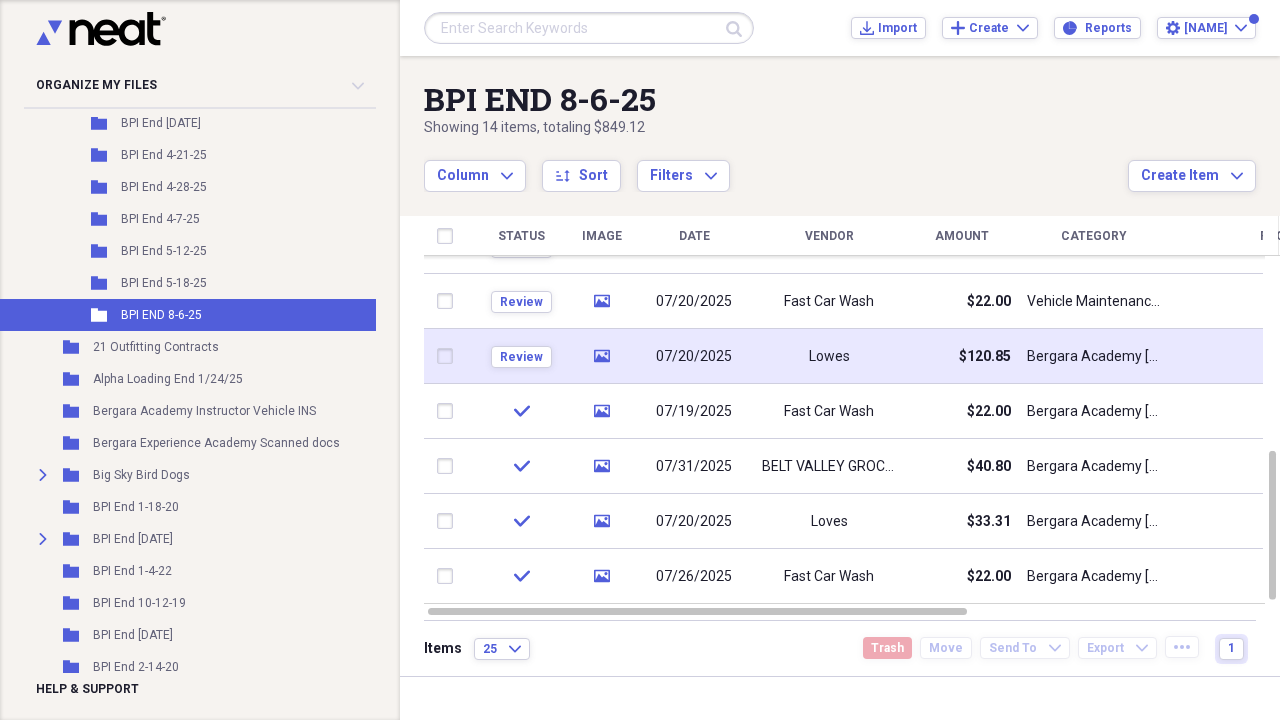 click on "07/20/2025" at bounding box center [694, 357] 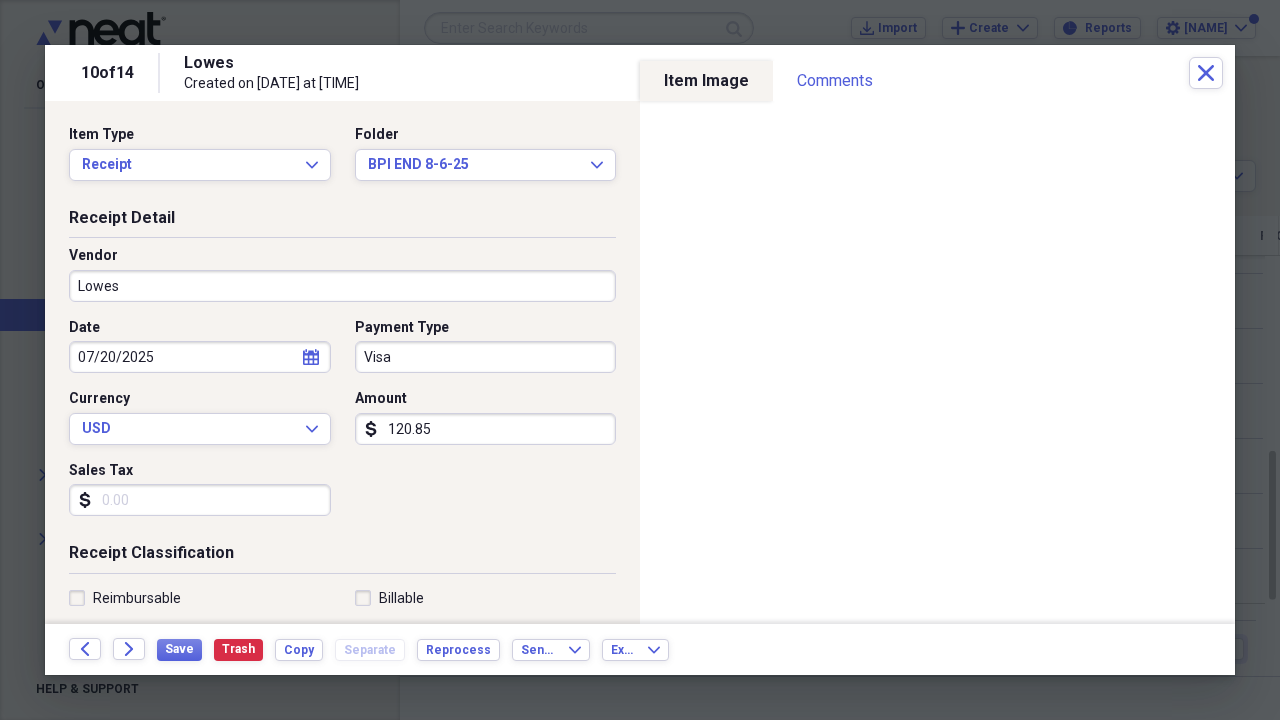 click on "Reimbursable" at bounding box center [125, 598] 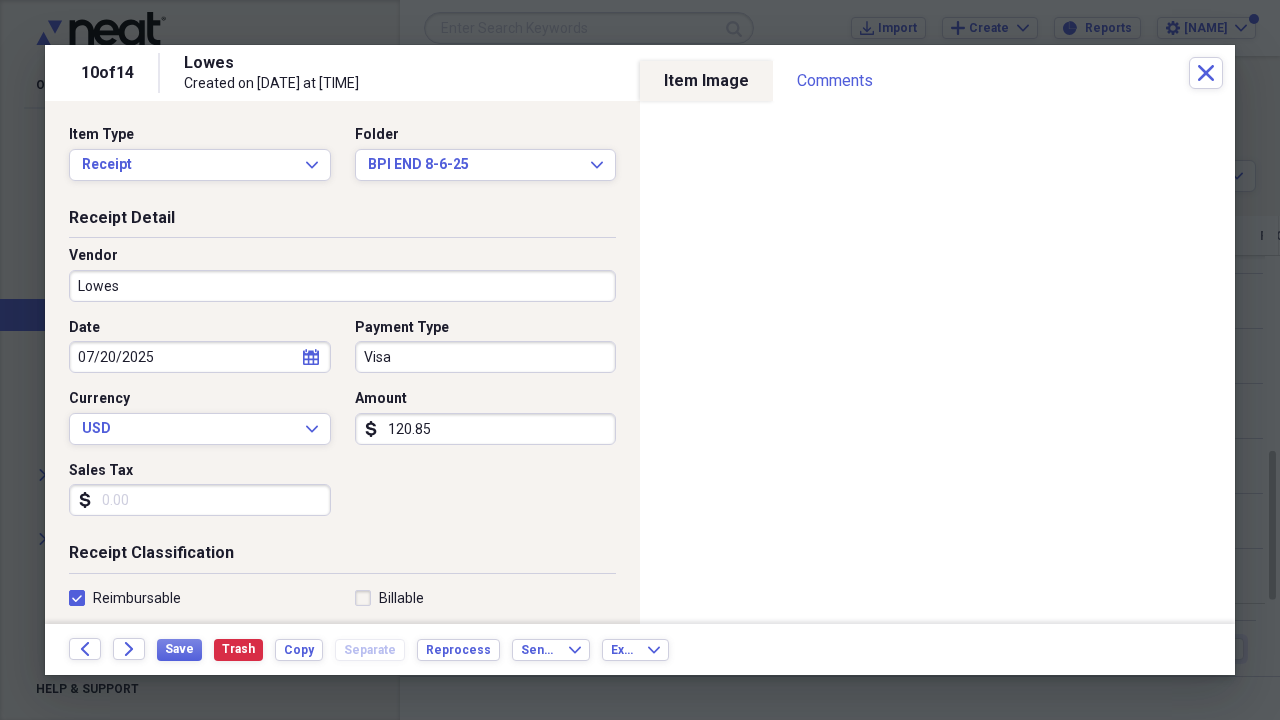 checkbox on "true" 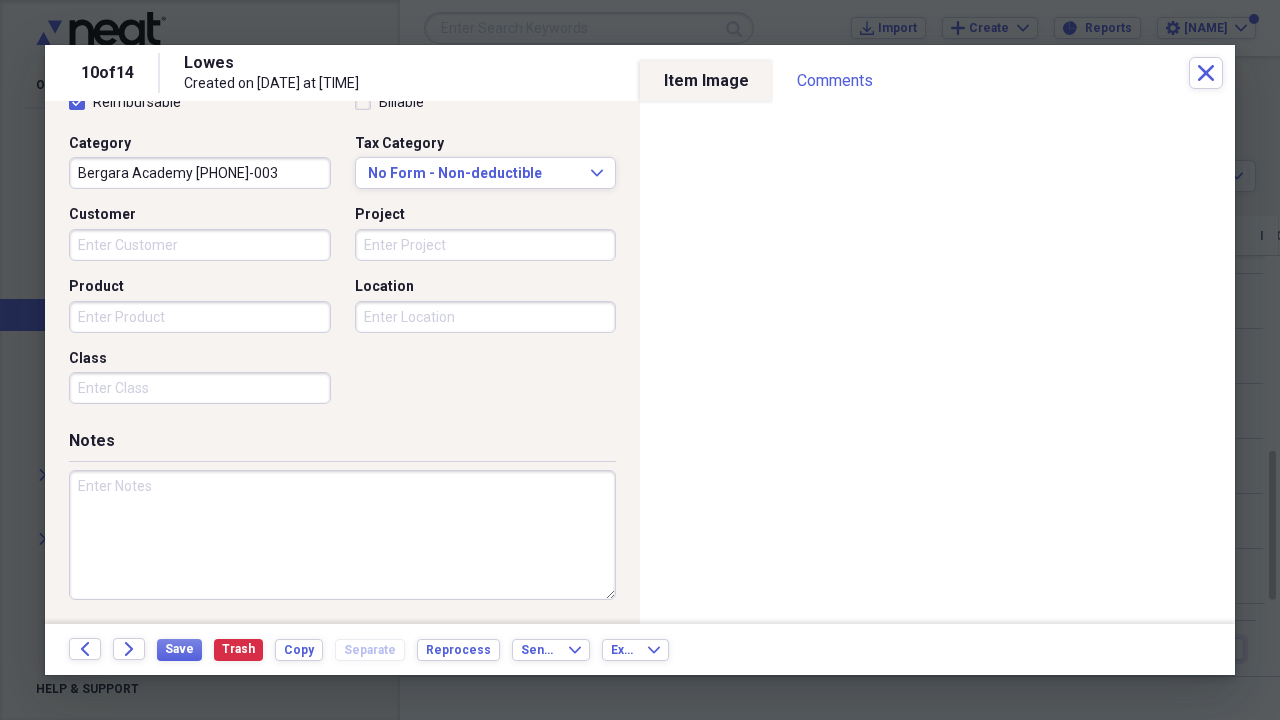 scroll, scrollTop: 491, scrollLeft: 0, axis: vertical 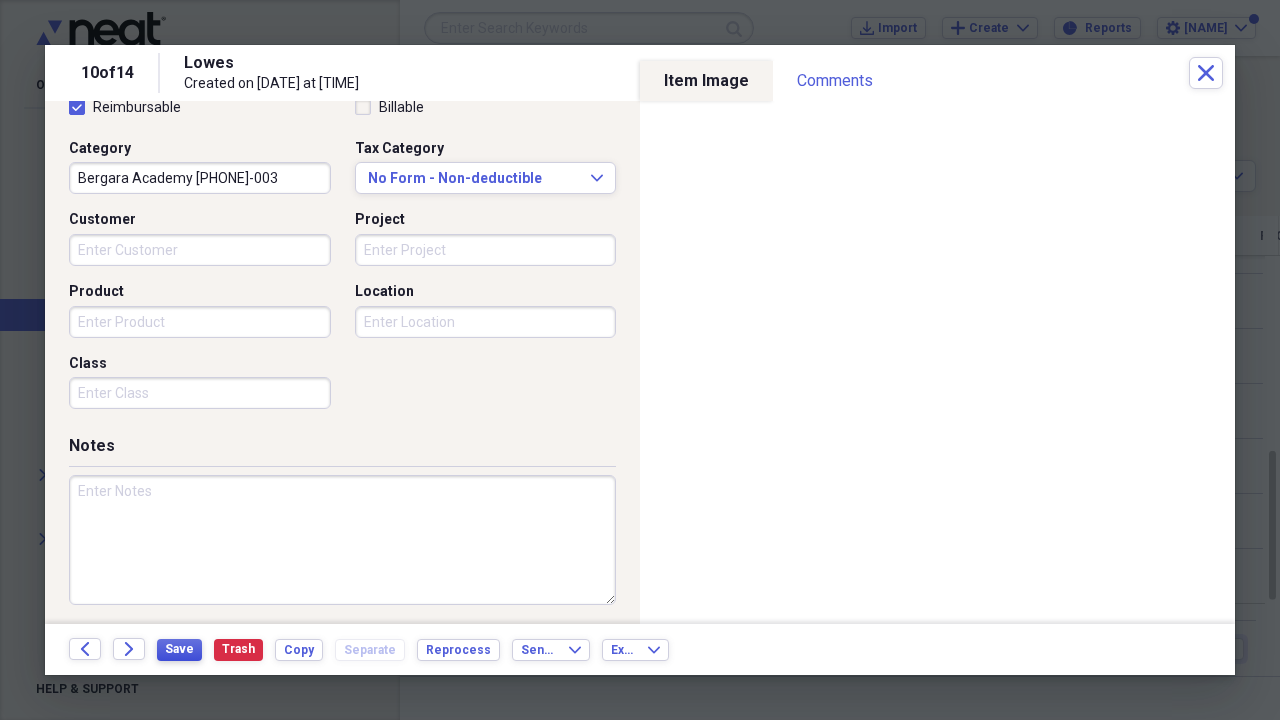 click on "Save" at bounding box center [179, 649] 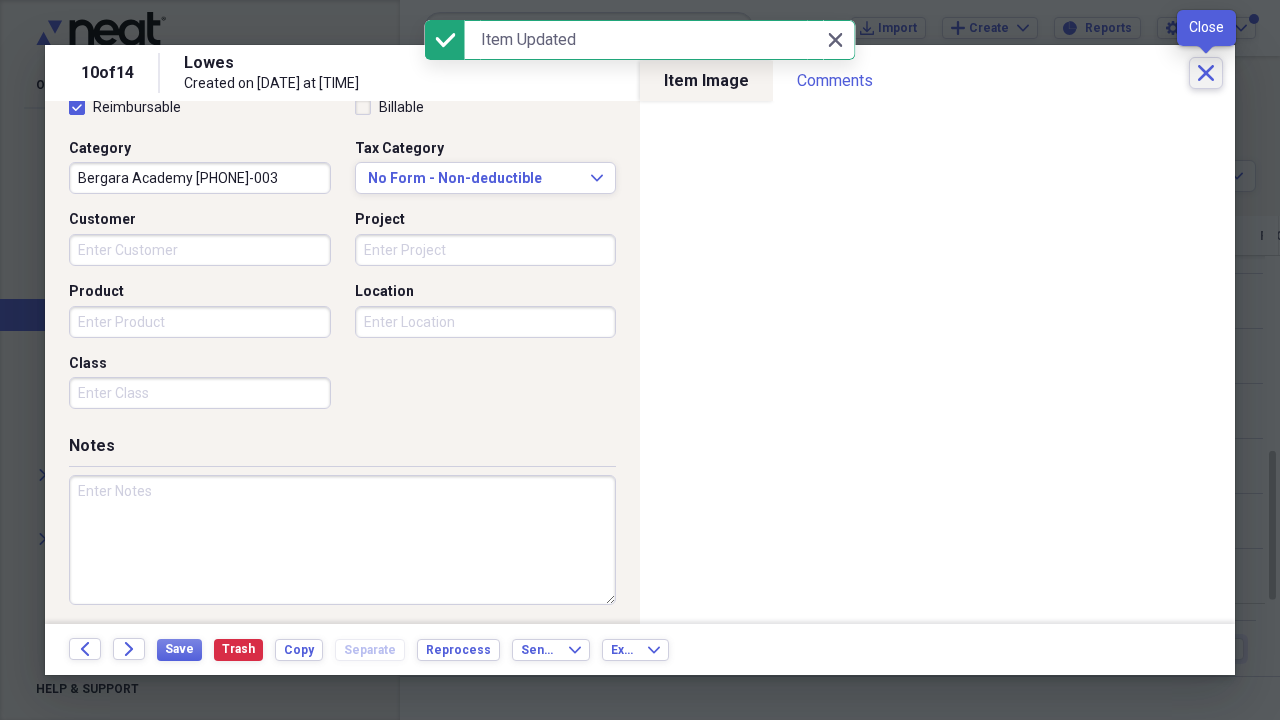 click on "Close" 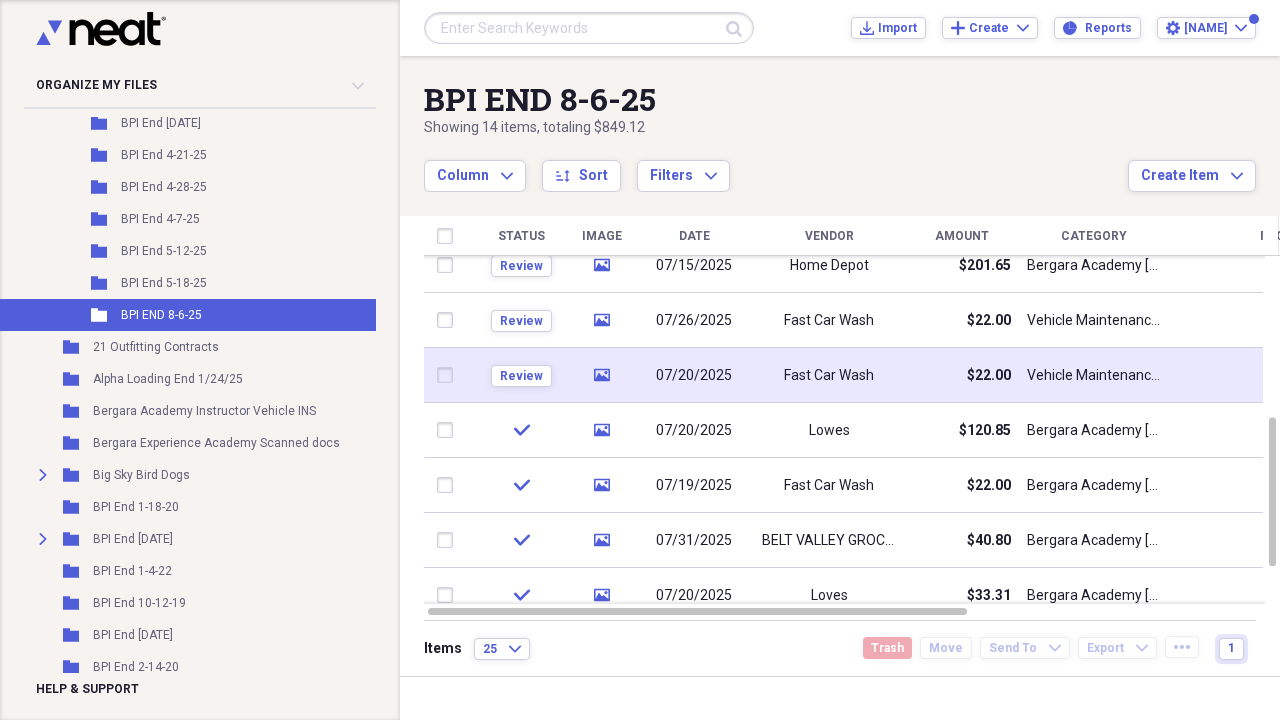 click on "07/20/2025" at bounding box center [694, 376] 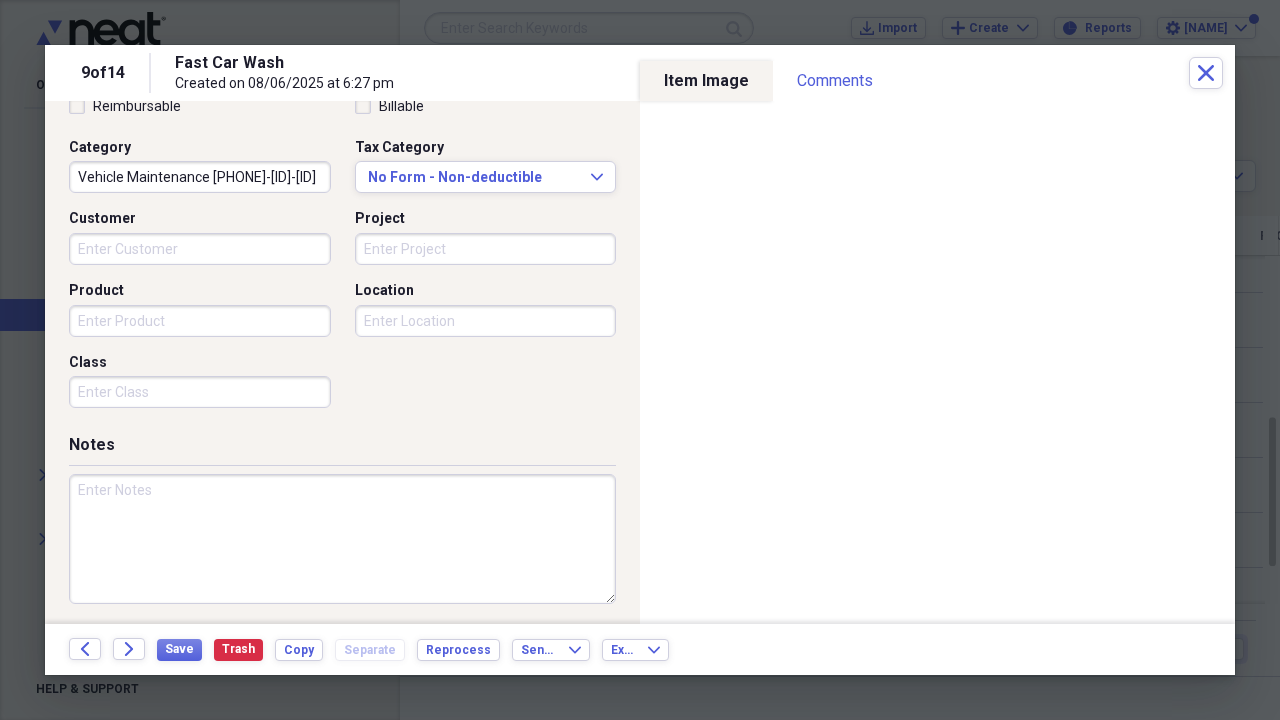 scroll, scrollTop: 491, scrollLeft: 0, axis: vertical 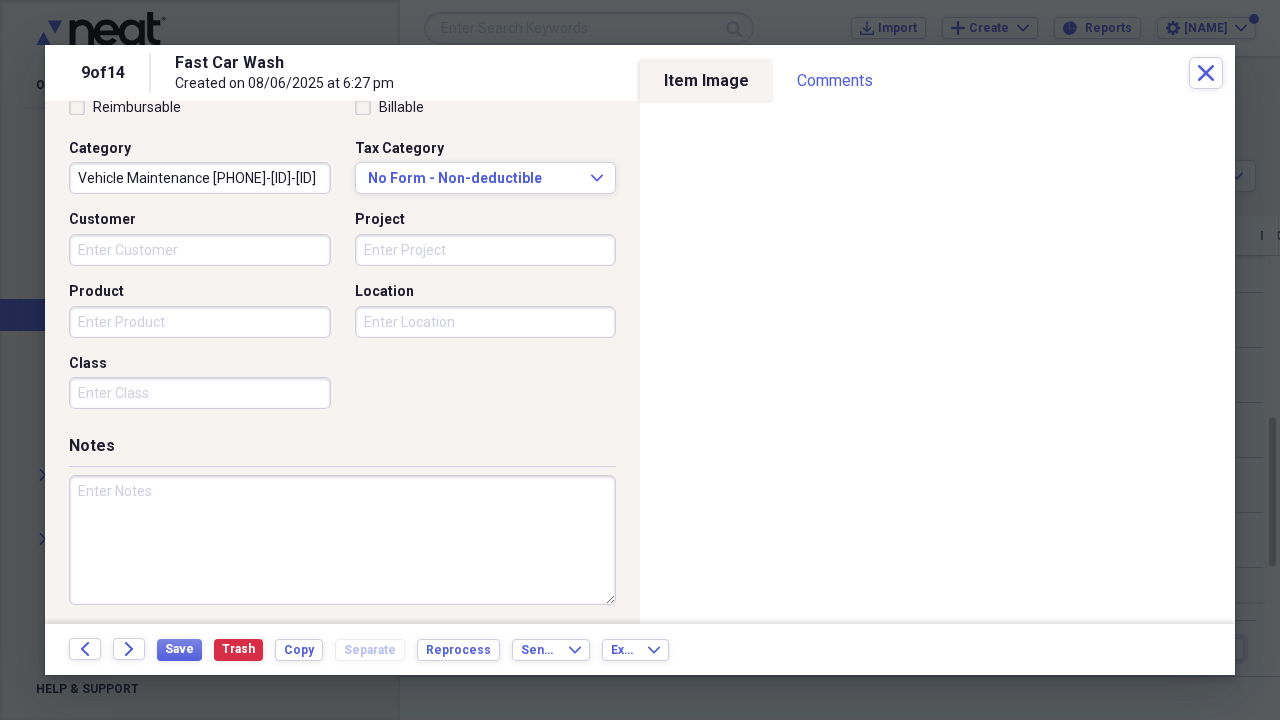click on "Vehicle Maintenance [PHONE]-[ID]-[ID]" at bounding box center [200, 178] 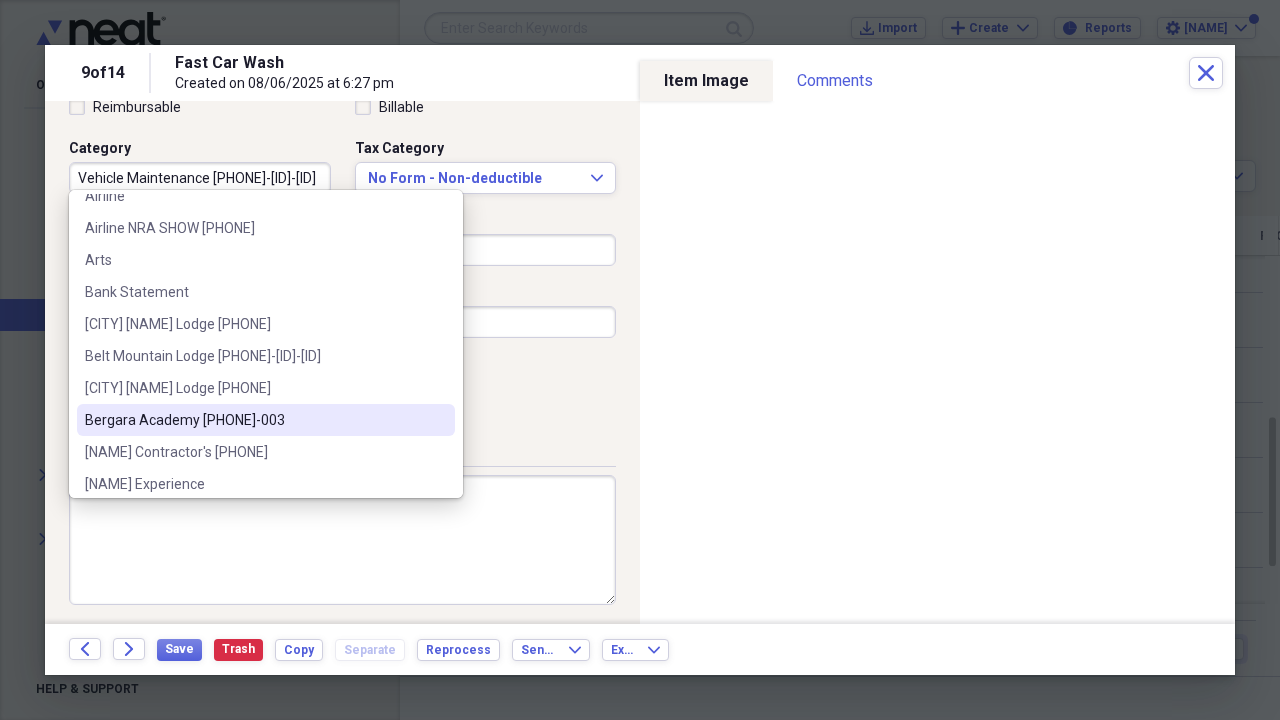 scroll, scrollTop: 51, scrollLeft: 0, axis: vertical 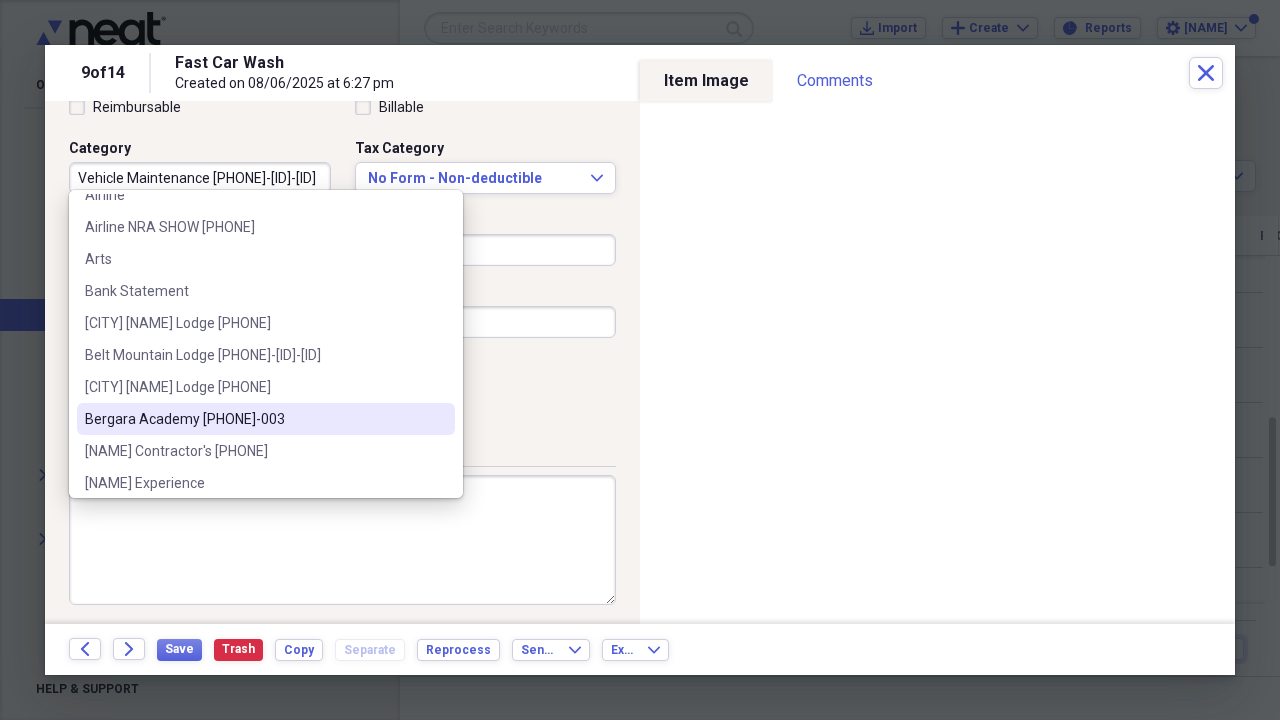 click on "Bergara Academy [PHONE]-003" at bounding box center [254, 419] 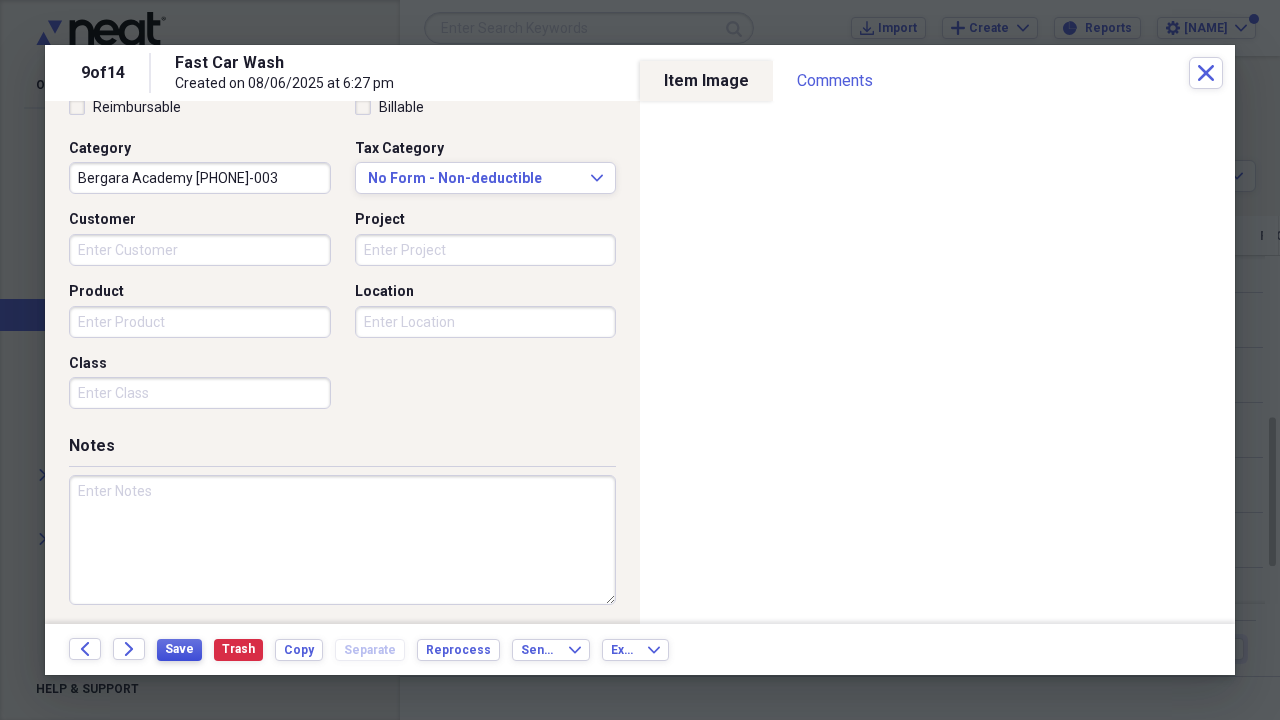 click on "Save" at bounding box center [179, 649] 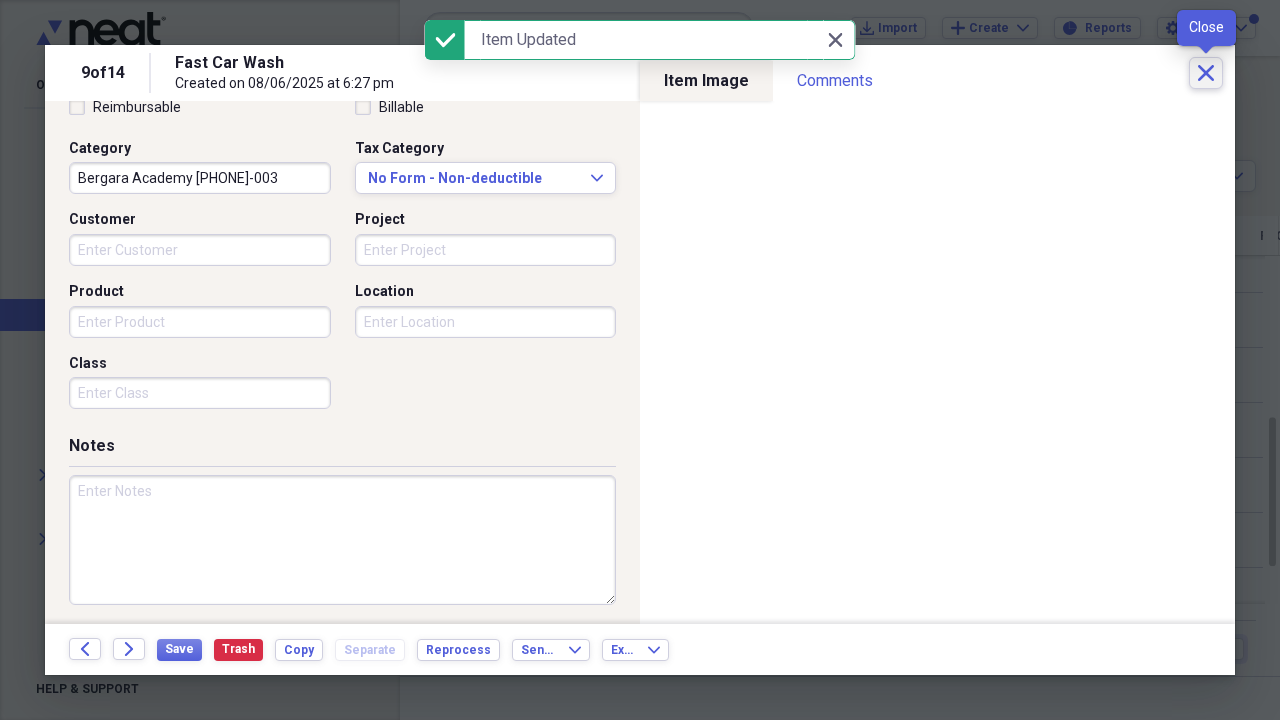 click 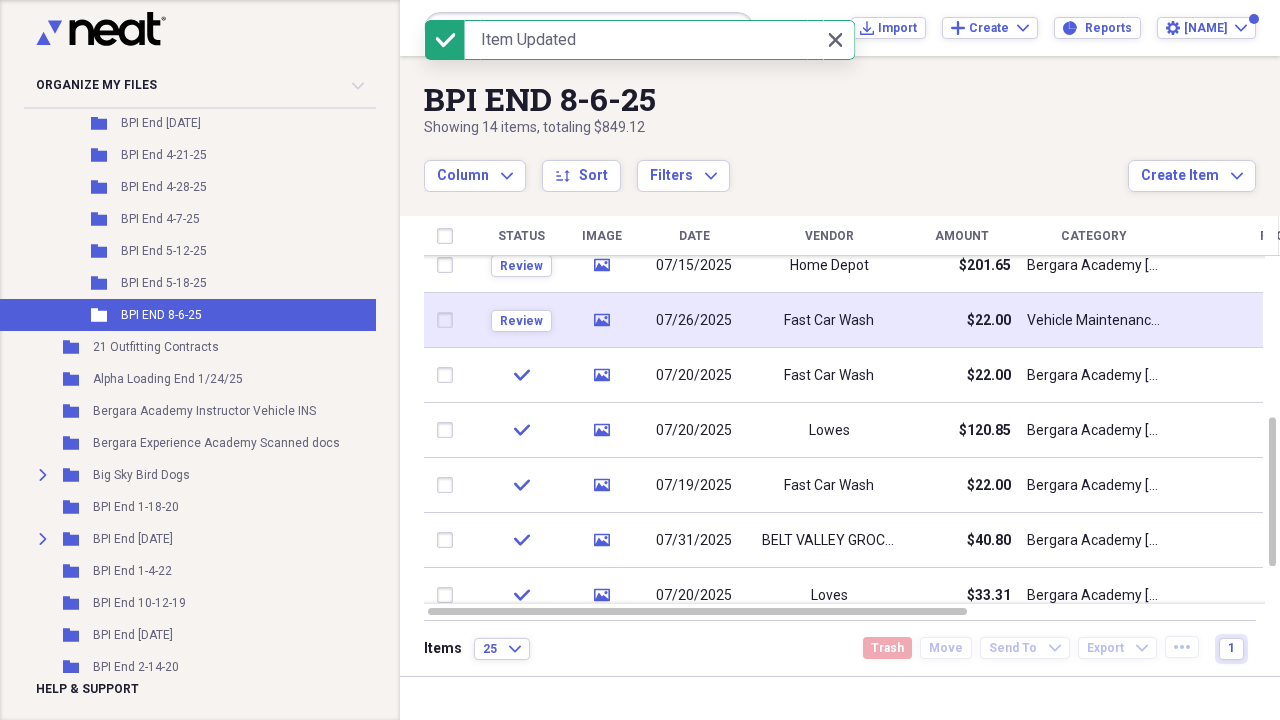 click on "07/26/2025" at bounding box center (694, 320) 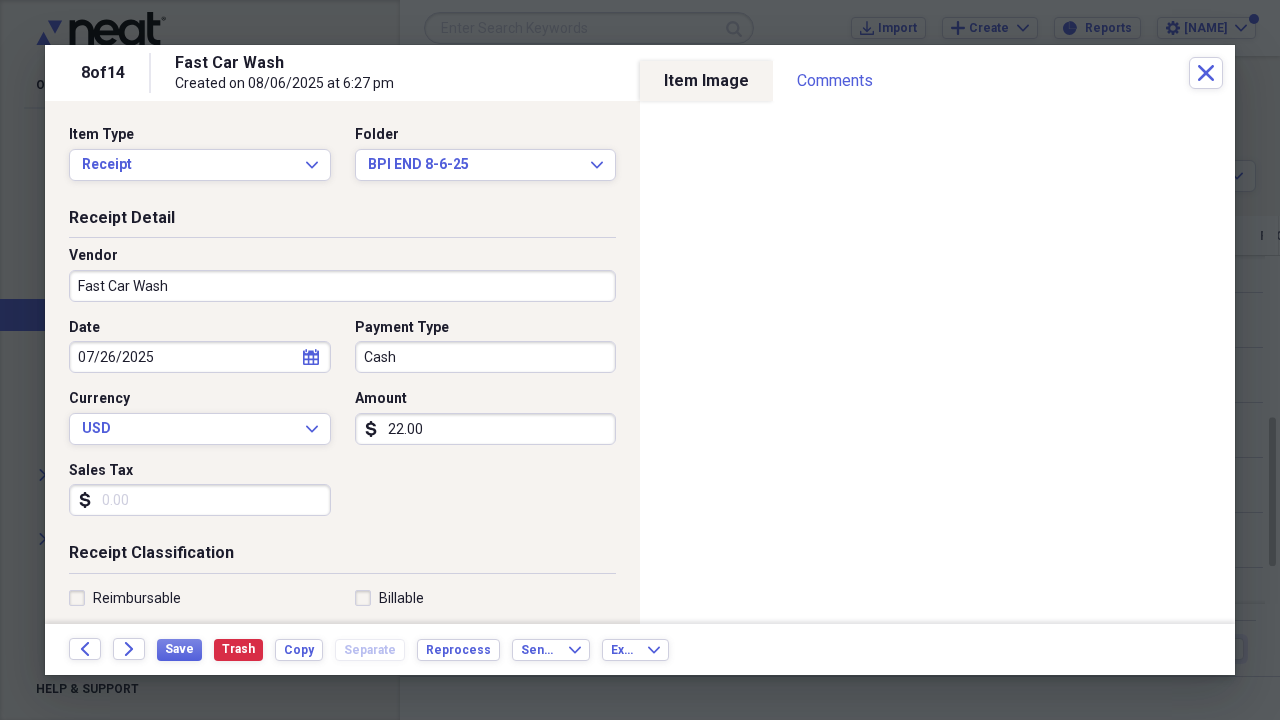 click on "Cash" at bounding box center (486, 357) 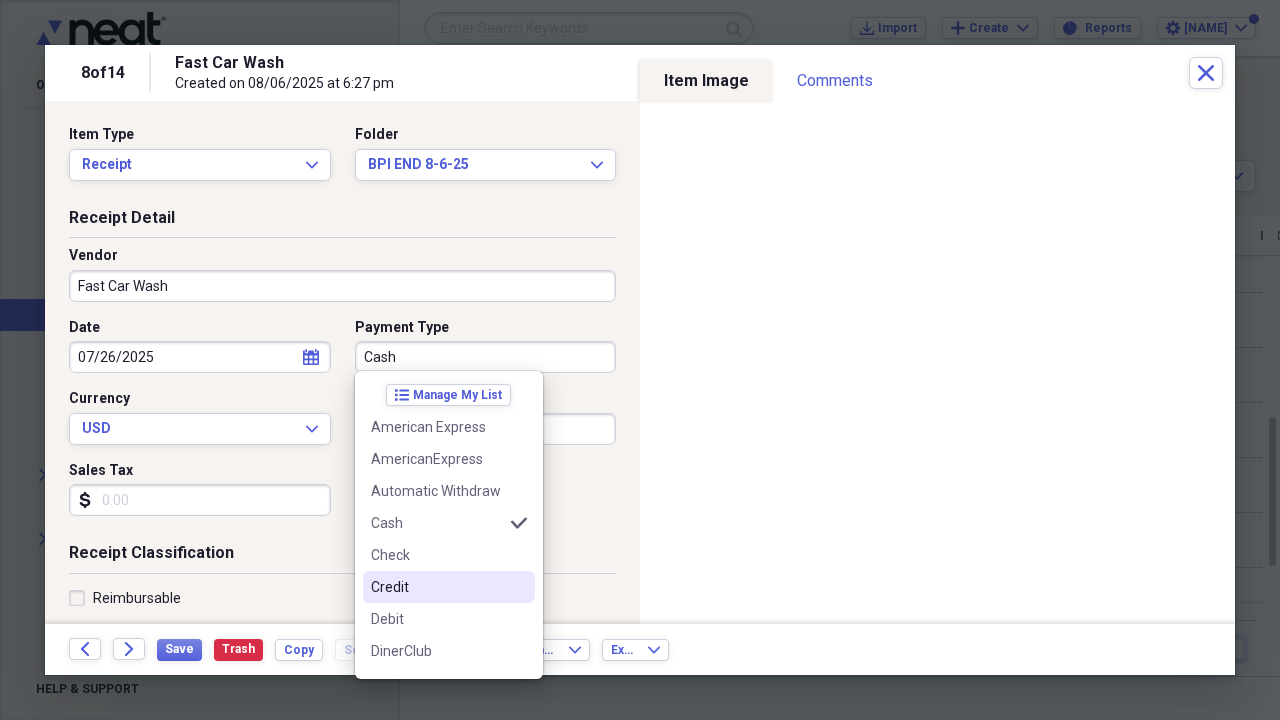 click on "Credit" at bounding box center (437, 587) 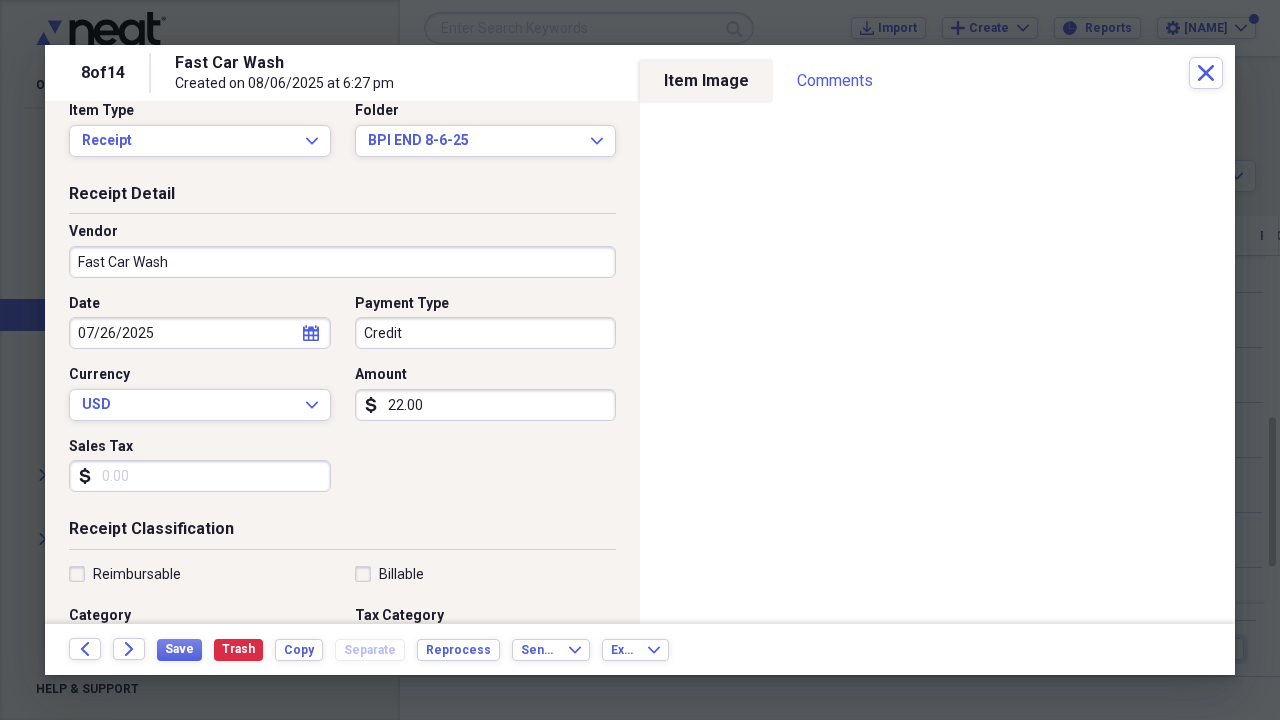 scroll, scrollTop: 101, scrollLeft: 0, axis: vertical 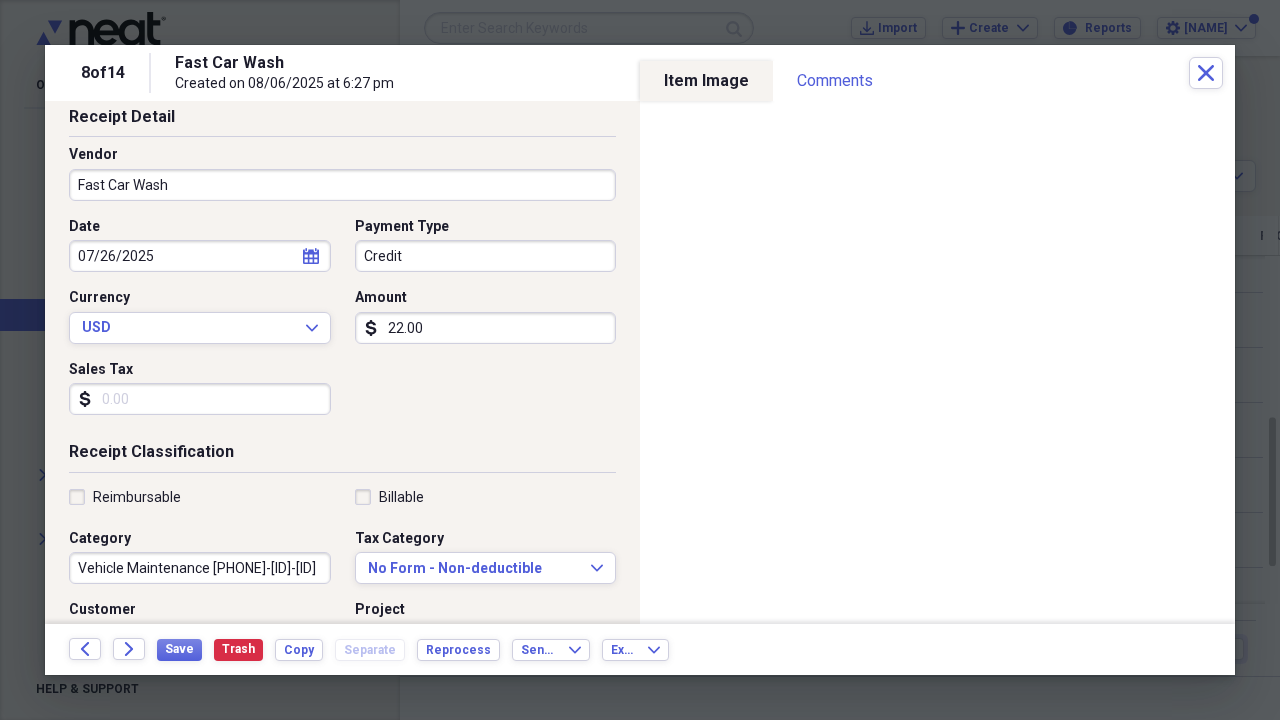 click on "Reimbursable" at bounding box center [125, 497] 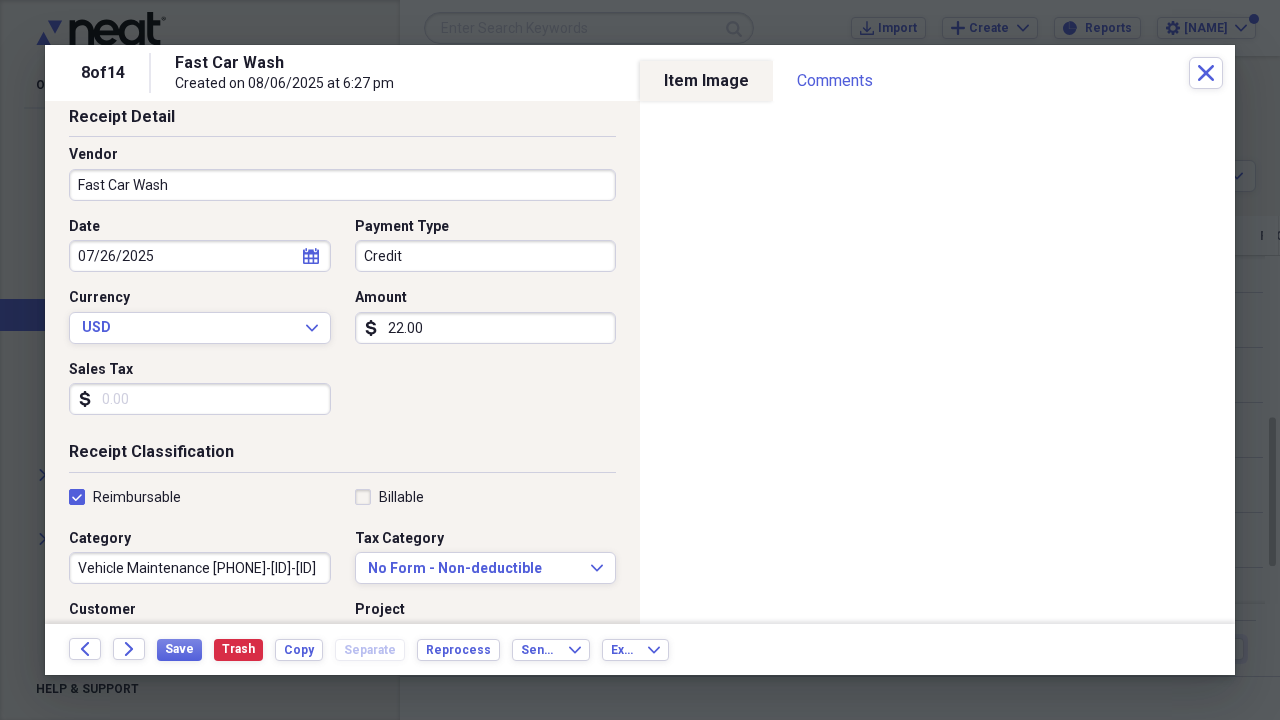 checkbox on "true" 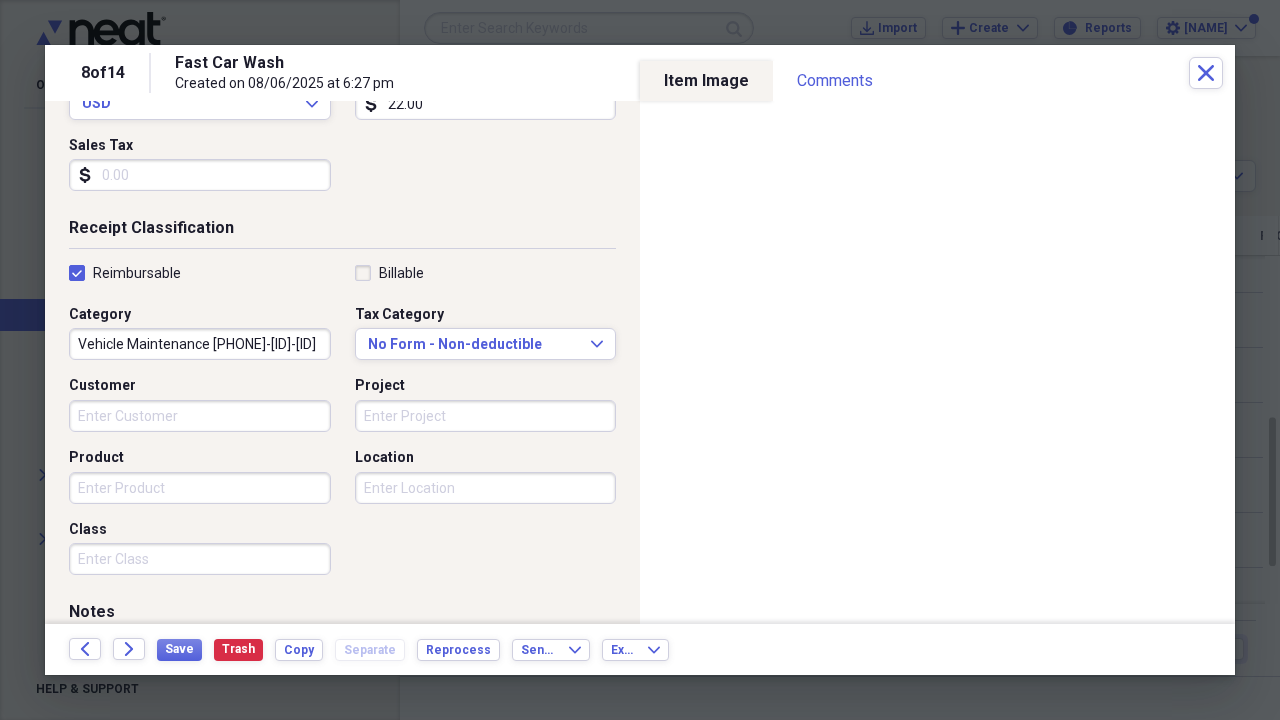 scroll, scrollTop: 326, scrollLeft: 0, axis: vertical 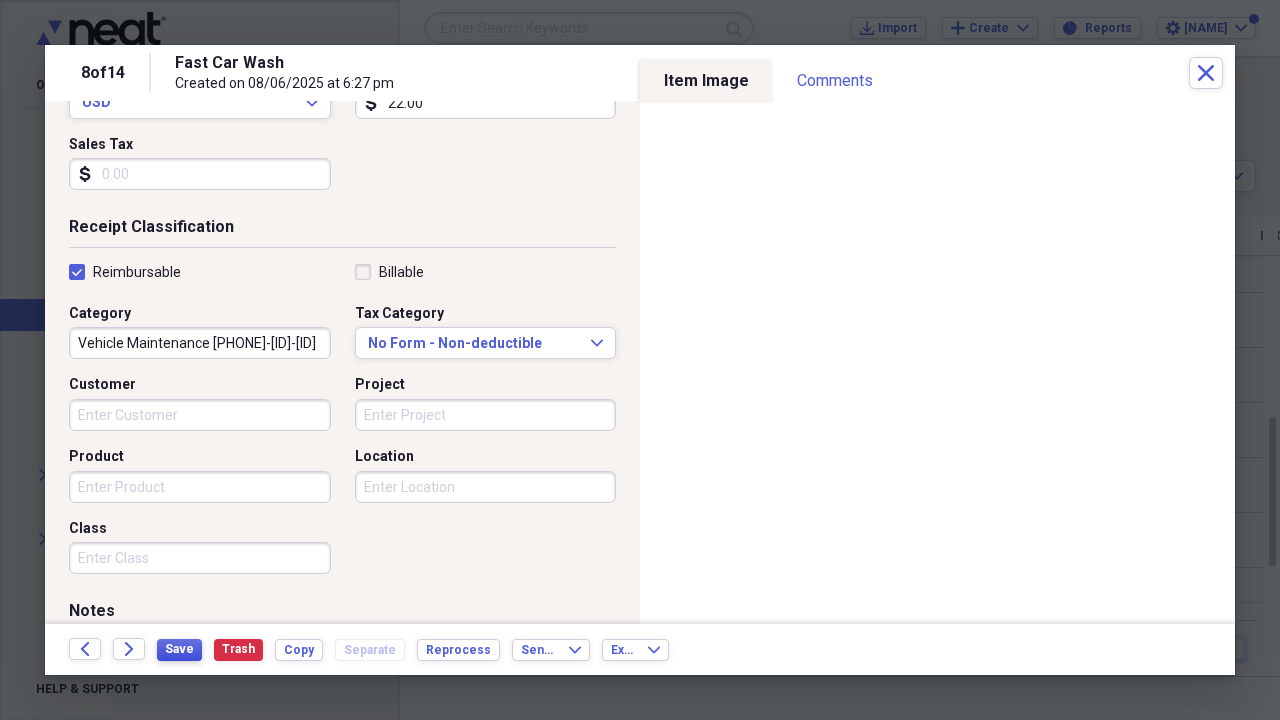 click on "Save" at bounding box center (179, 649) 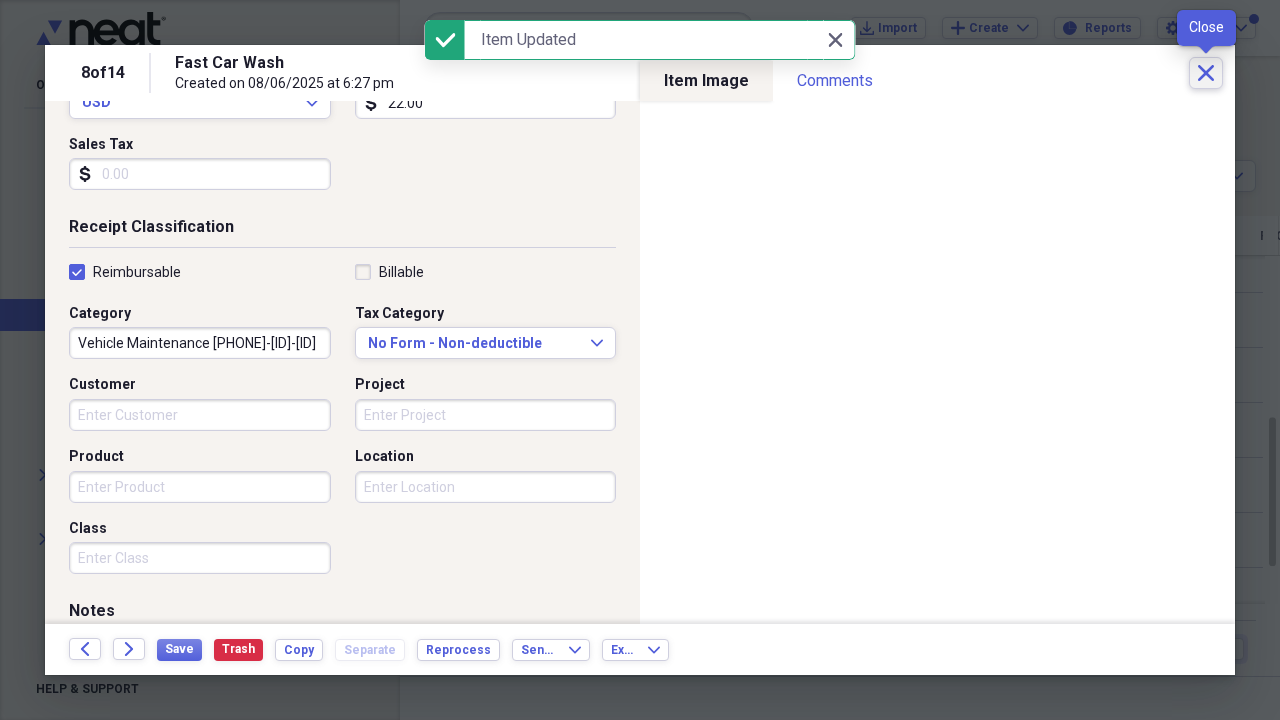 click on "Close" 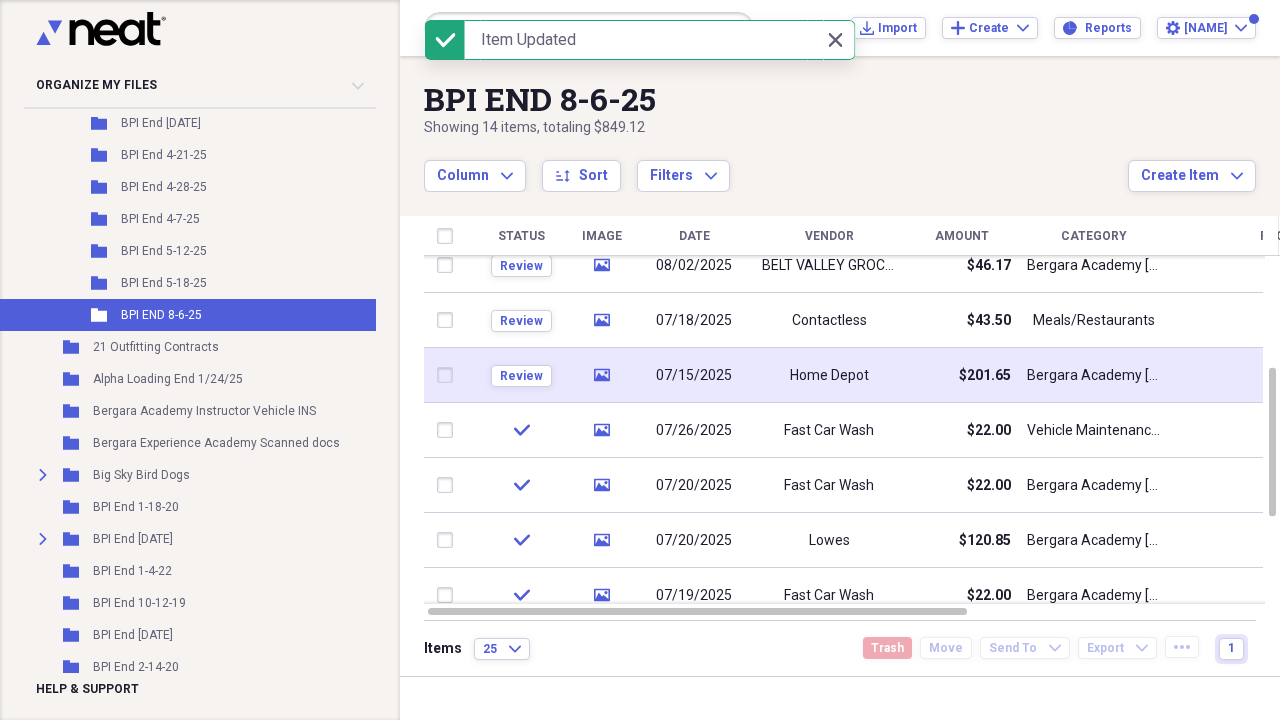 click on "07/15/2025" at bounding box center (694, 376) 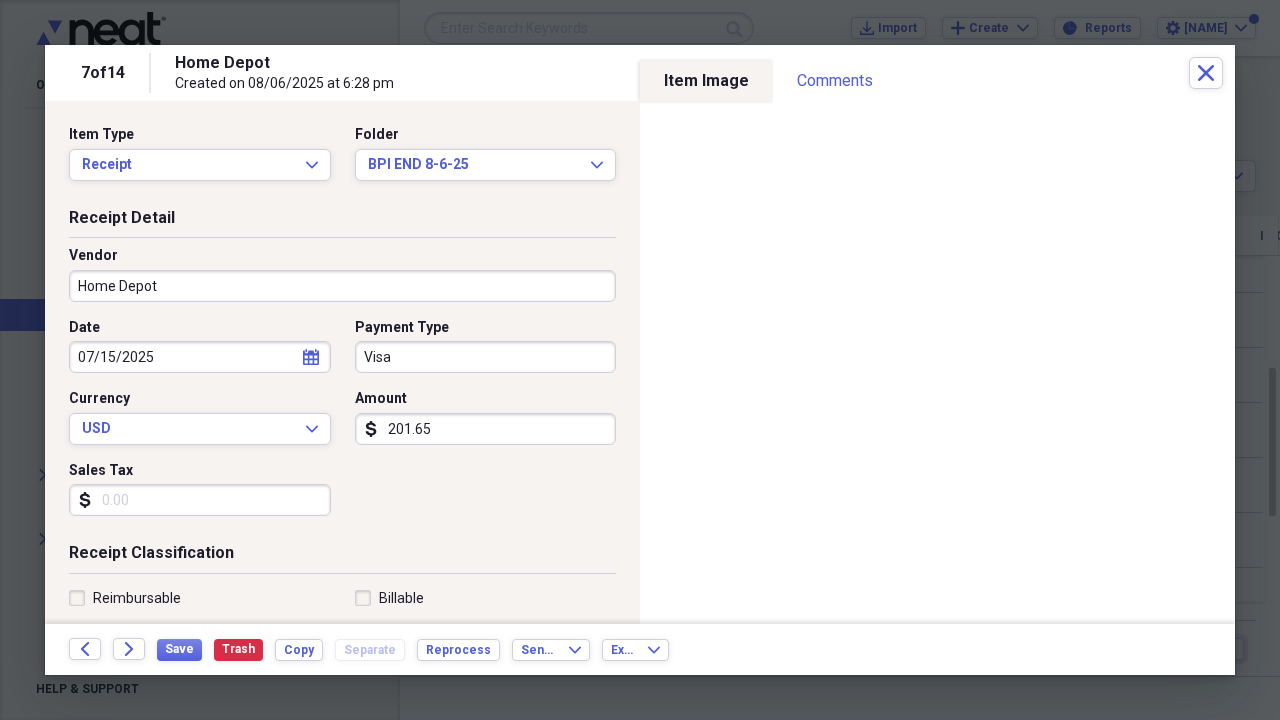 click on "201.65" at bounding box center [486, 429] 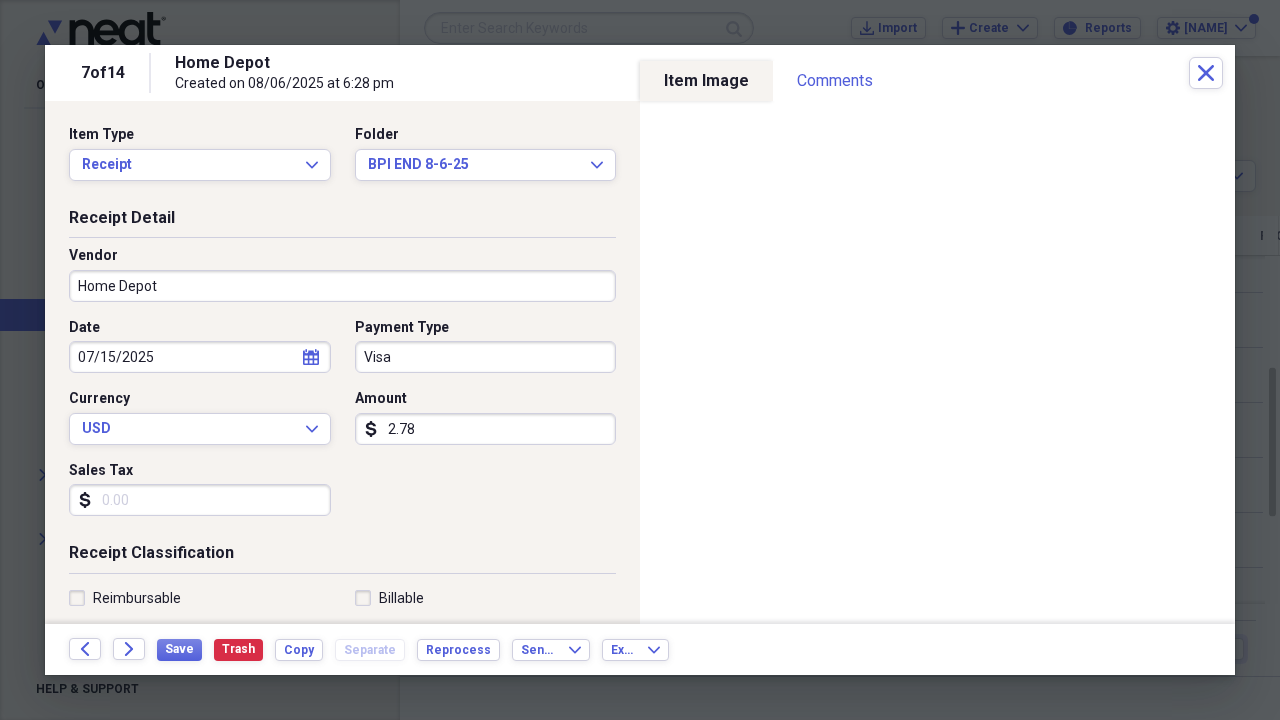 type on "27.85" 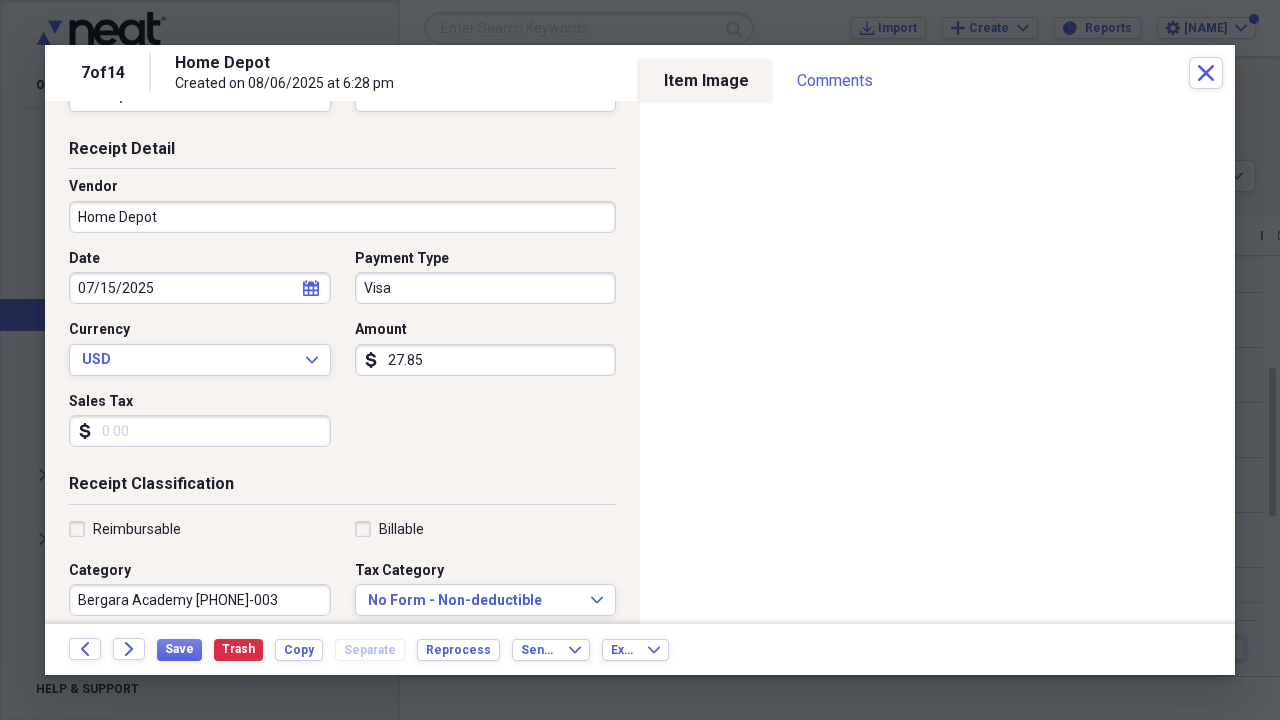 scroll, scrollTop: 71, scrollLeft: 0, axis: vertical 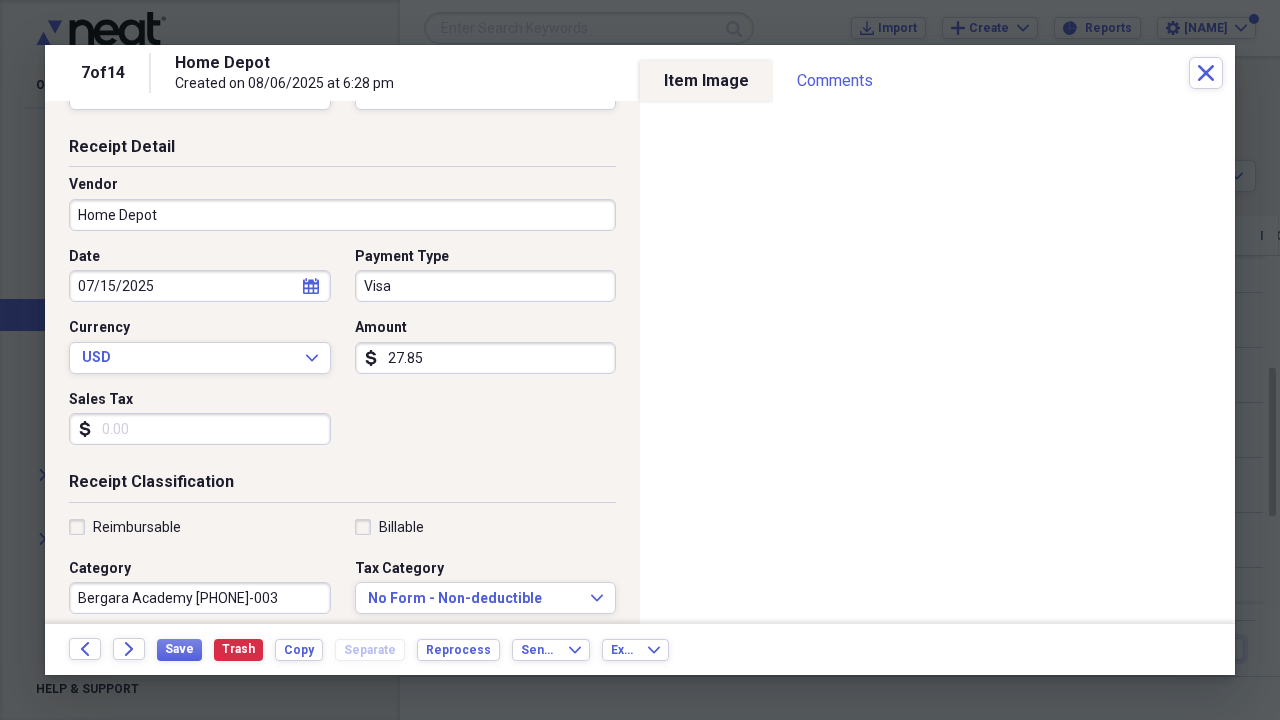 click on "Reimbursable" at bounding box center [125, 527] 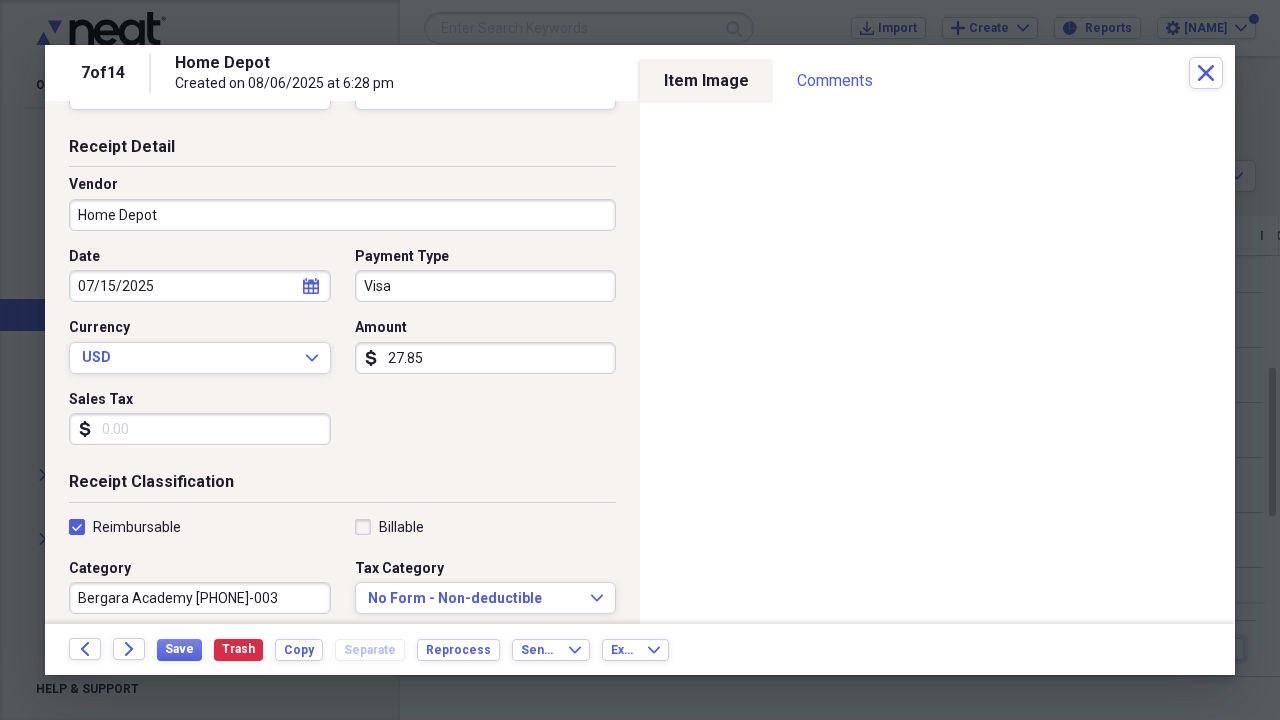 checkbox on "true" 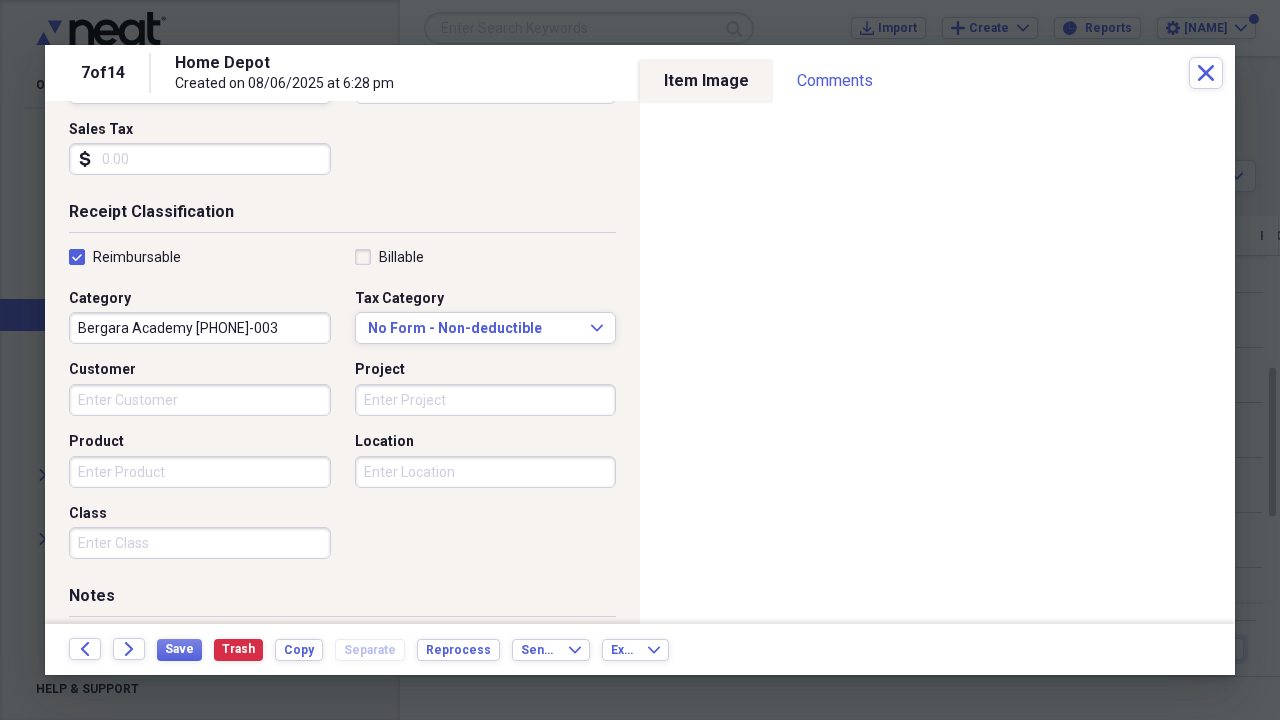 scroll, scrollTop: 343, scrollLeft: 0, axis: vertical 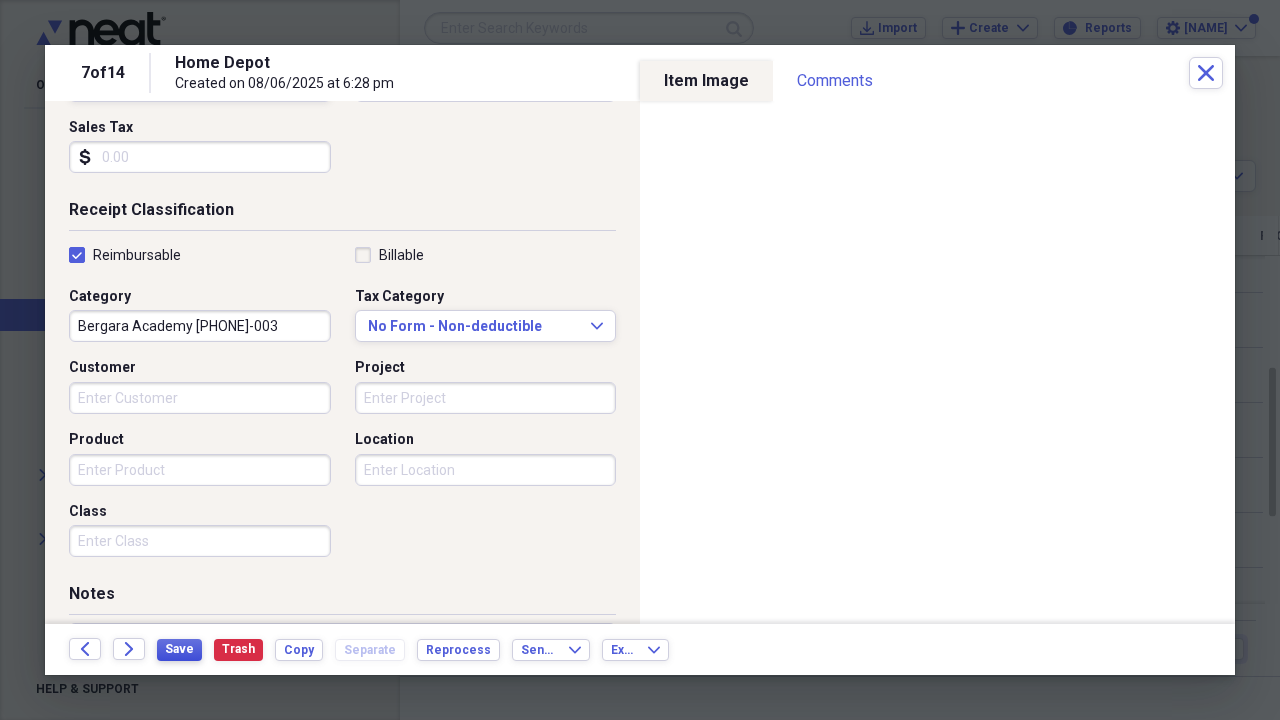 click on "Save" at bounding box center (179, 649) 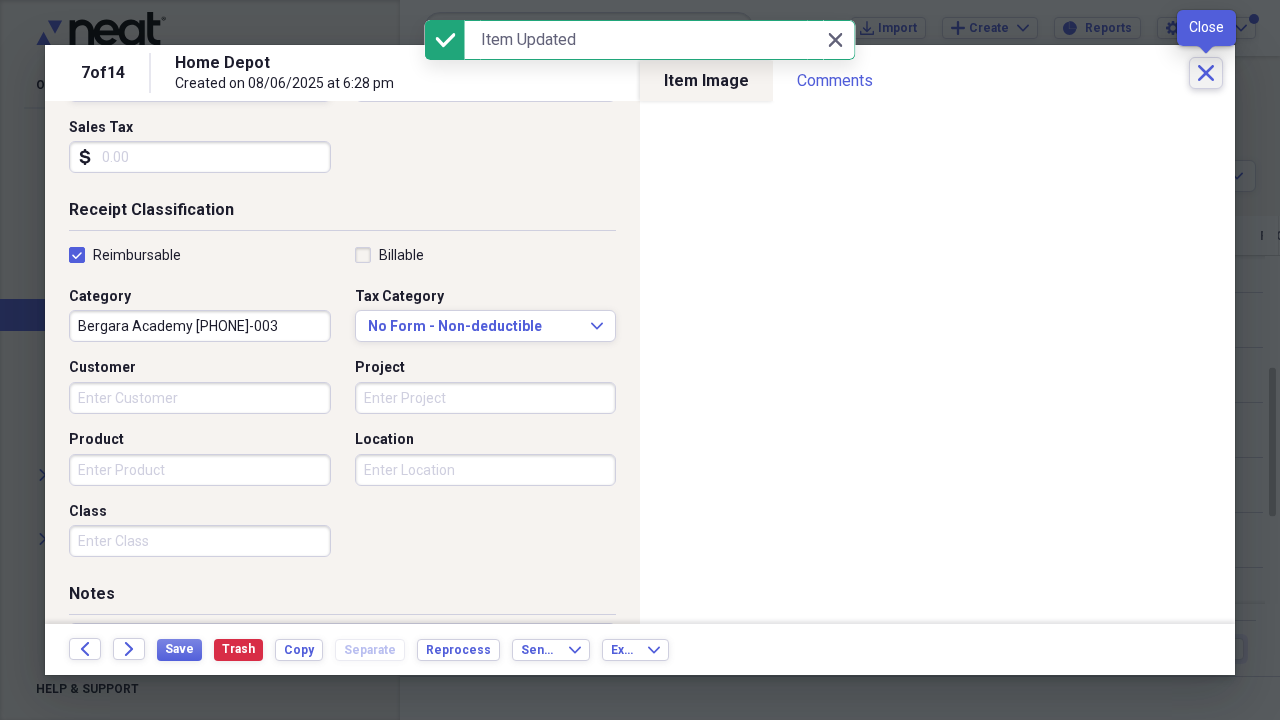click on "Close" 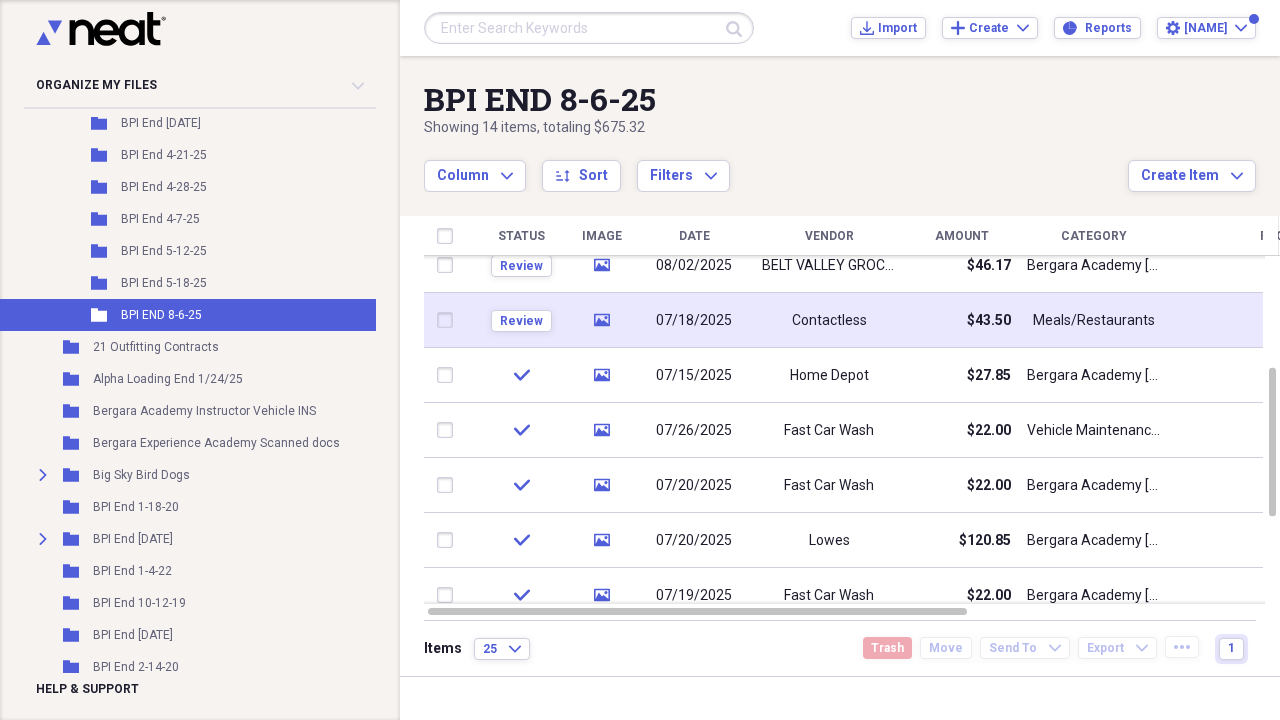 click on "07/18/2025" at bounding box center (694, 321) 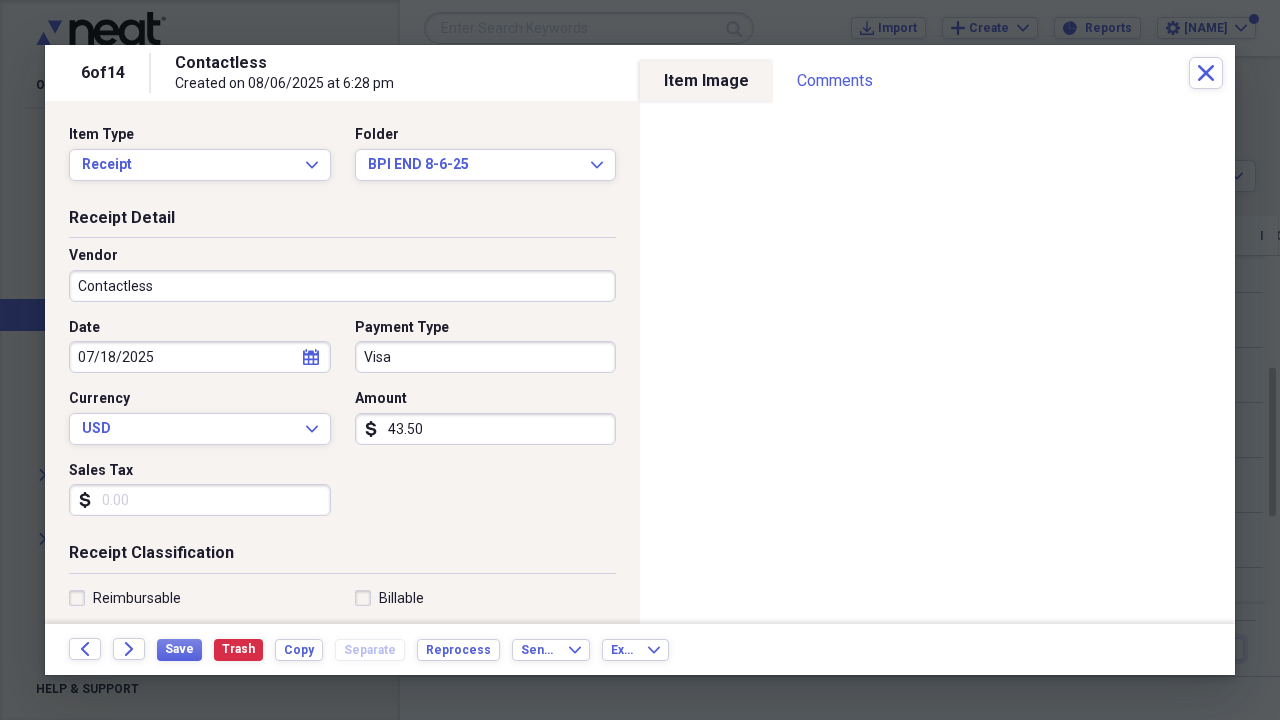 click on "Contactless" at bounding box center [342, 286] 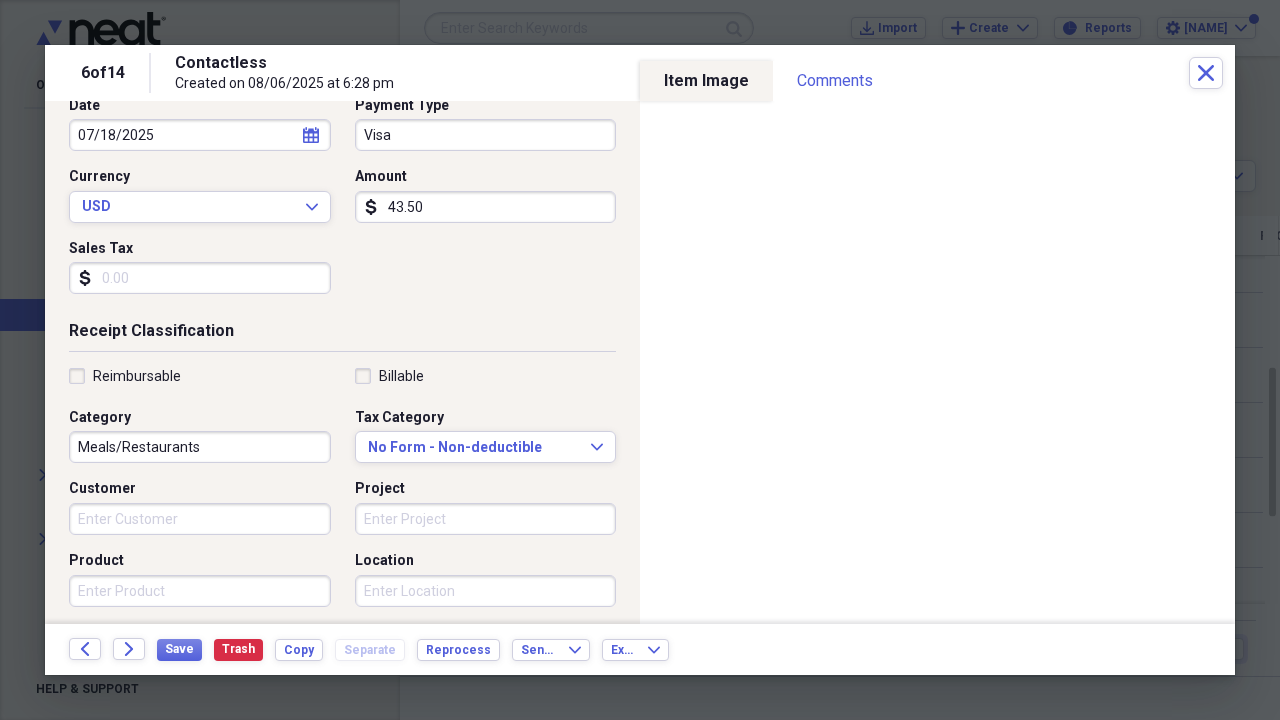 scroll, scrollTop: 230, scrollLeft: 0, axis: vertical 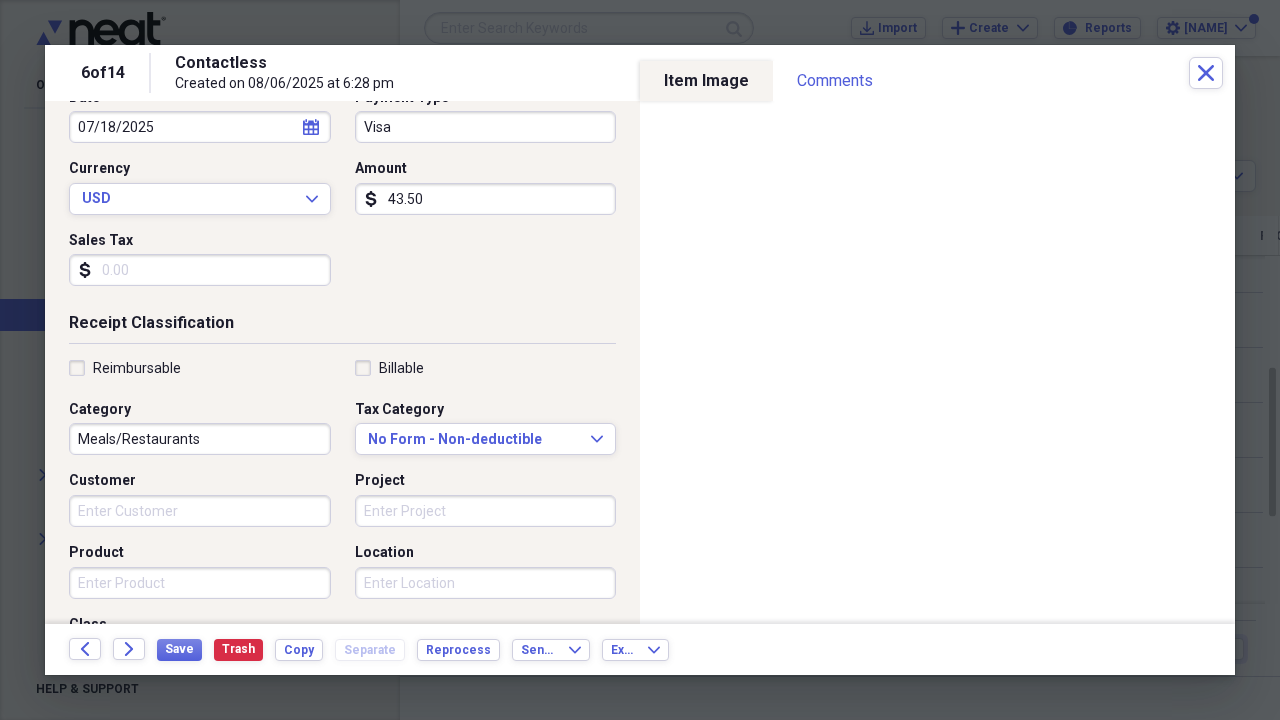 type on "BatteriesPlus" 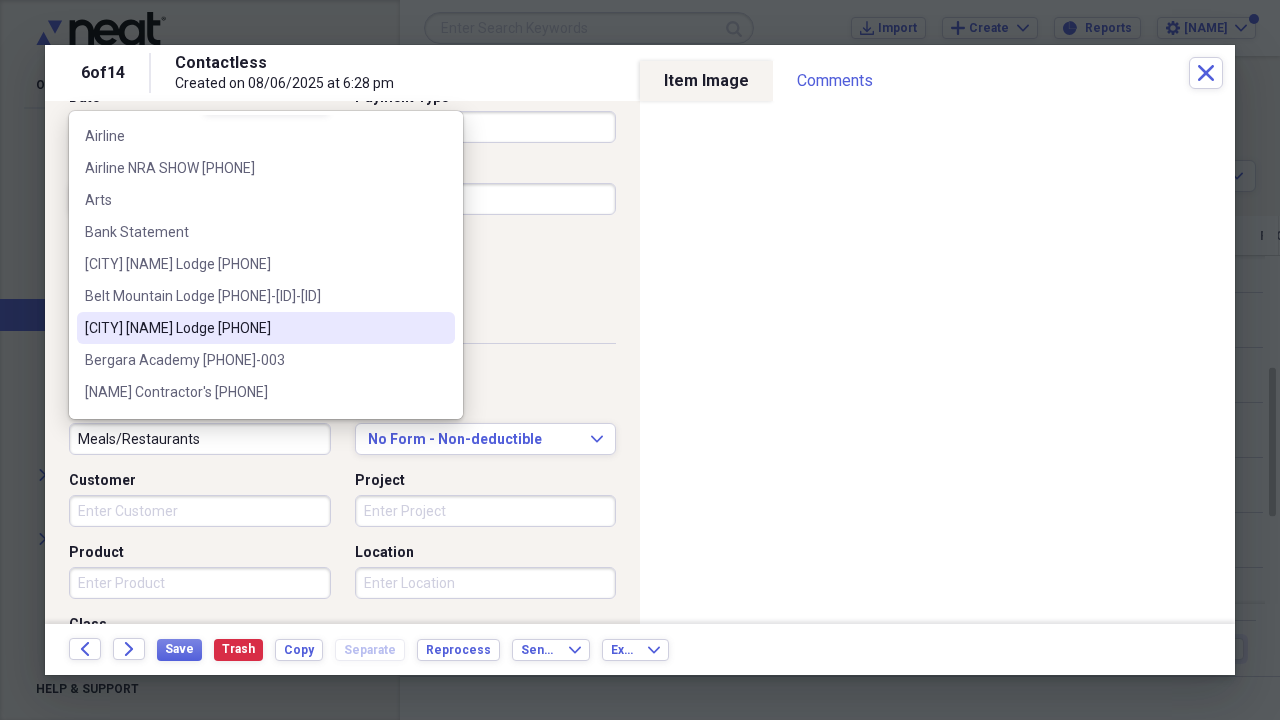 scroll, scrollTop: 43, scrollLeft: 0, axis: vertical 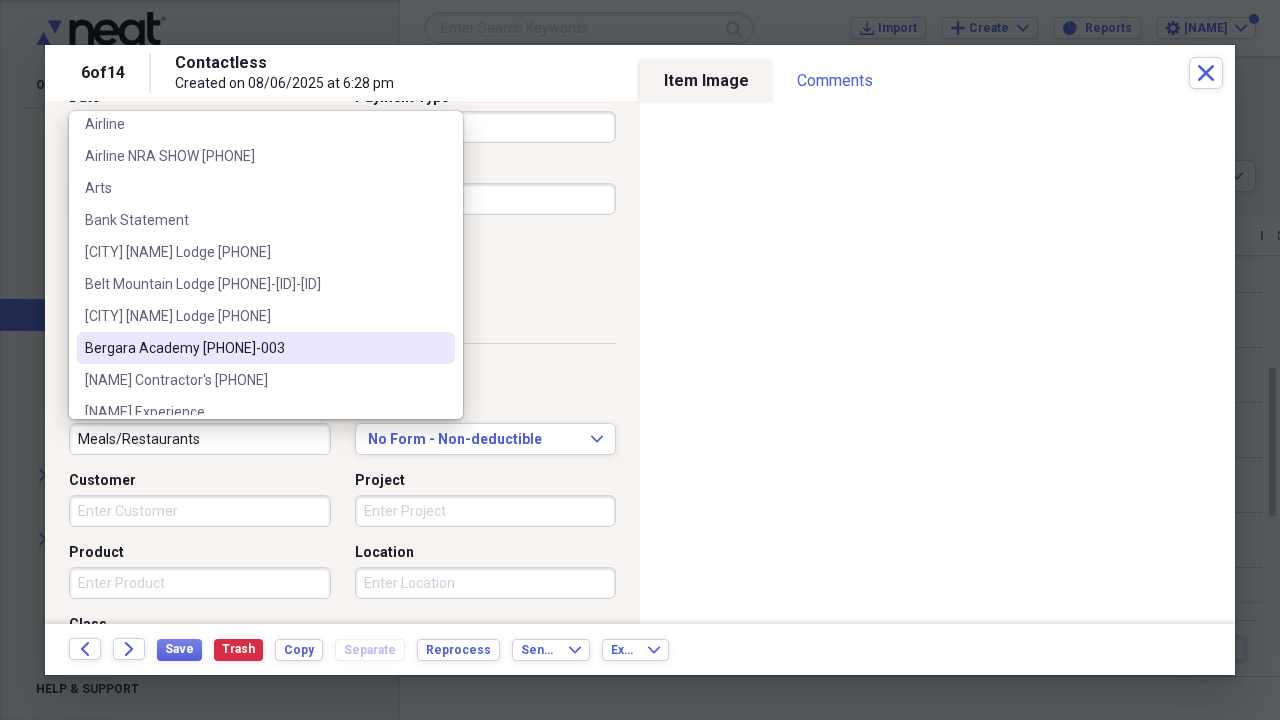 click on "Bergara Academy [PHONE]-003" at bounding box center [254, 348] 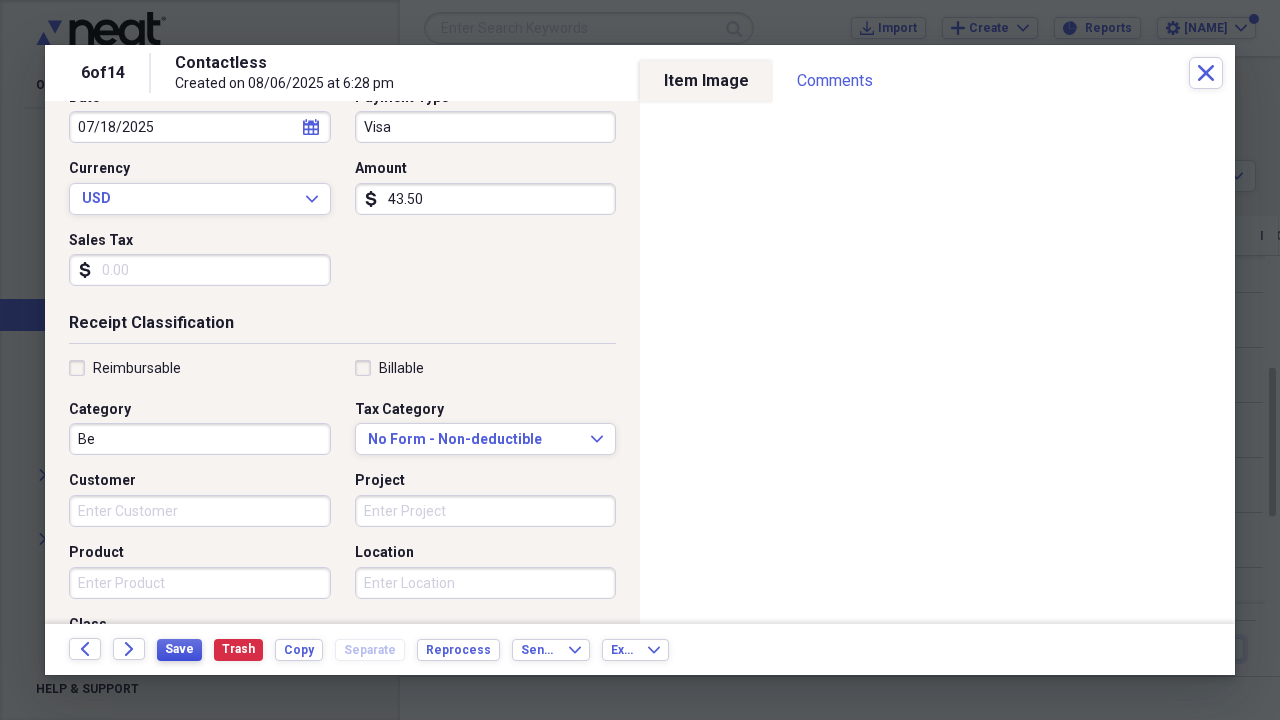 type on "B" 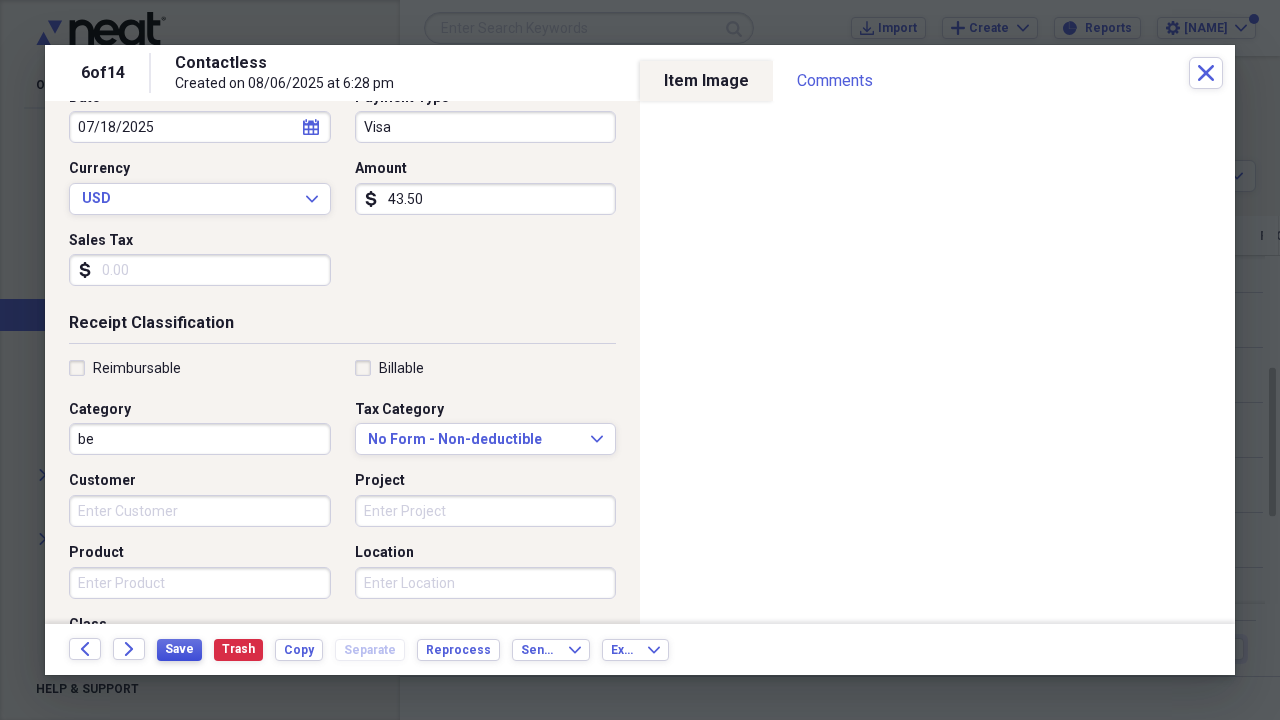 type on "b" 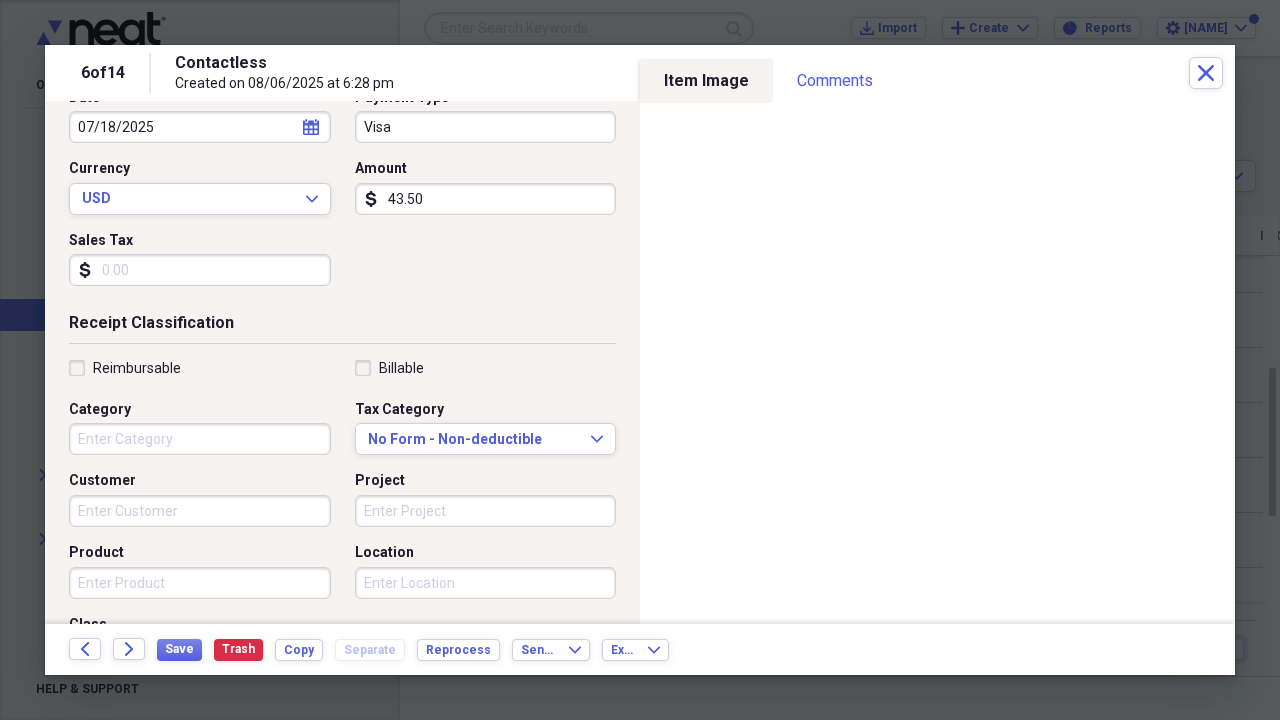 type 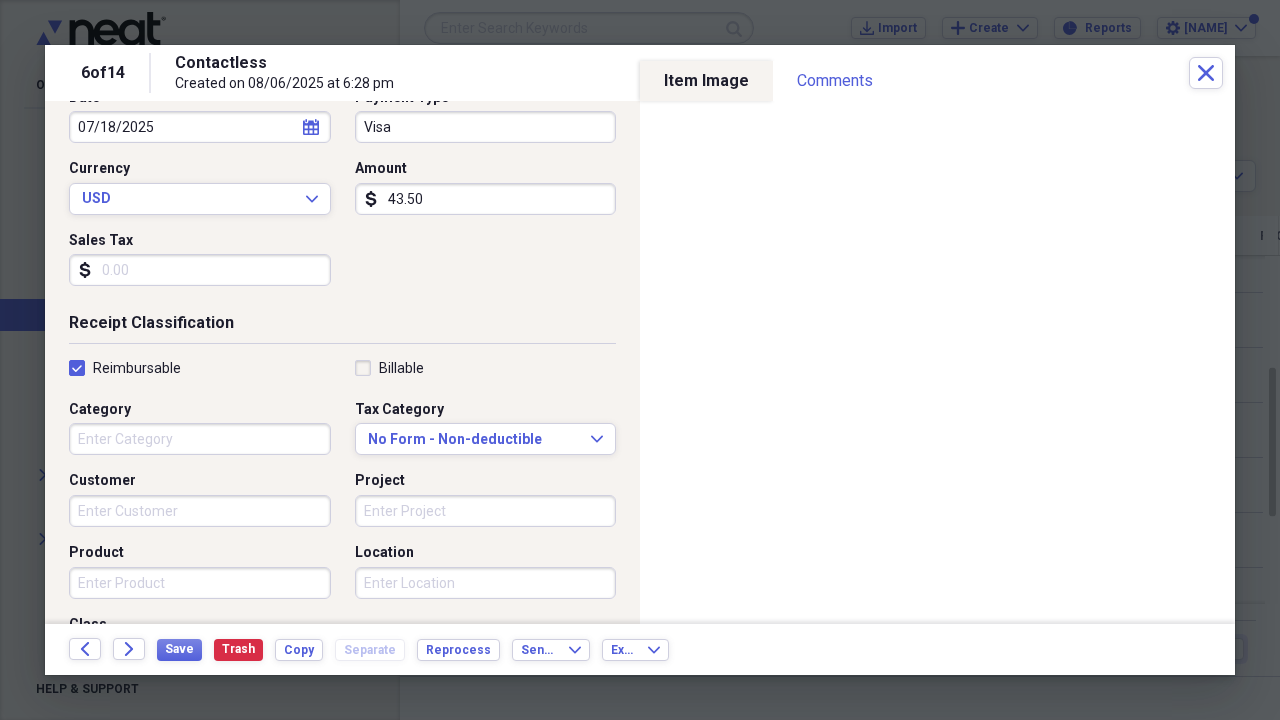 checkbox on "true" 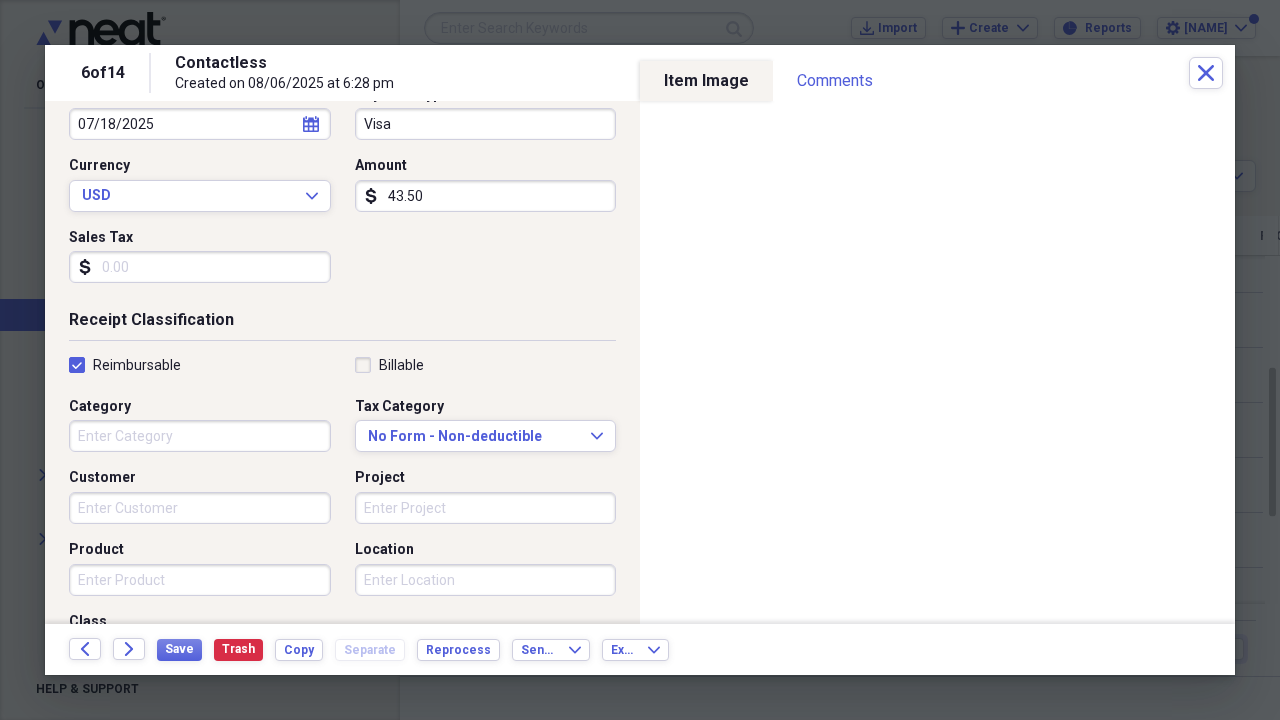 scroll, scrollTop: 259, scrollLeft: 0, axis: vertical 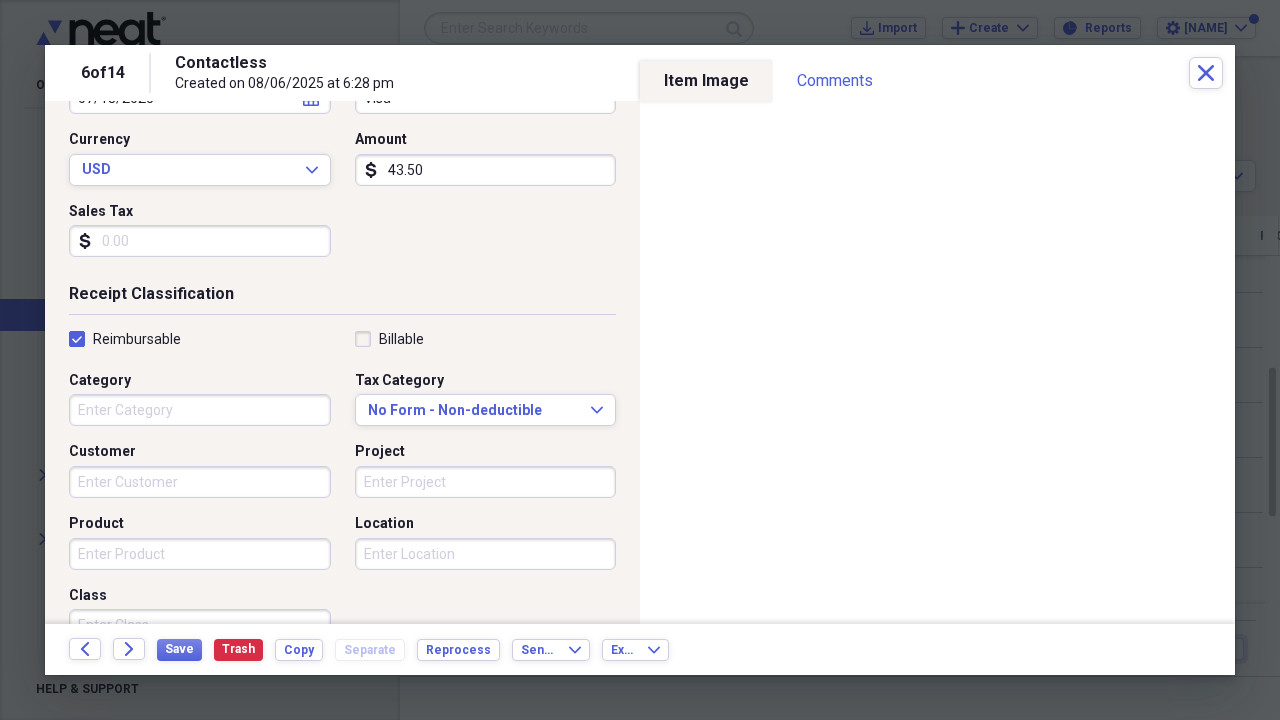 click on "Category" at bounding box center [200, 410] 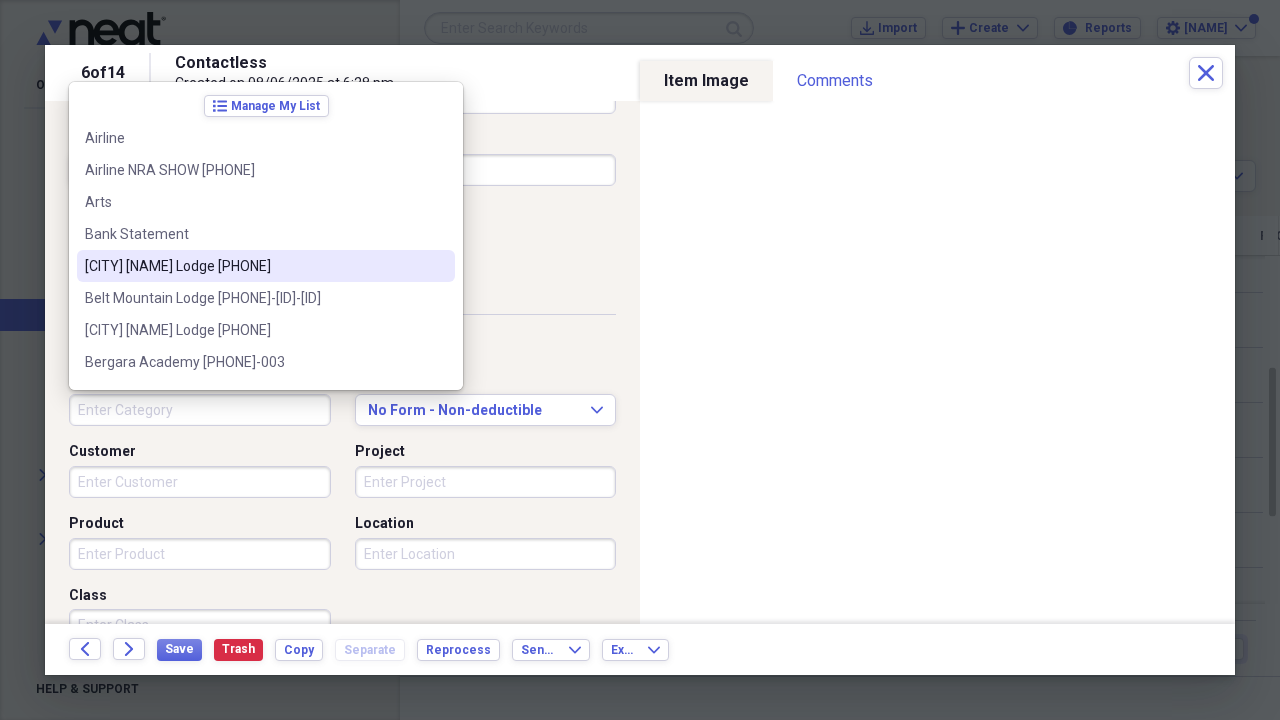 click on "[CITY] [NAME] Lodge [PHONE]" at bounding box center [254, 266] 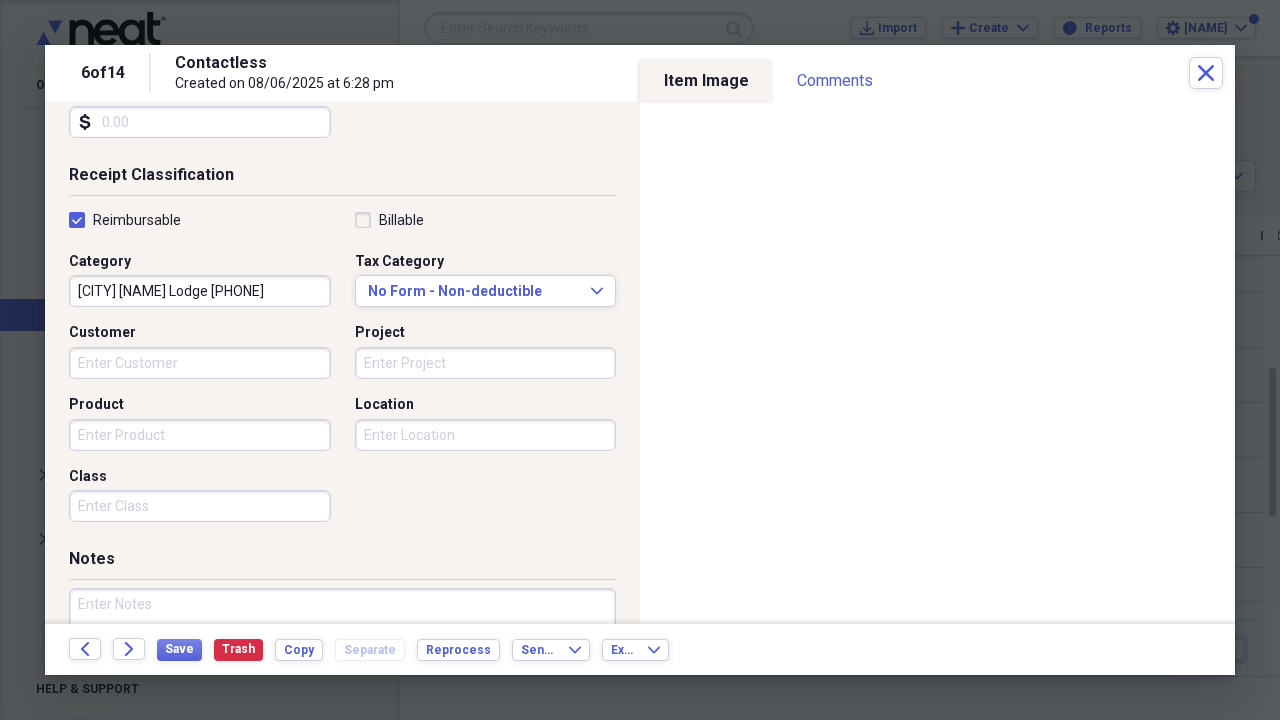 scroll, scrollTop: 381, scrollLeft: 0, axis: vertical 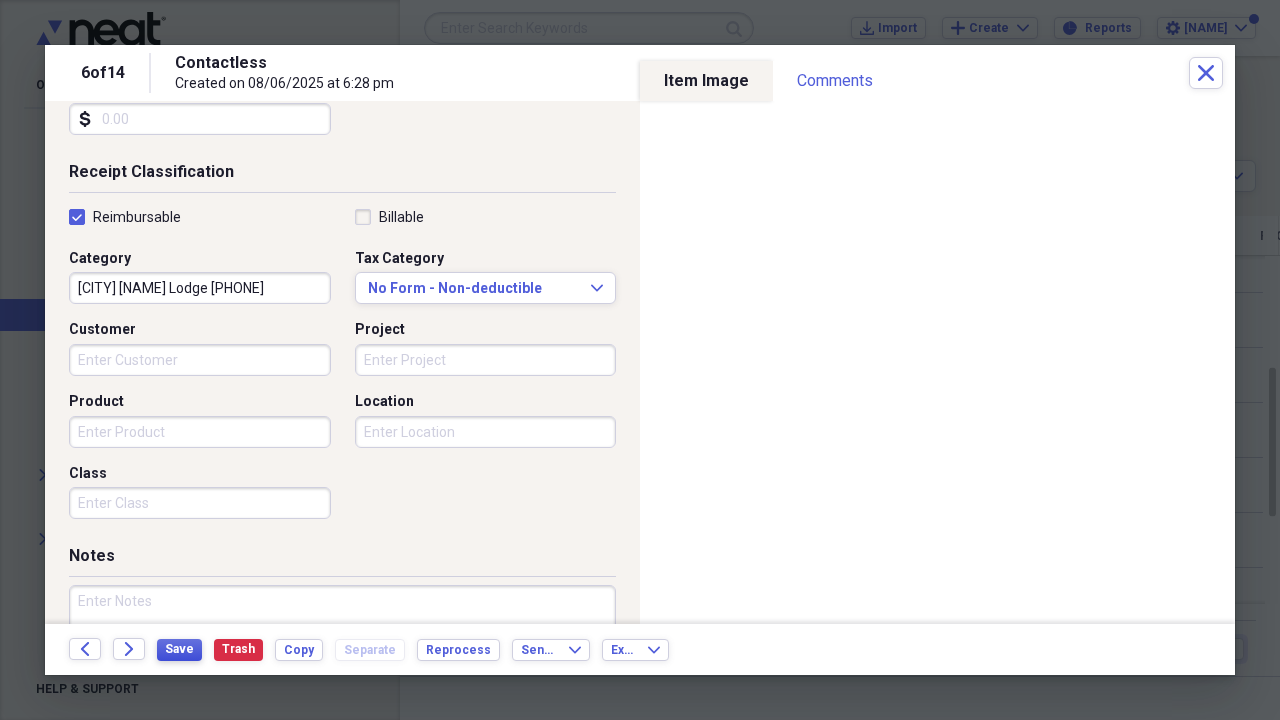 click on "Save" at bounding box center [179, 649] 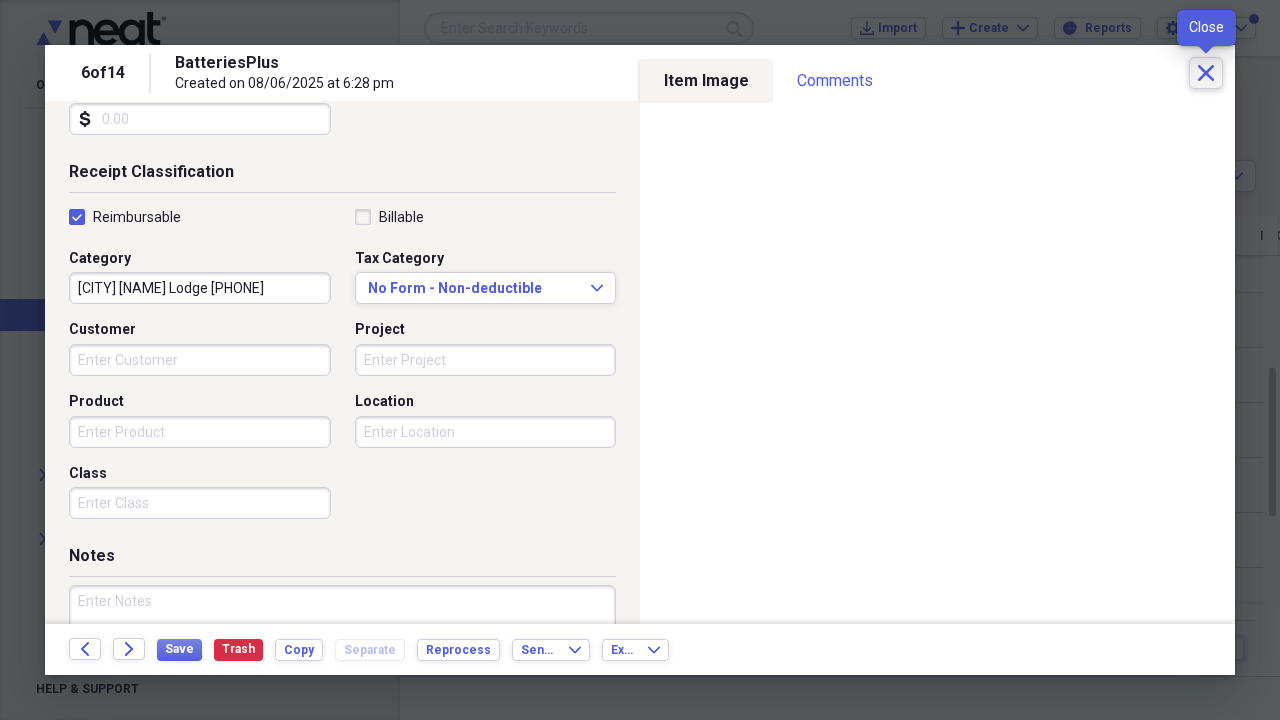 click 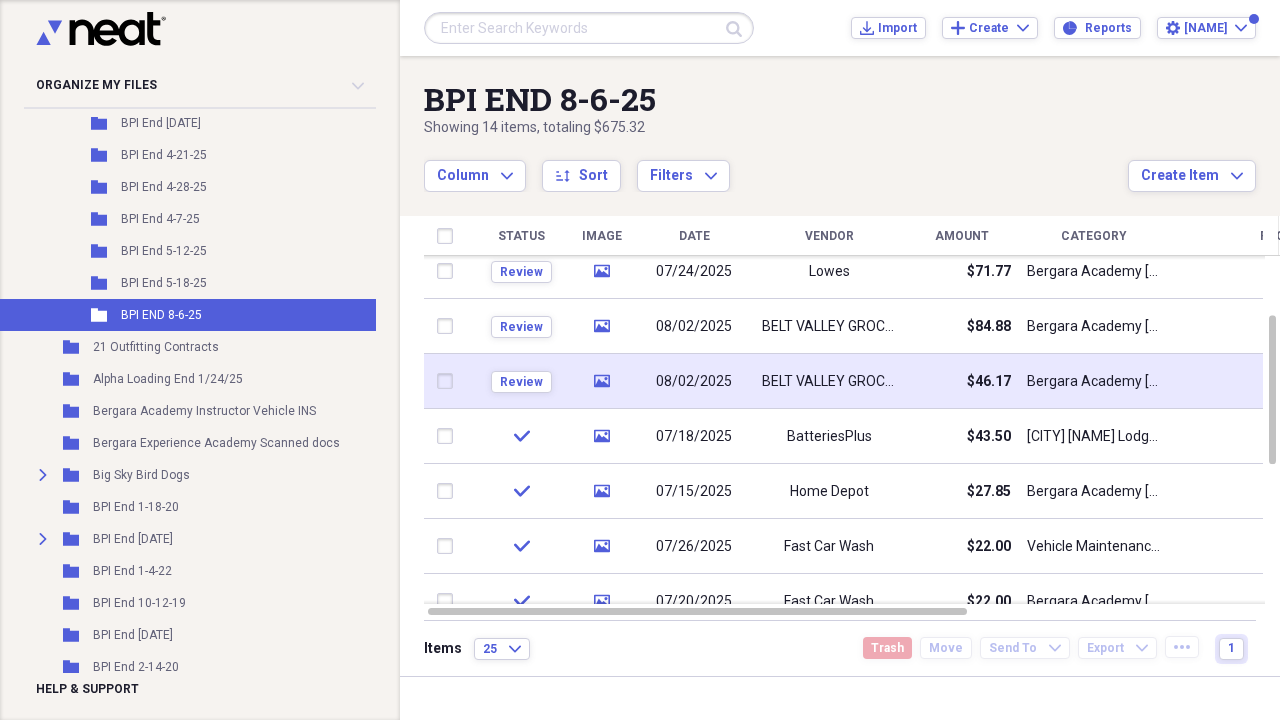 click on "BELT VALLEY GROCERY" at bounding box center (829, 382) 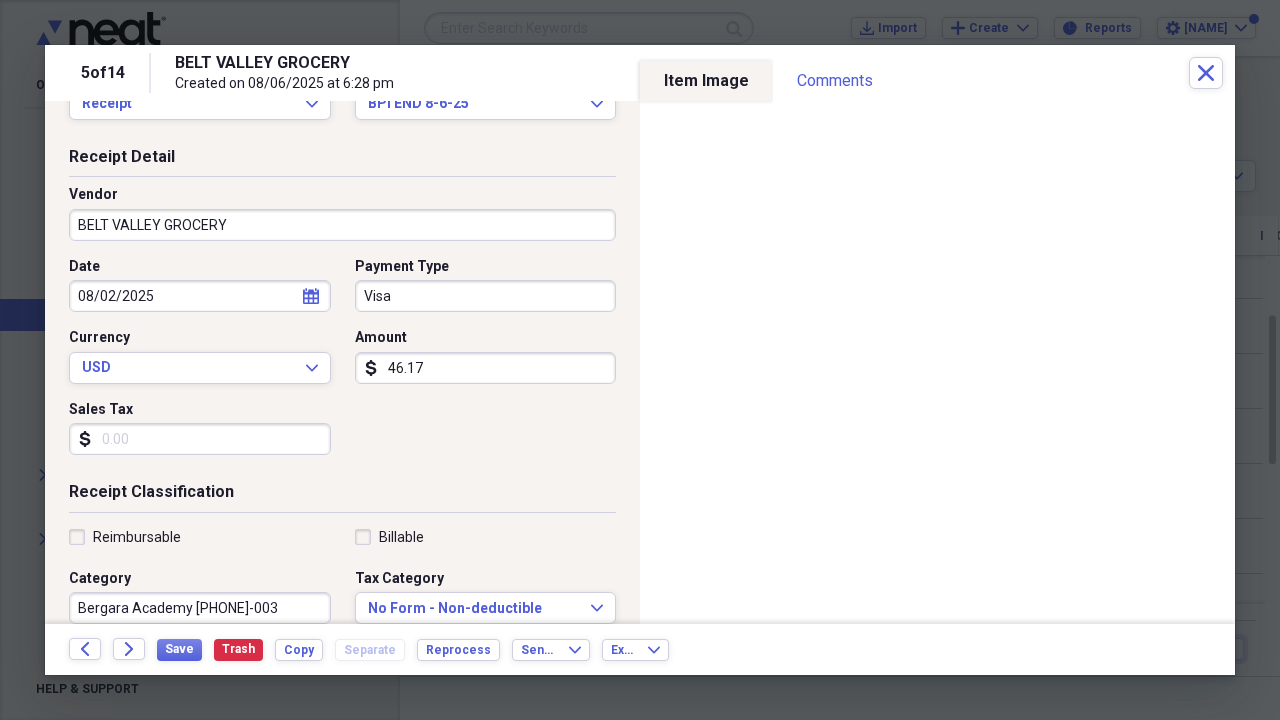 scroll, scrollTop: 64, scrollLeft: 0, axis: vertical 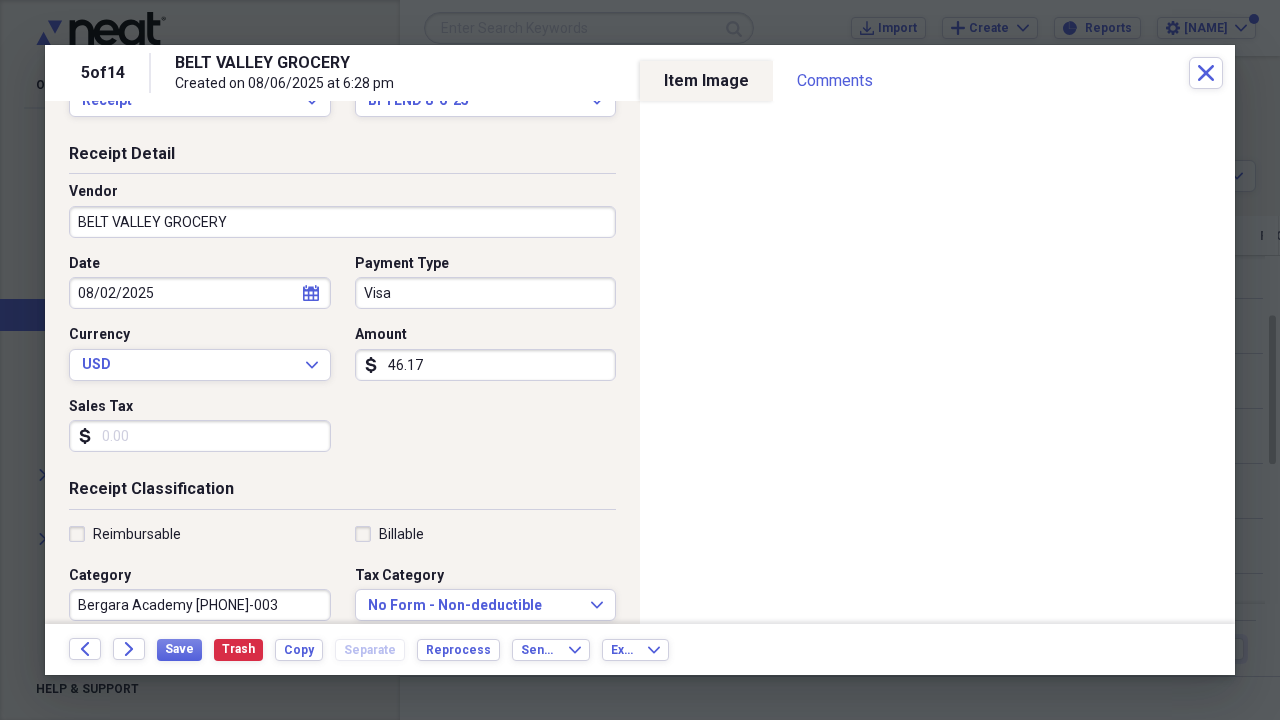 click on "Reimbursable" at bounding box center (125, 534) 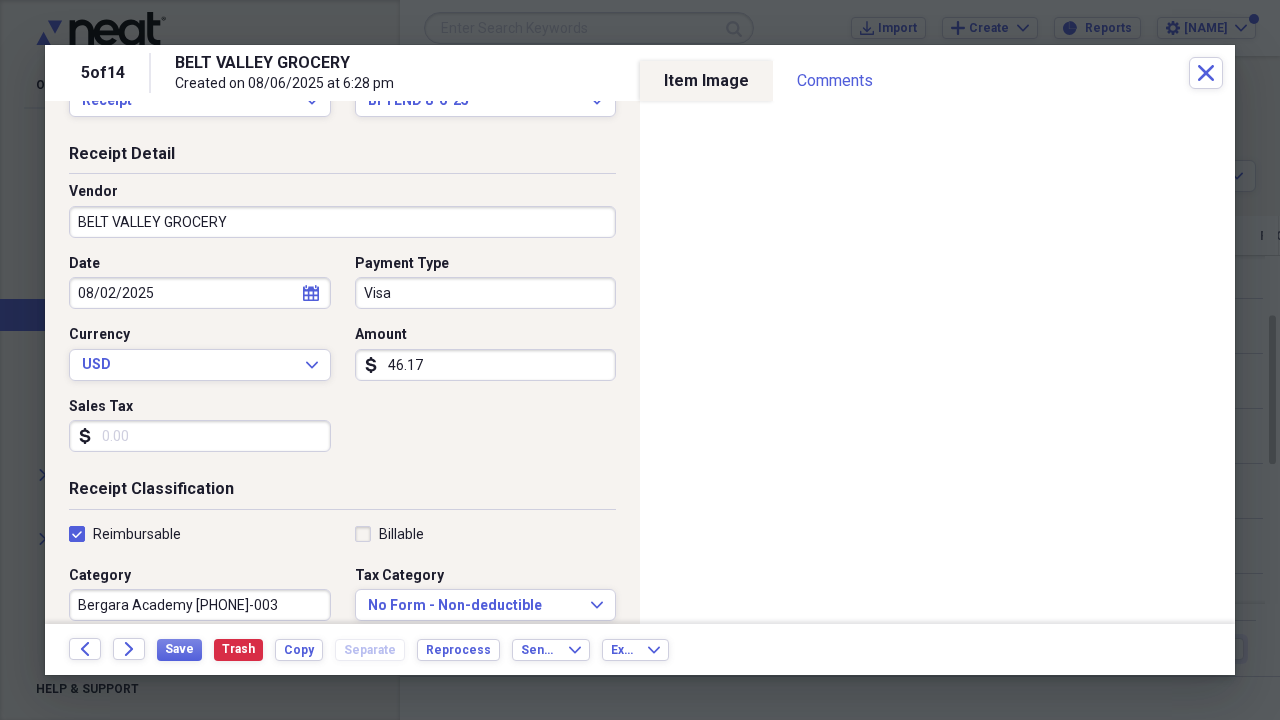 checkbox on "true" 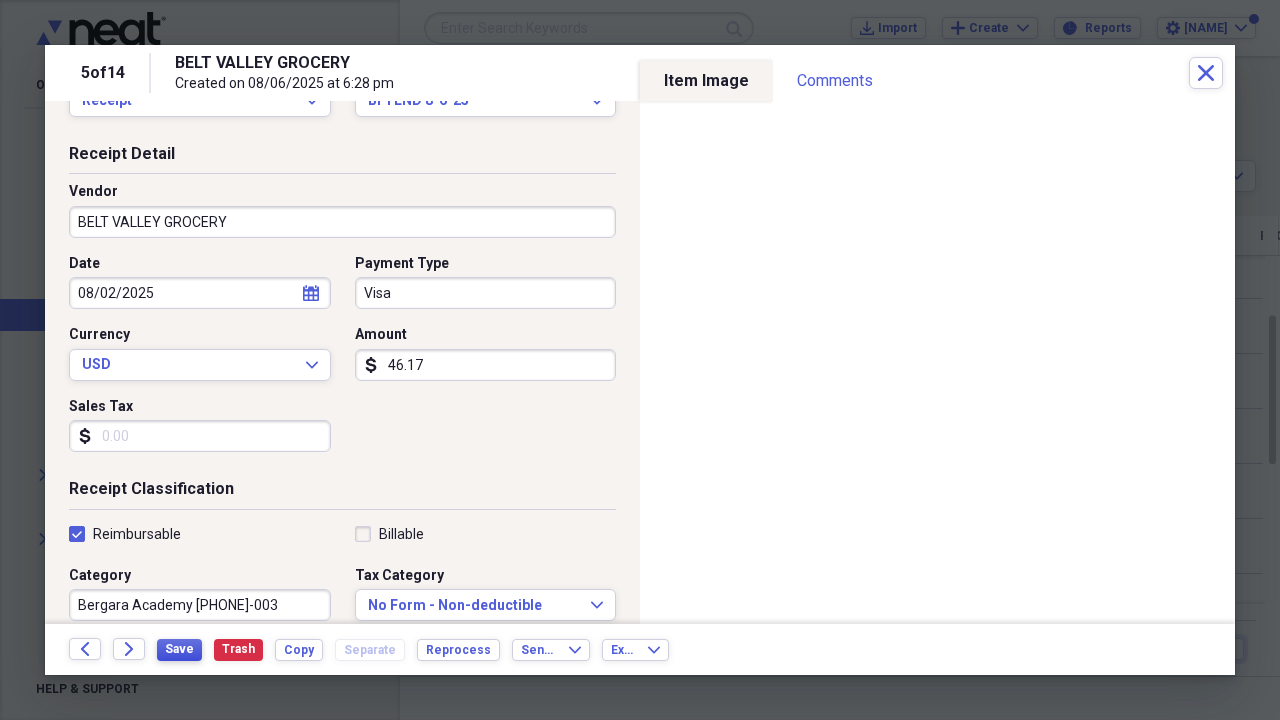 click on "Save" at bounding box center [179, 649] 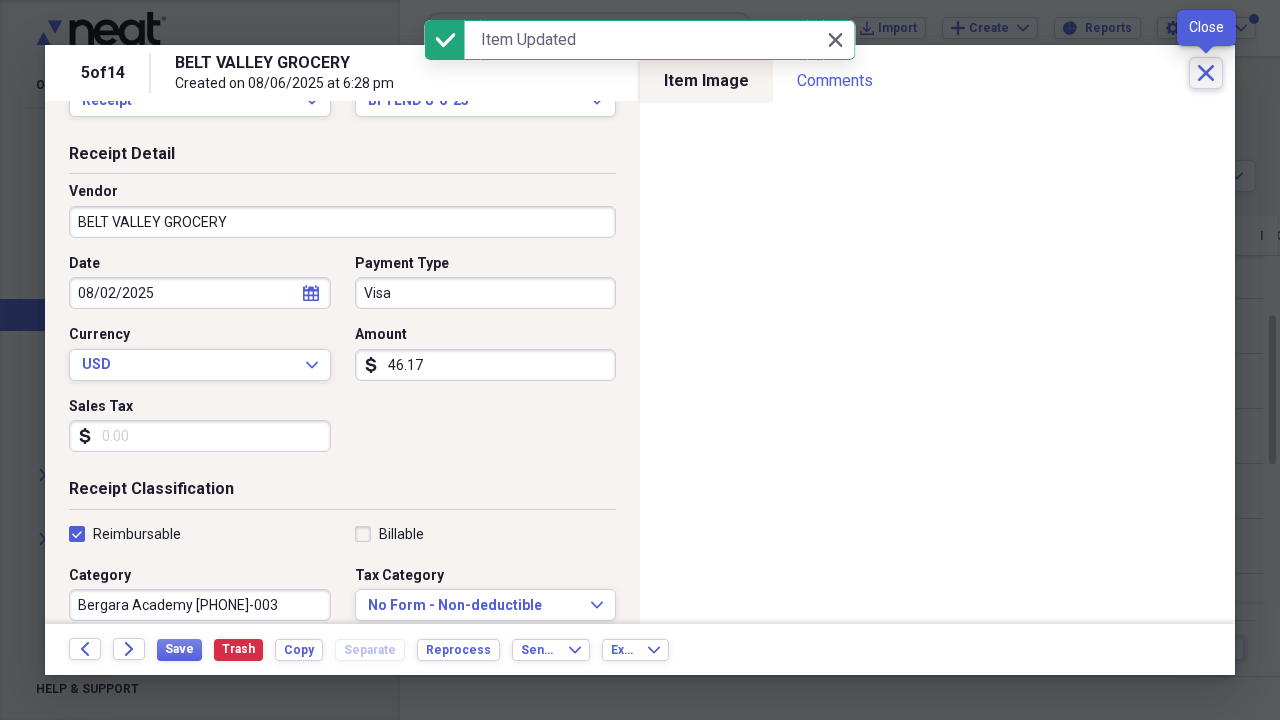 click on "Close" 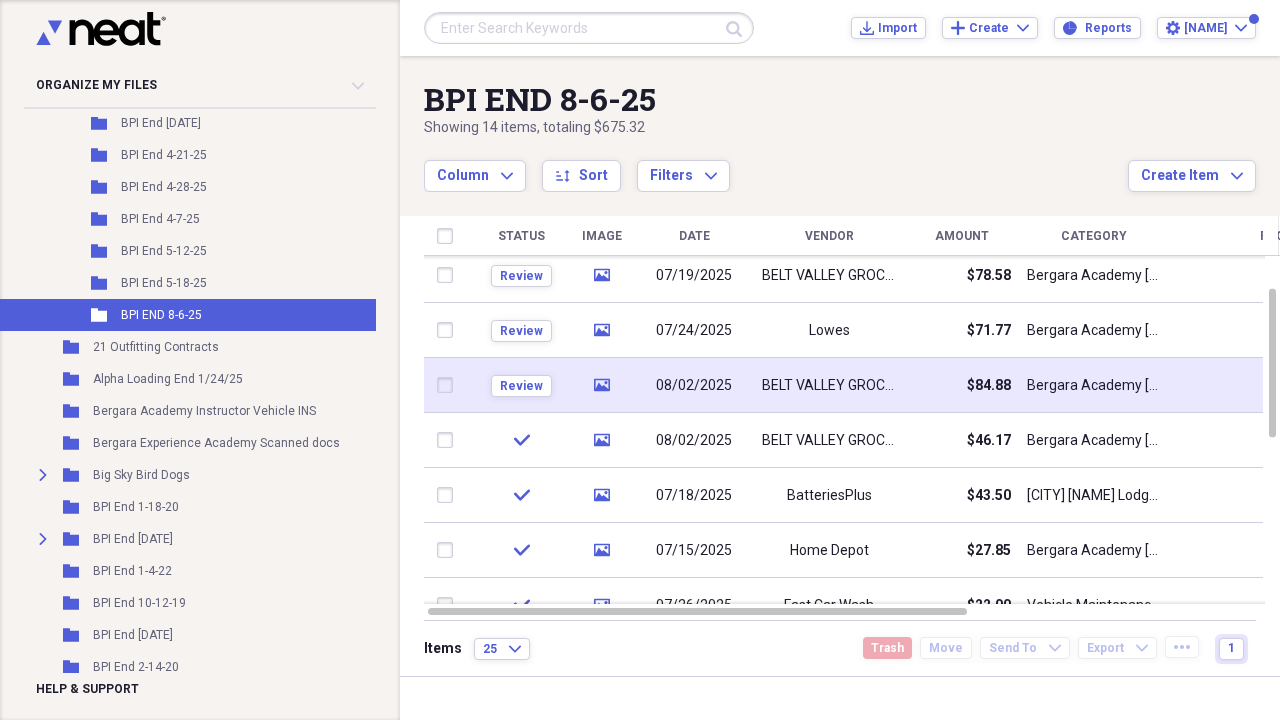 click on "BELT VALLEY GROCERY" at bounding box center (829, 386) 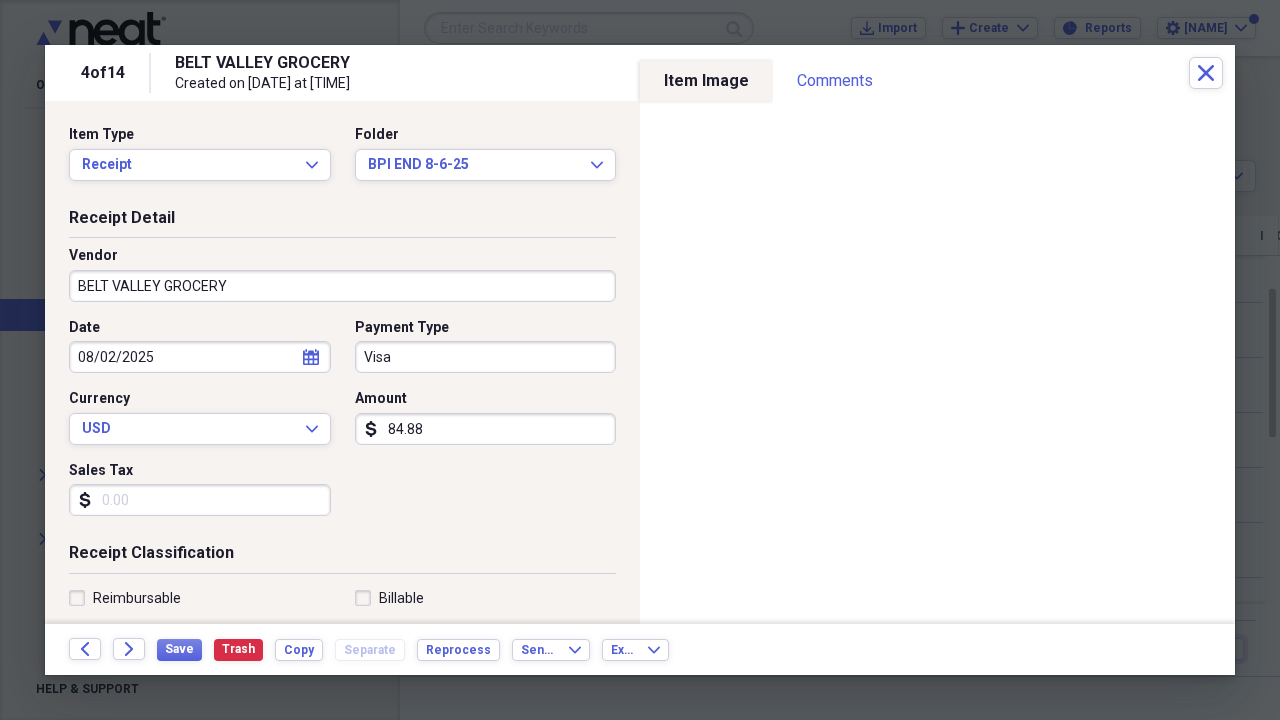 click on "Reimbursable" at bounding box center (125, 598) 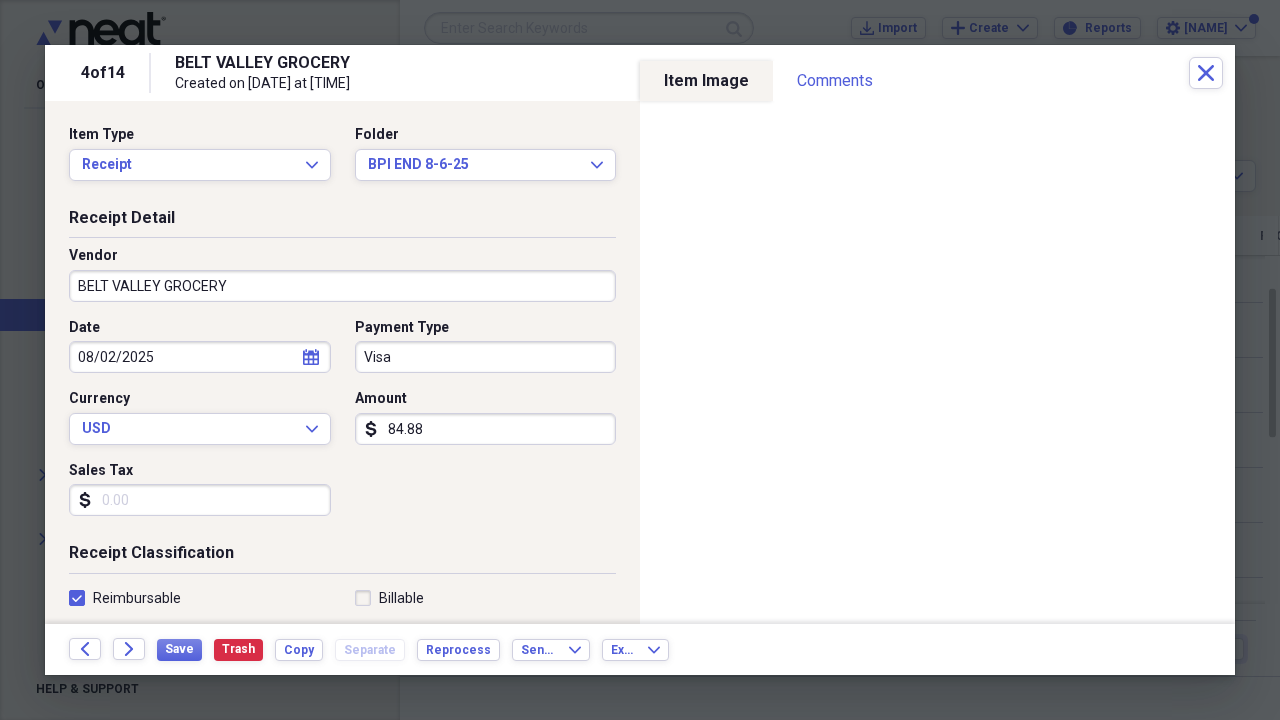 checkbox on "true" 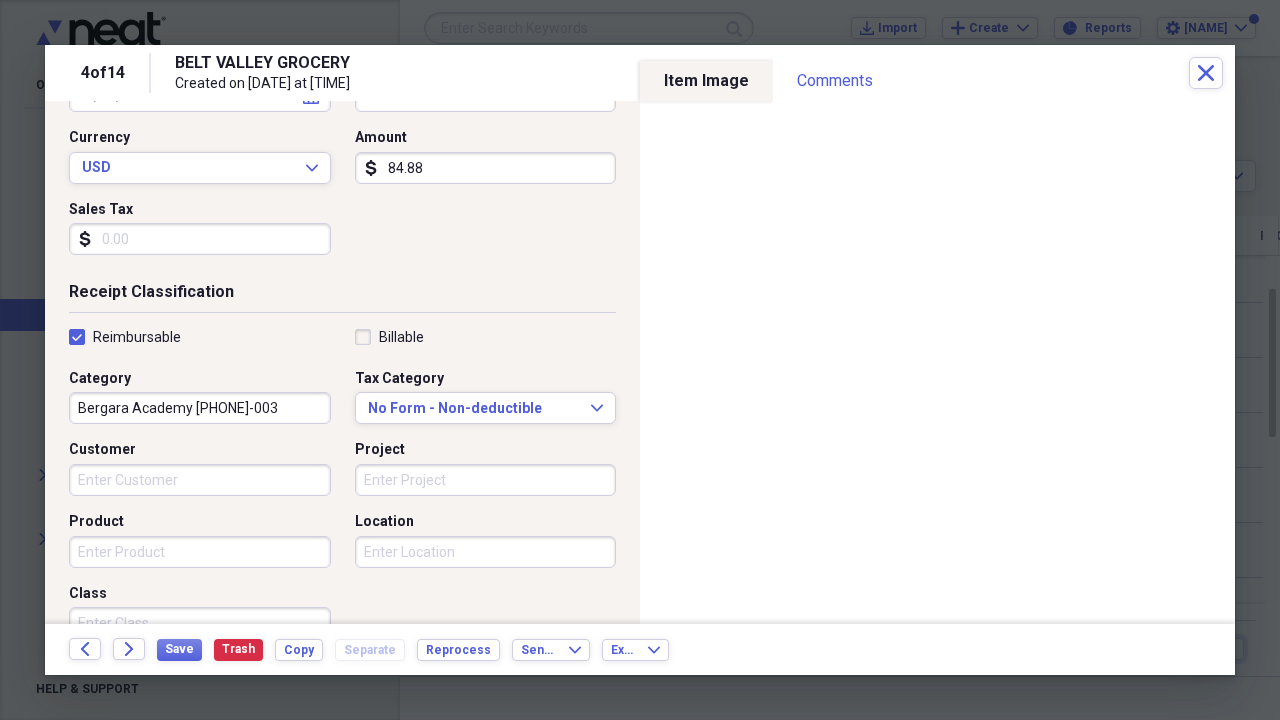 scroll, scrollTop: 265, scrollLeft: 0, axis: vertical 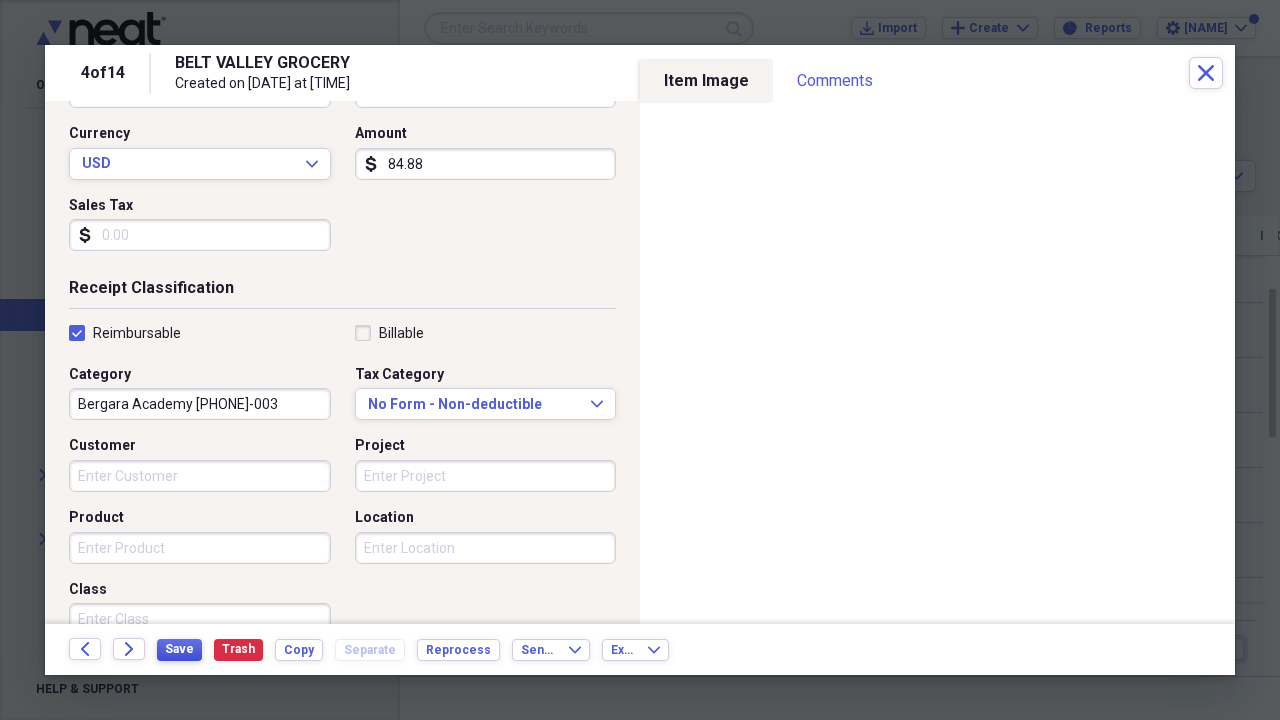 click on "Save" at bounding box center (179, 649) 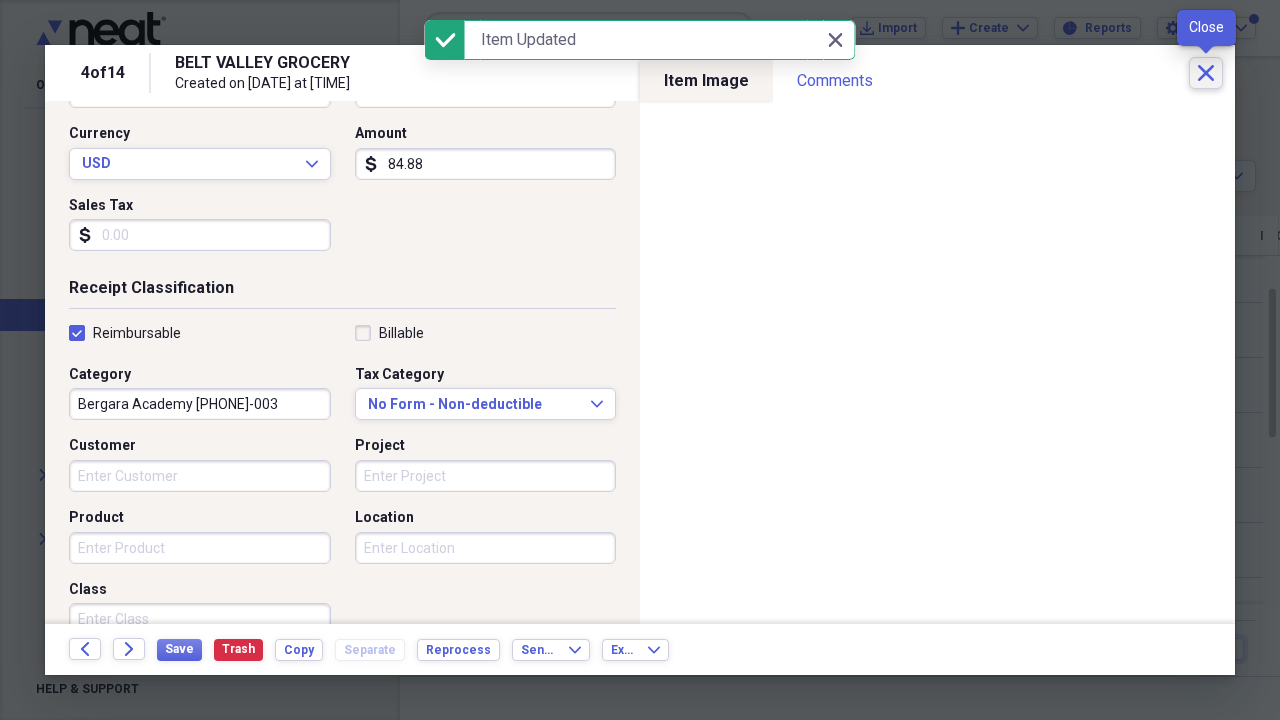 click on "Close" 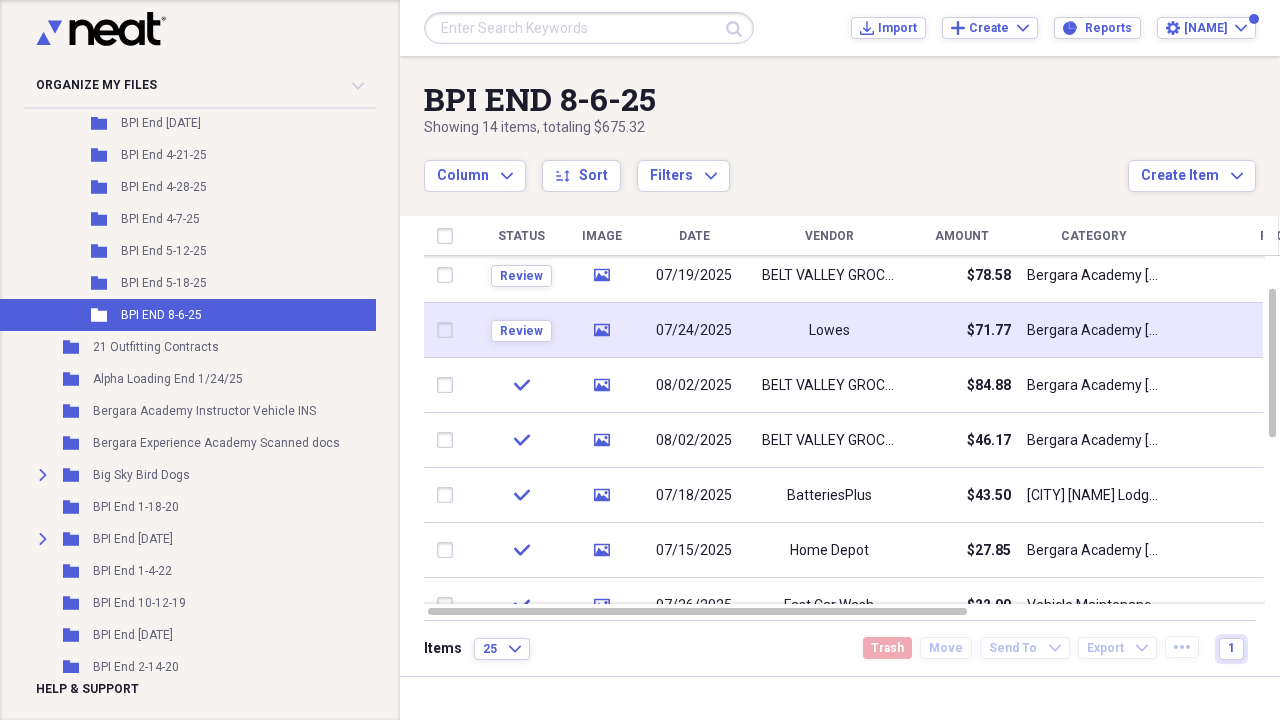 click on "07/24/2025" at bounding box center [694, 331] 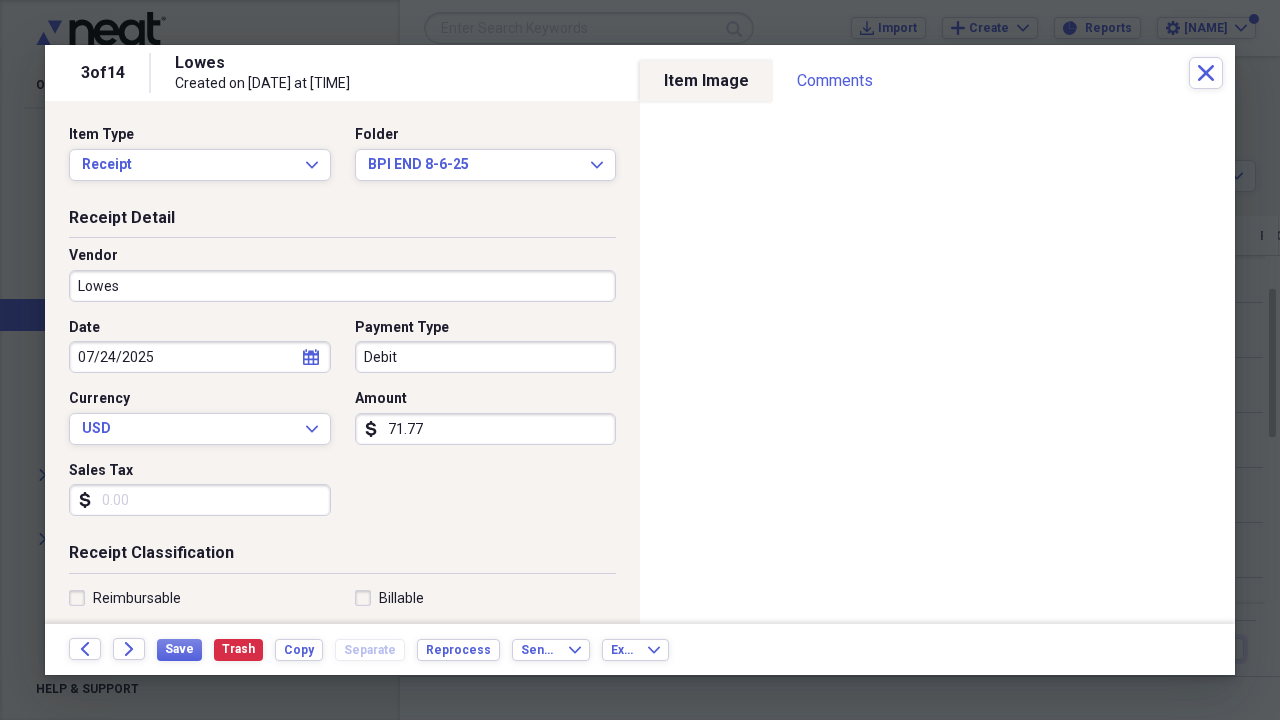 click on "Lowes" at bounding box center (342, 286) 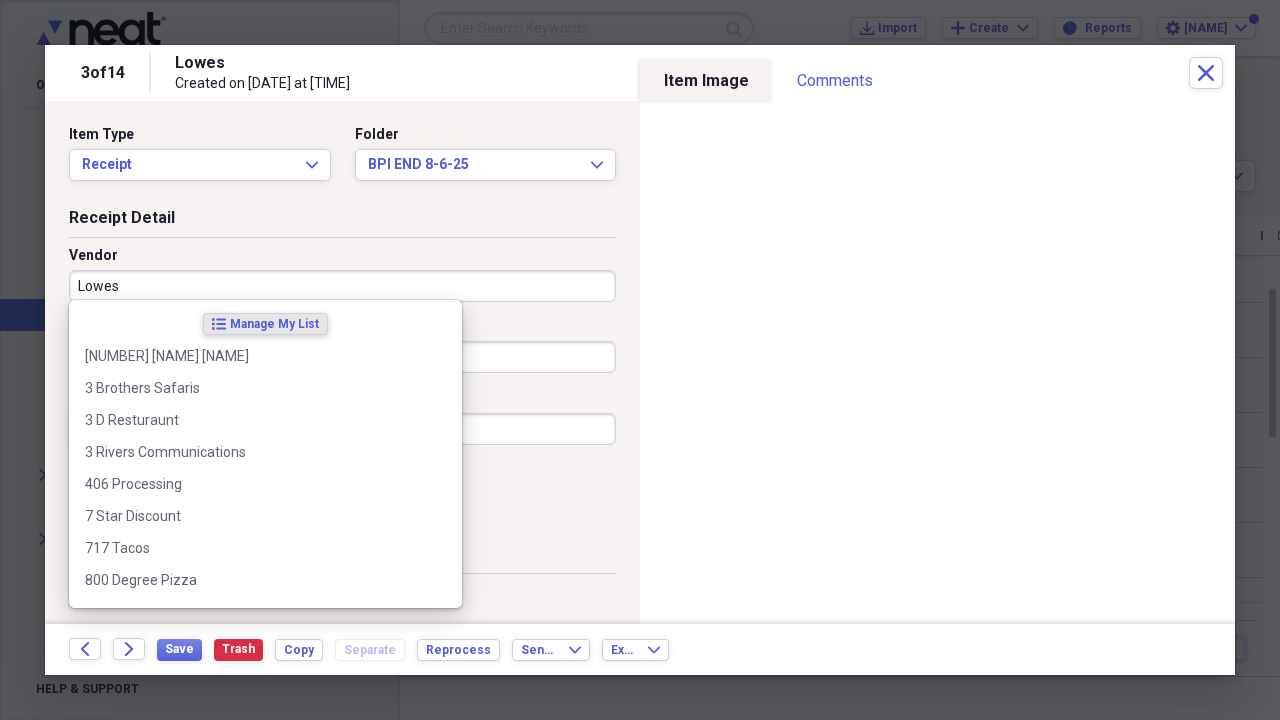 click on "Lowes" at bounding box center (342, 286) 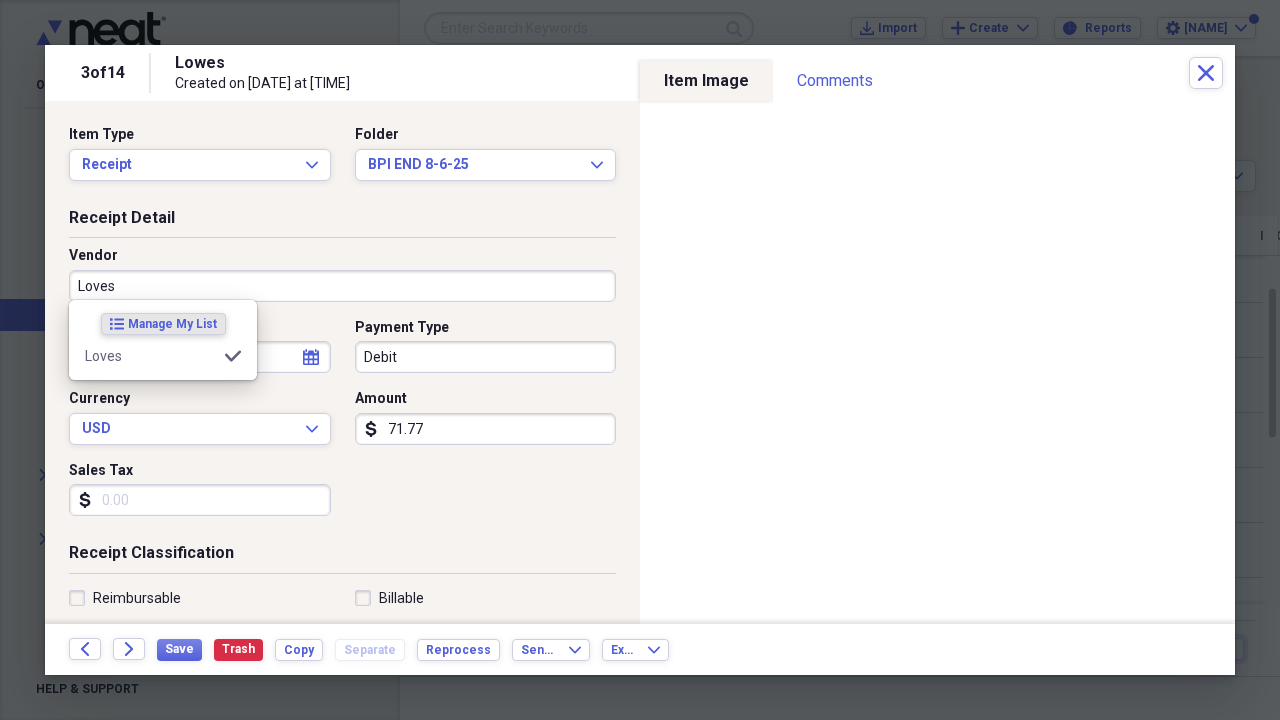 click on "Loves" at bounding box center [342, 286] 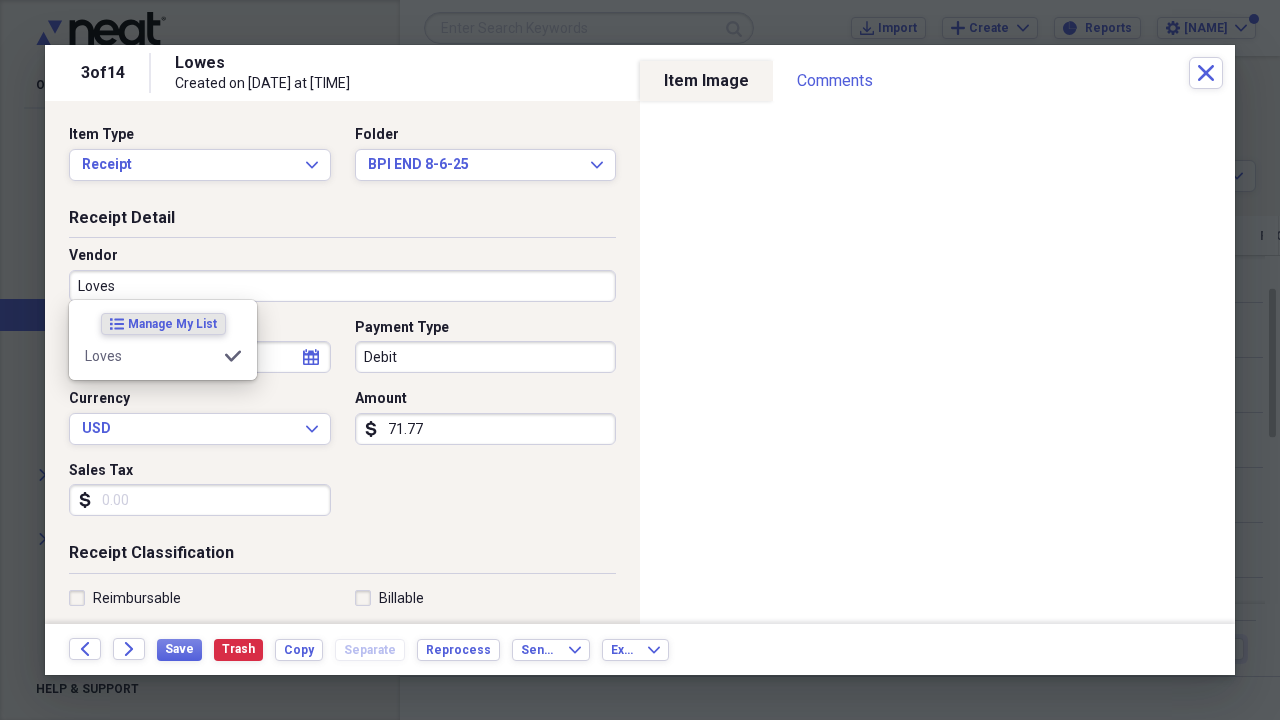 type on "Loves" 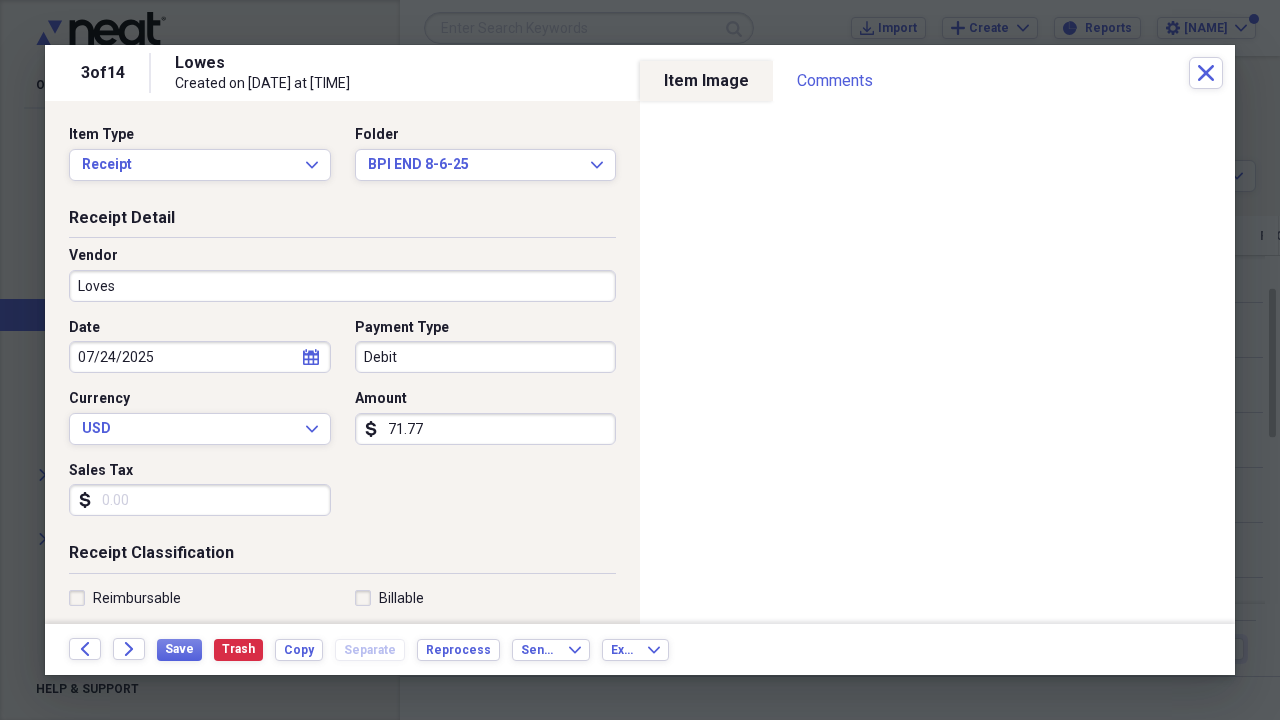 click on "Reimbursable" at bounding box center (125, 598) 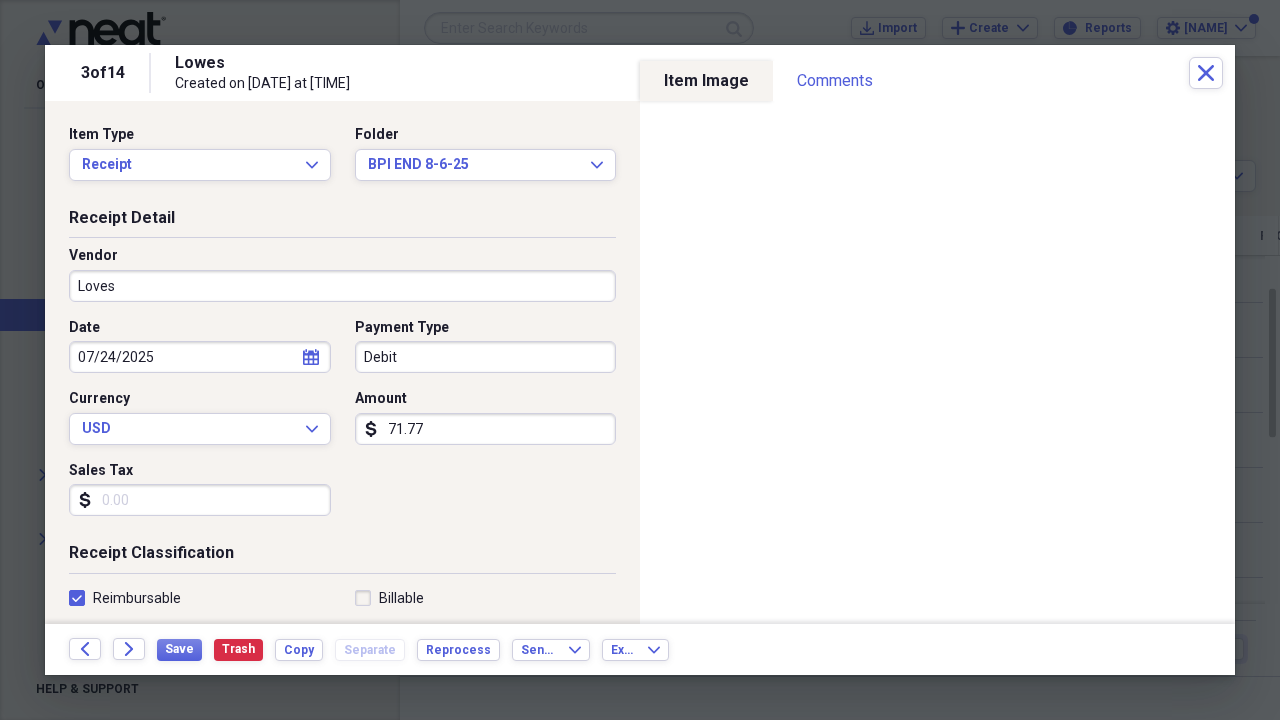 checkbox on "true" 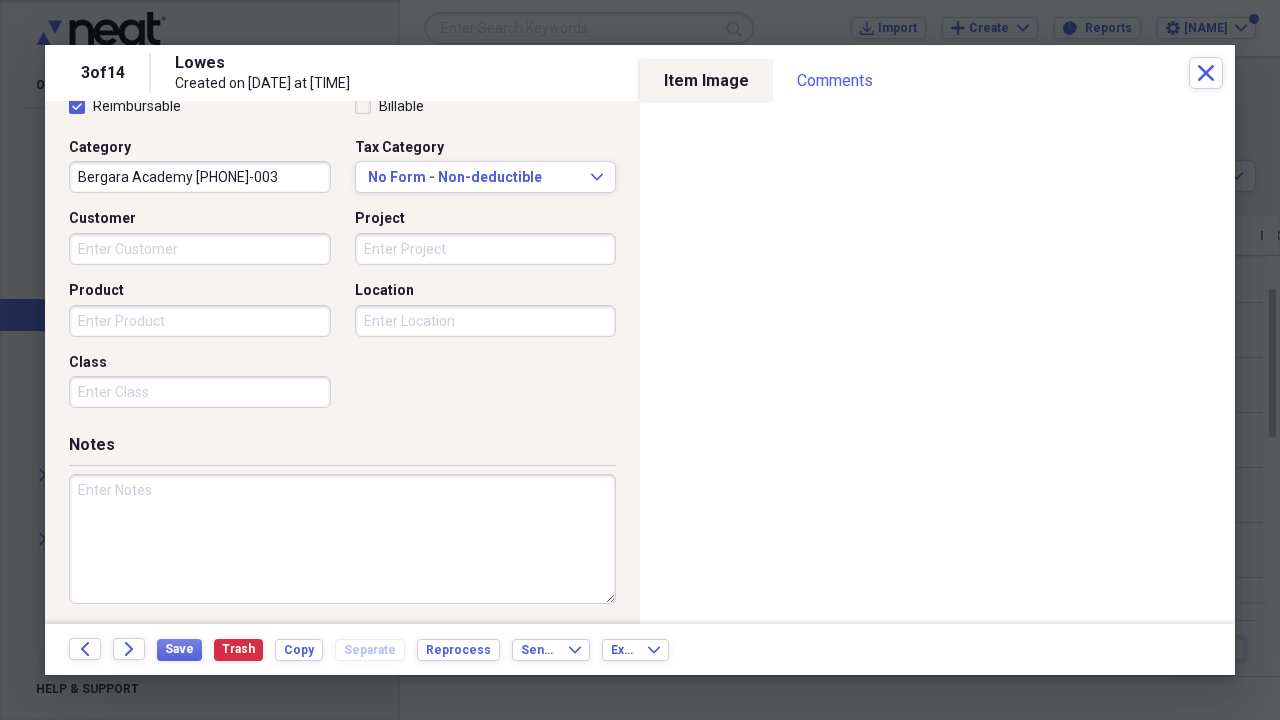 scroll, scrollTop: 491, scrollLeft: 0, axis: vertical 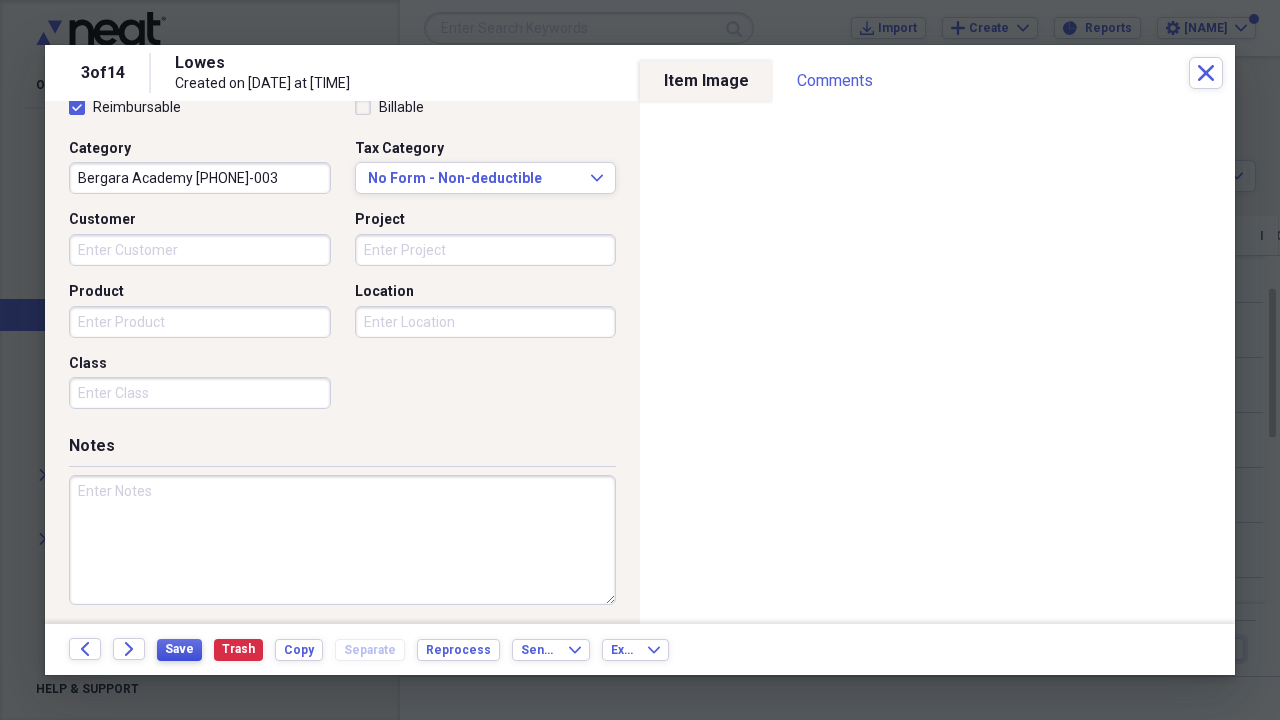 click on "Save" at bounding box center [179, 649] 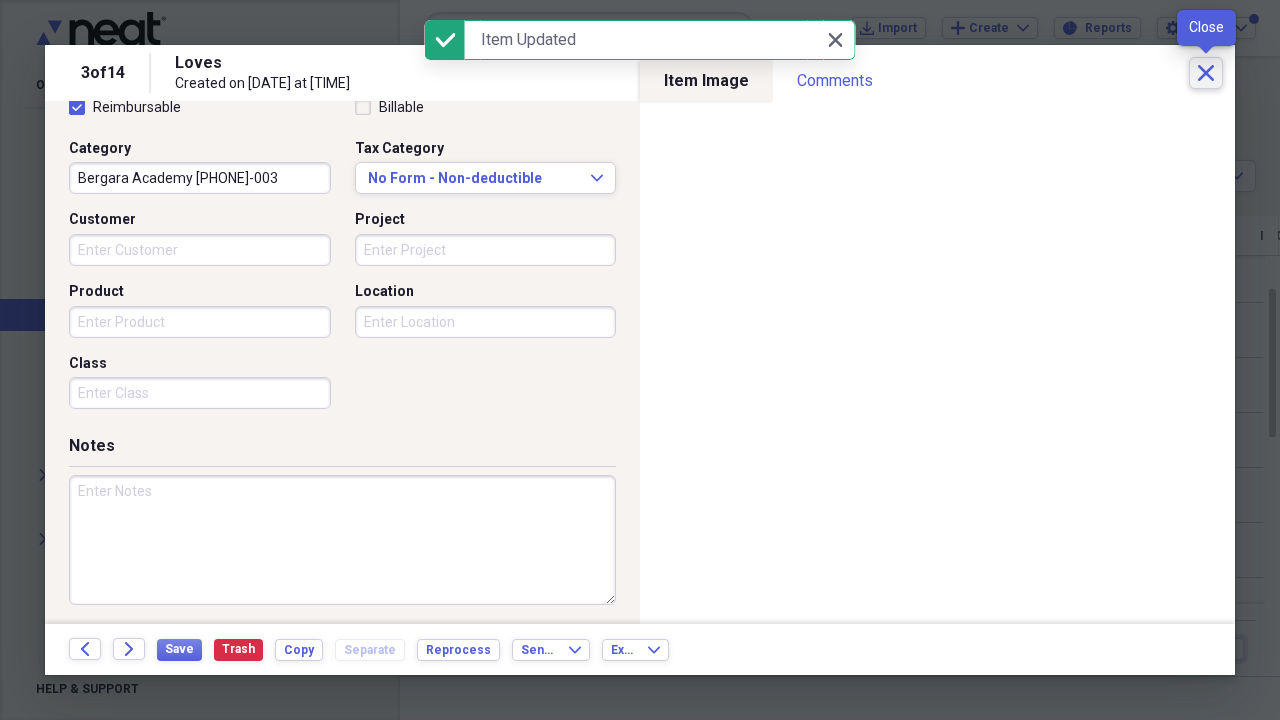 click on "Close" 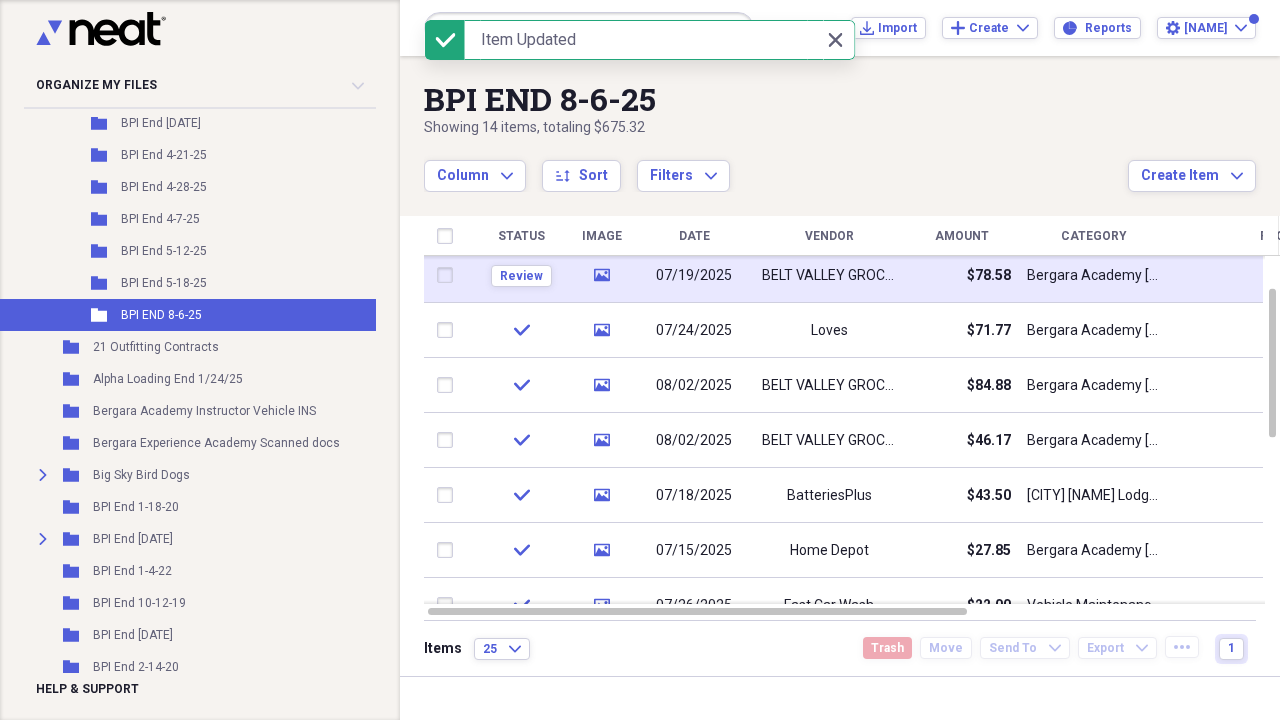 click on "07/19/2025" at bounding box center (694, 276) 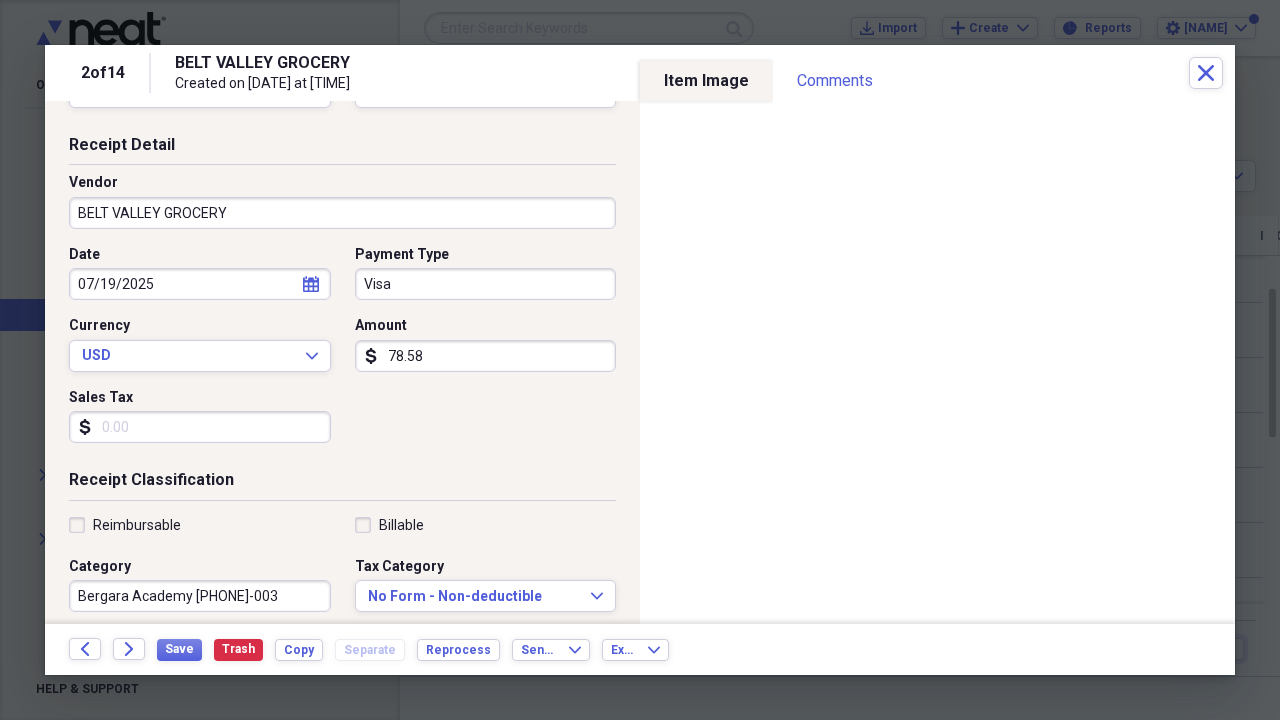 scroll, scrollTop: 76, scrollLeft: 0, axis: vertical 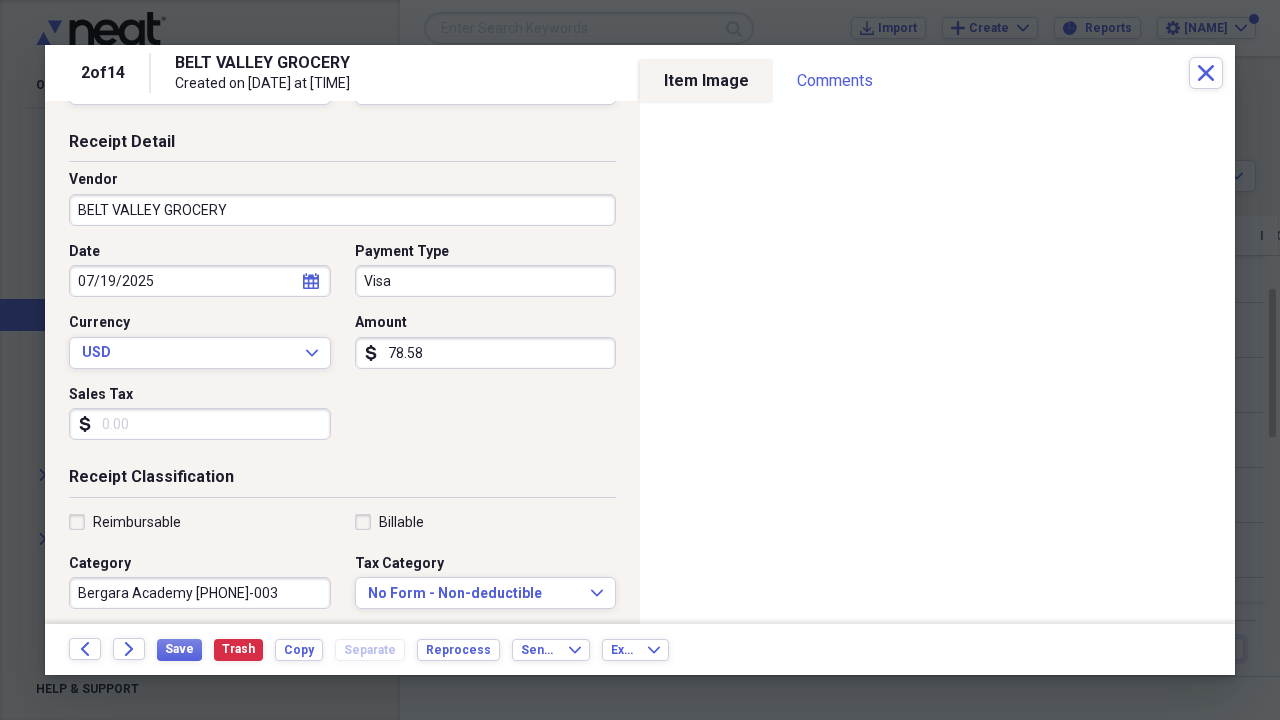click on "Reimbursable" at bounding box center [125, 522] 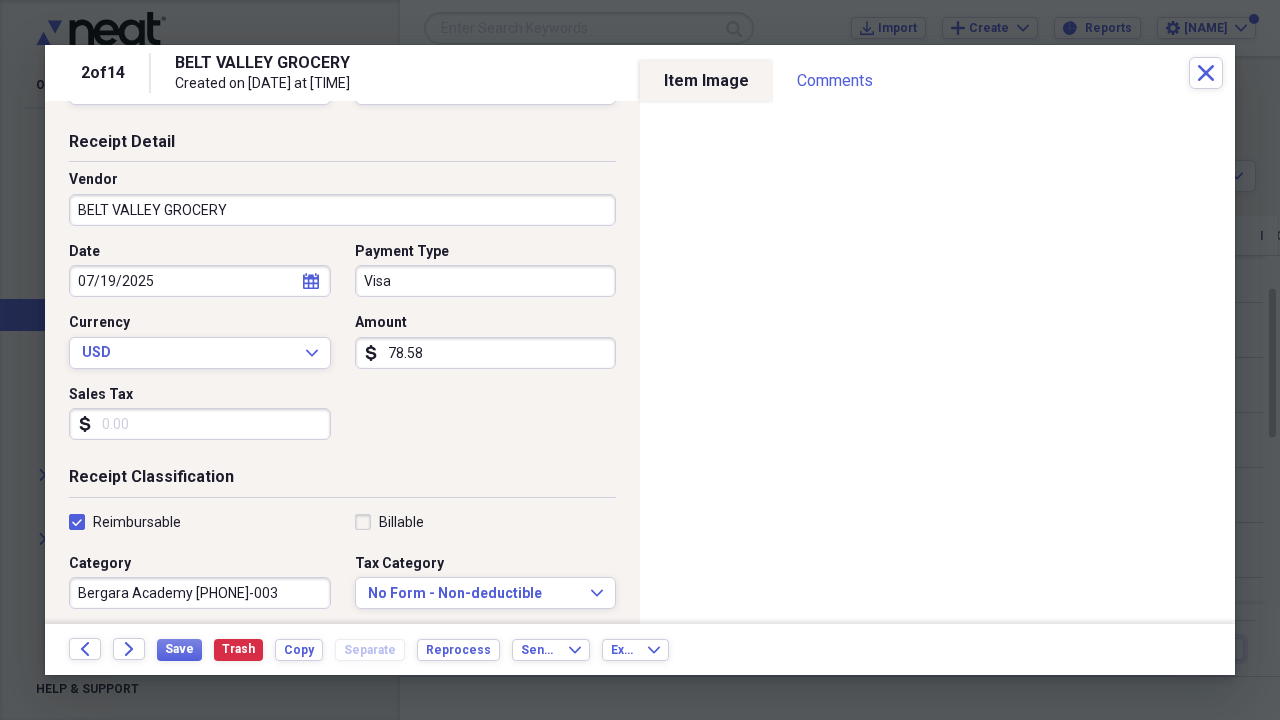 checkbox on "true" 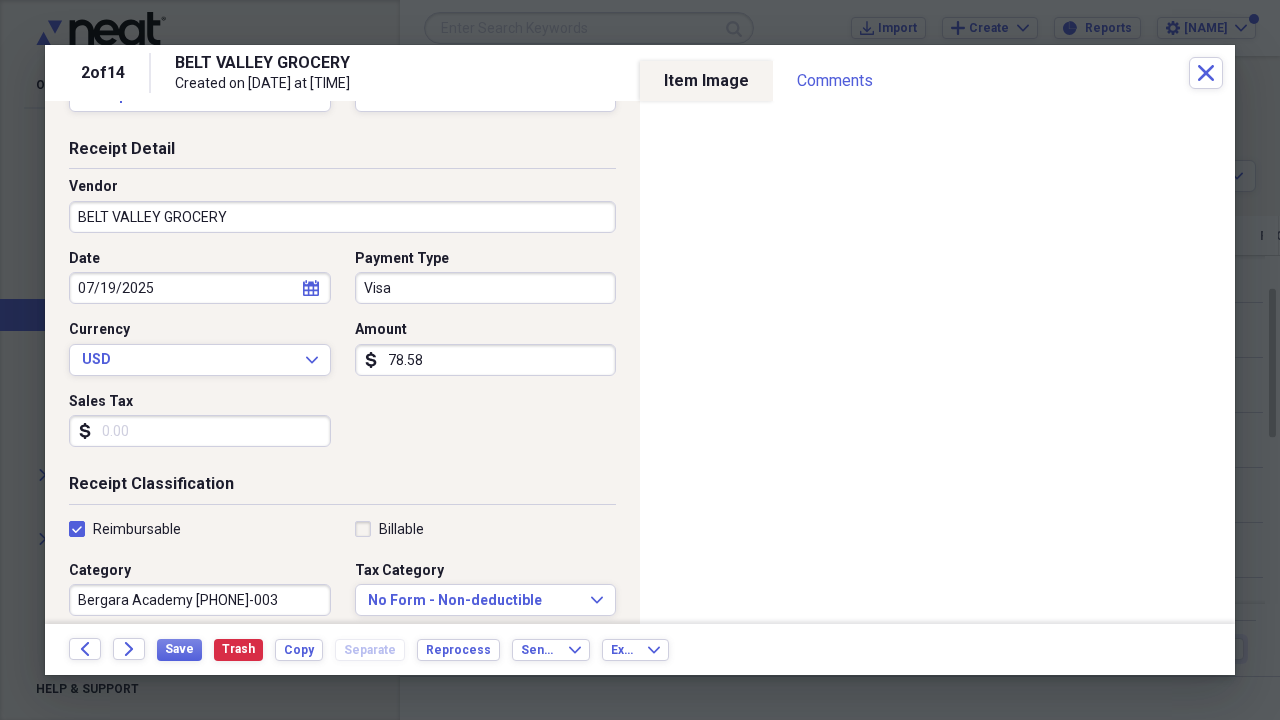 scroll, scrollTop: 0, scrollLeft: 0, axis: both 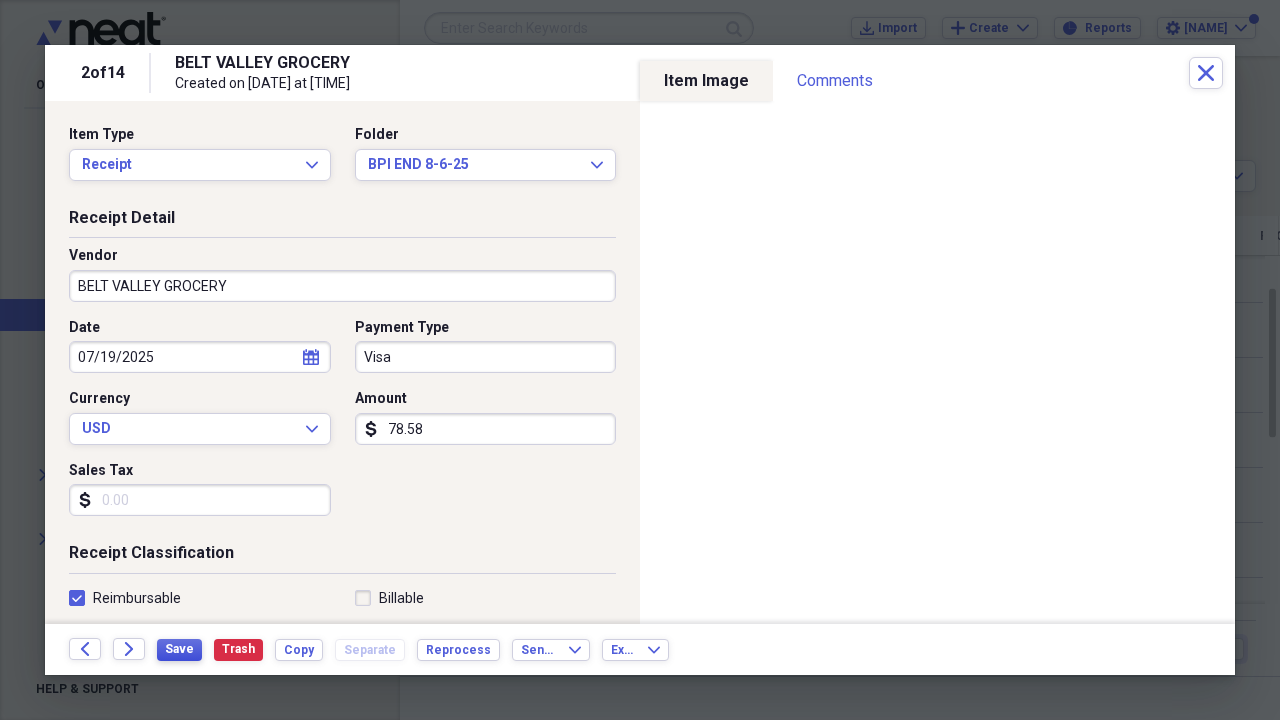 click on "Save" at bounding box center (179, 649) 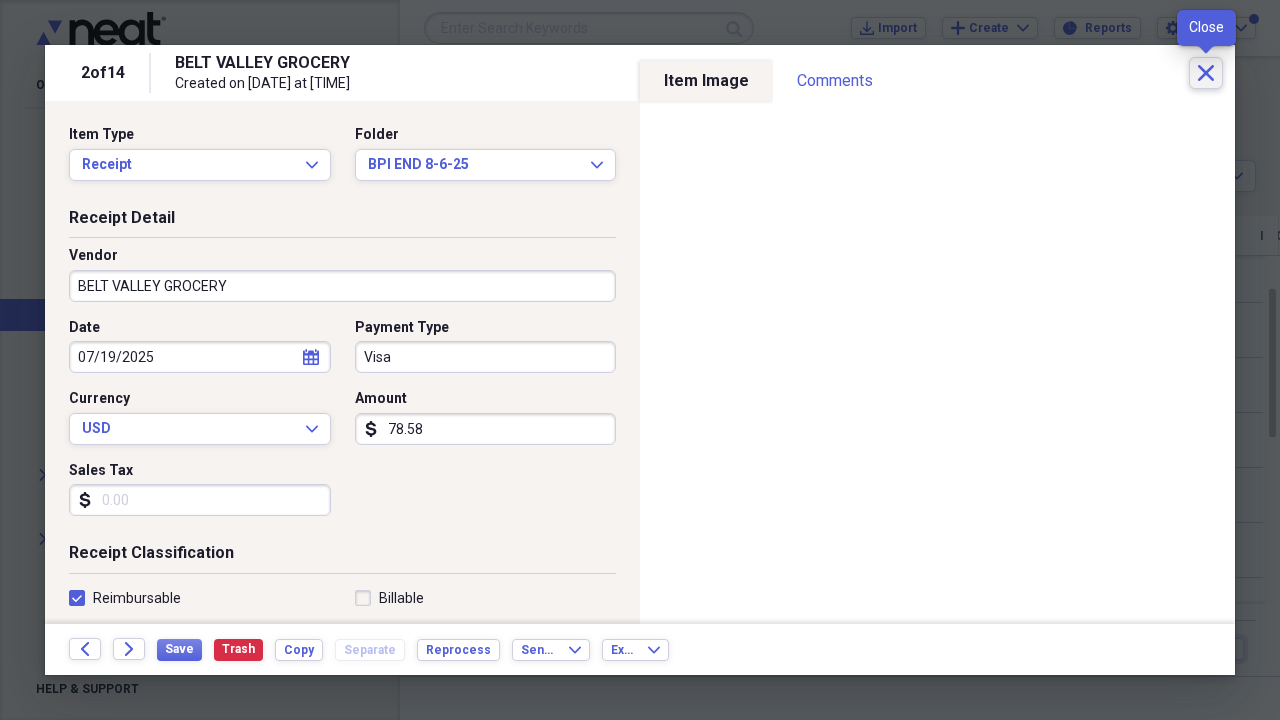 click 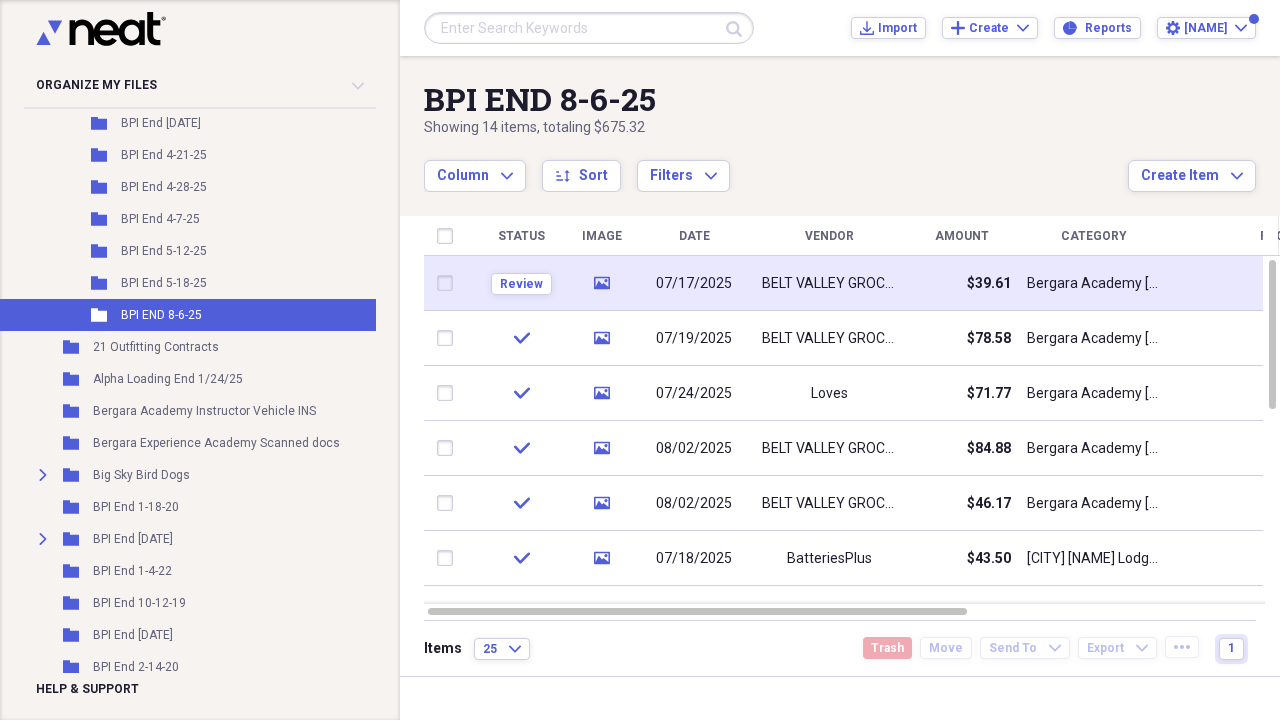 click on "07/17/2025" at bounding box center (694, 284) 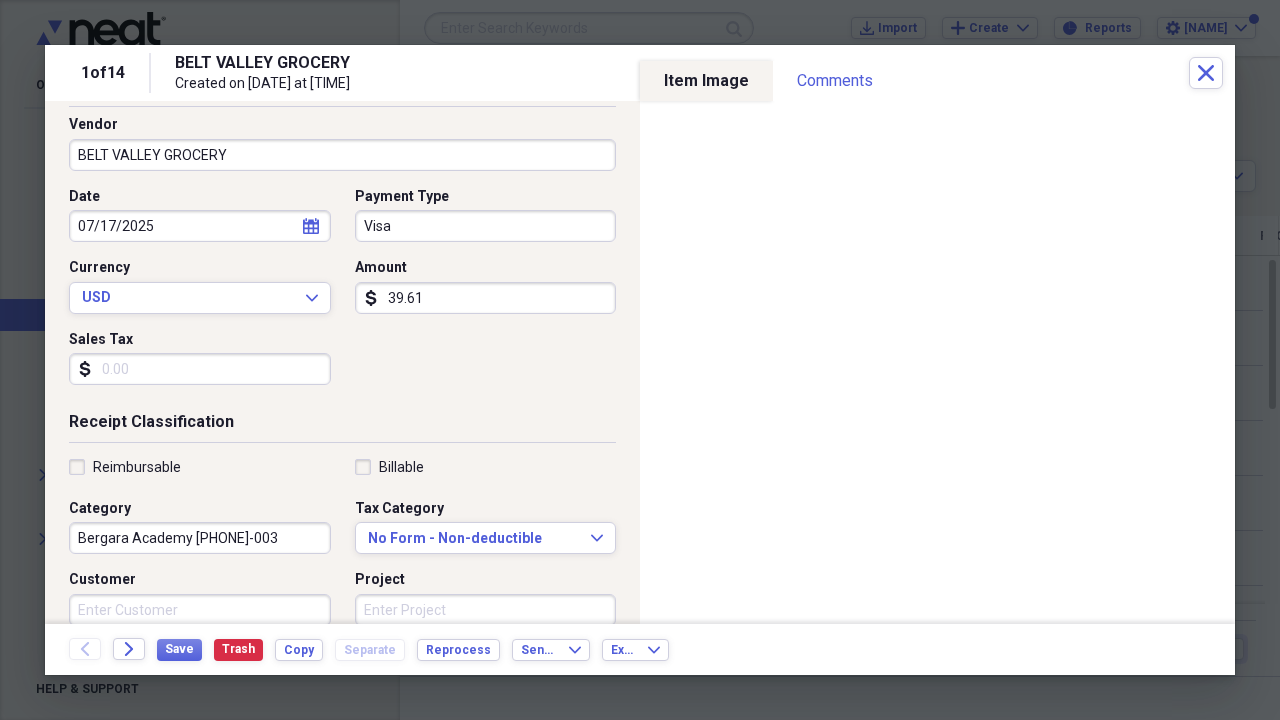 scroll, scrollTop: 133, scrollLeft: 0, axis: vertical 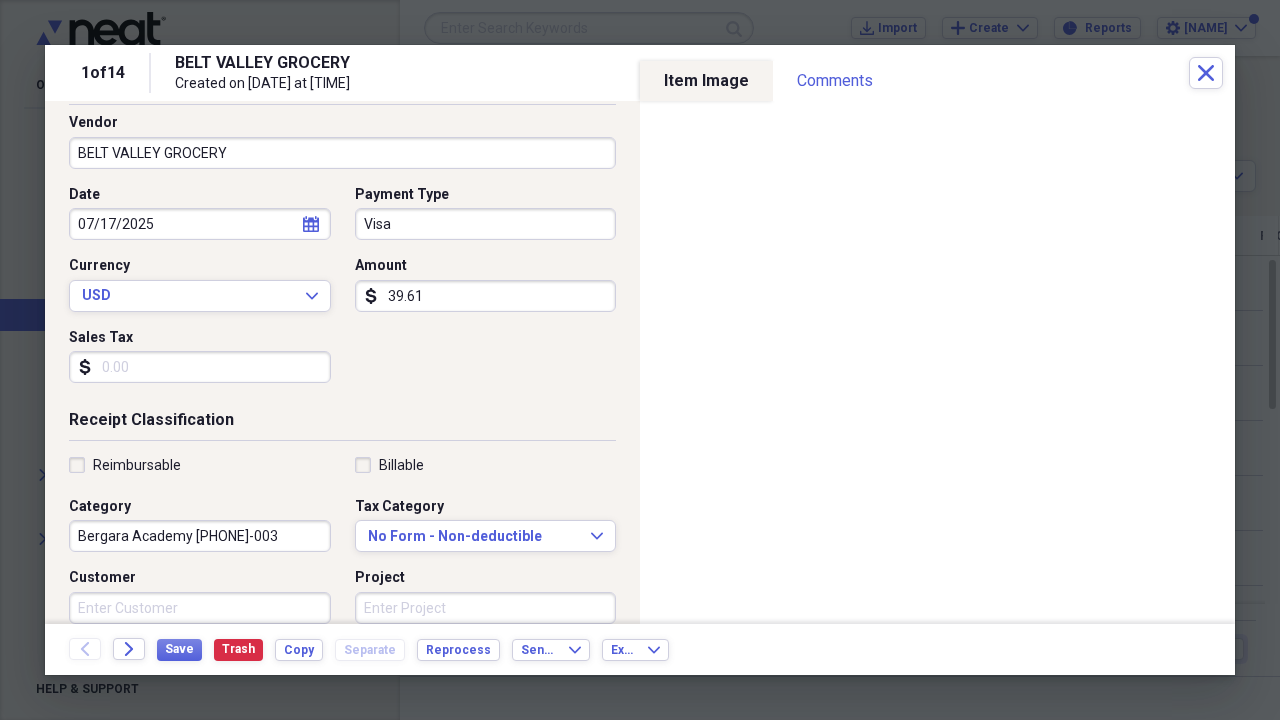 click on "Receipt Classification Reimbursable Billable Category [NAME] Academy [PHONE] Tax Category No Form - Non-deductible Expand Customer Project Product Location Class" at bounding box center (342, 601) 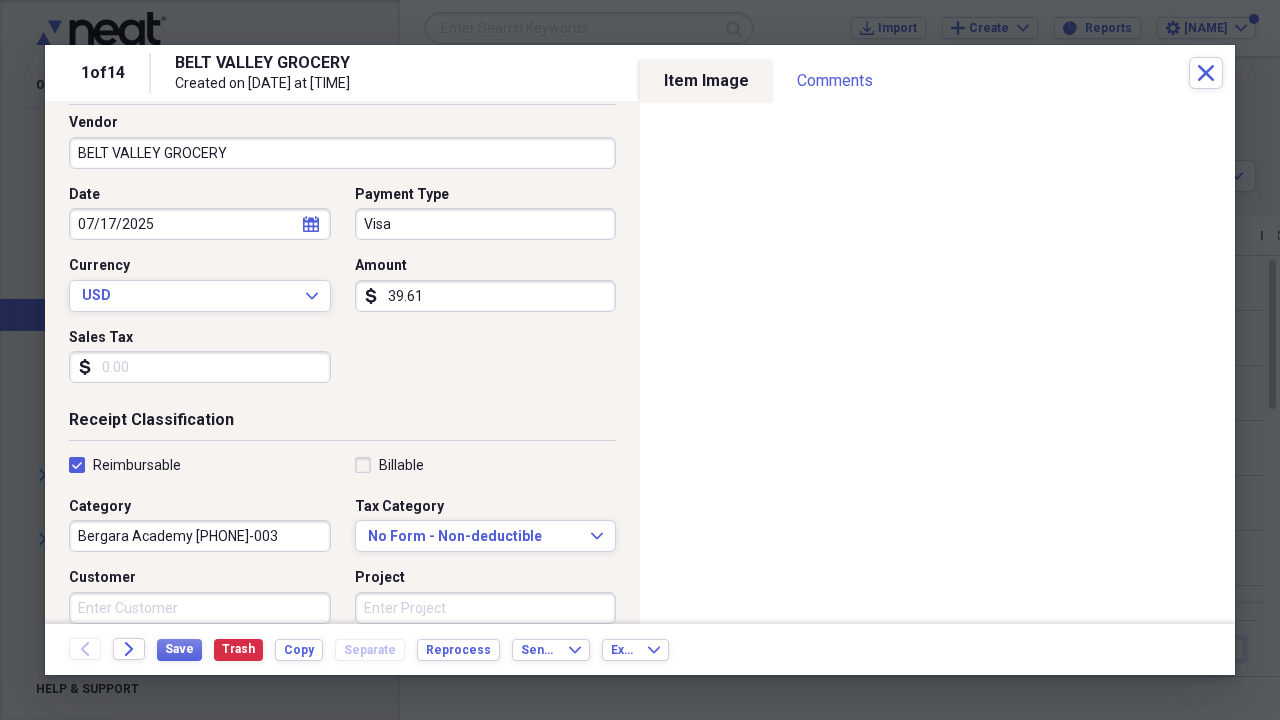 checkbox on "true" 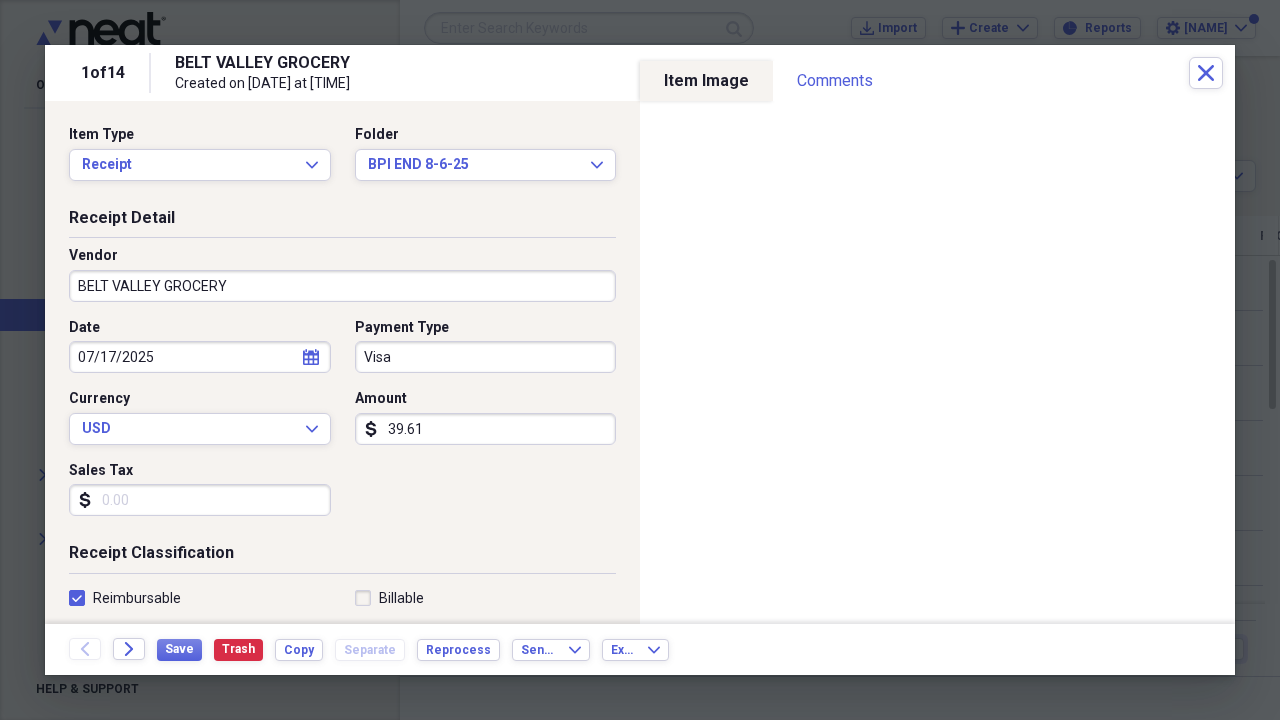 scroll, scrollTop: 0, scrollLeft: 0, axis: both 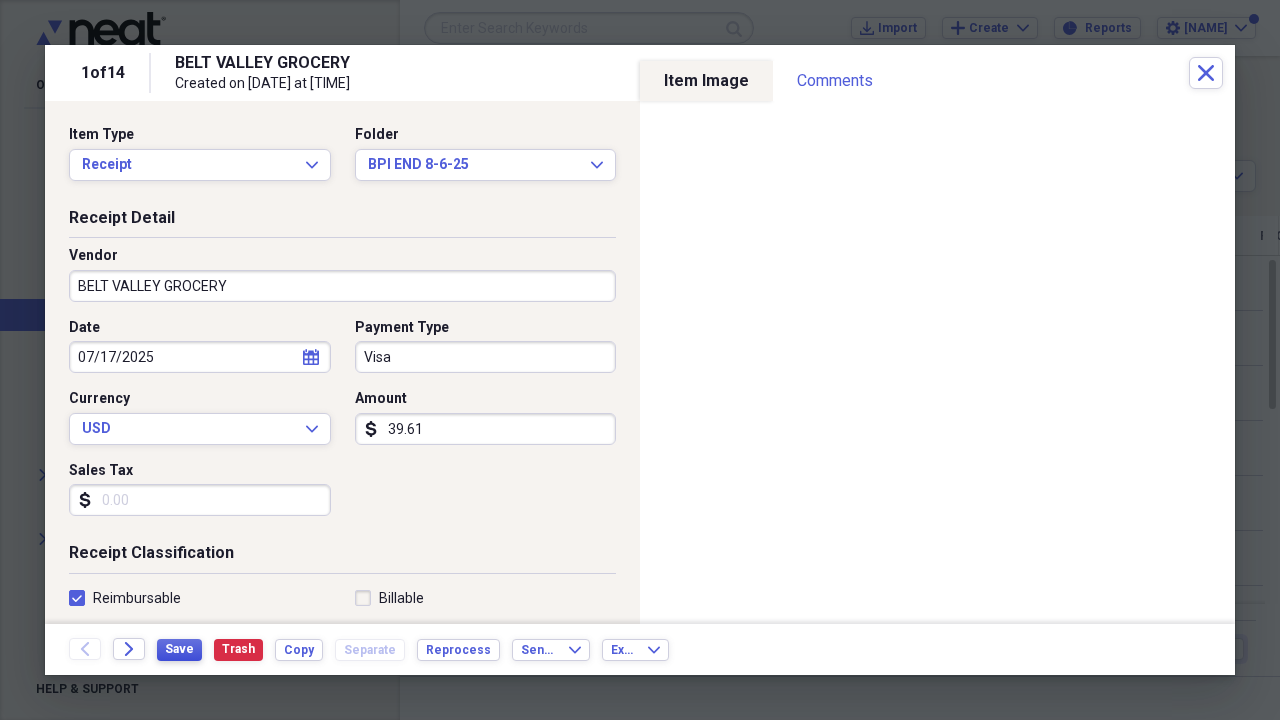 click on "Save" at bounding box center (179, 649) 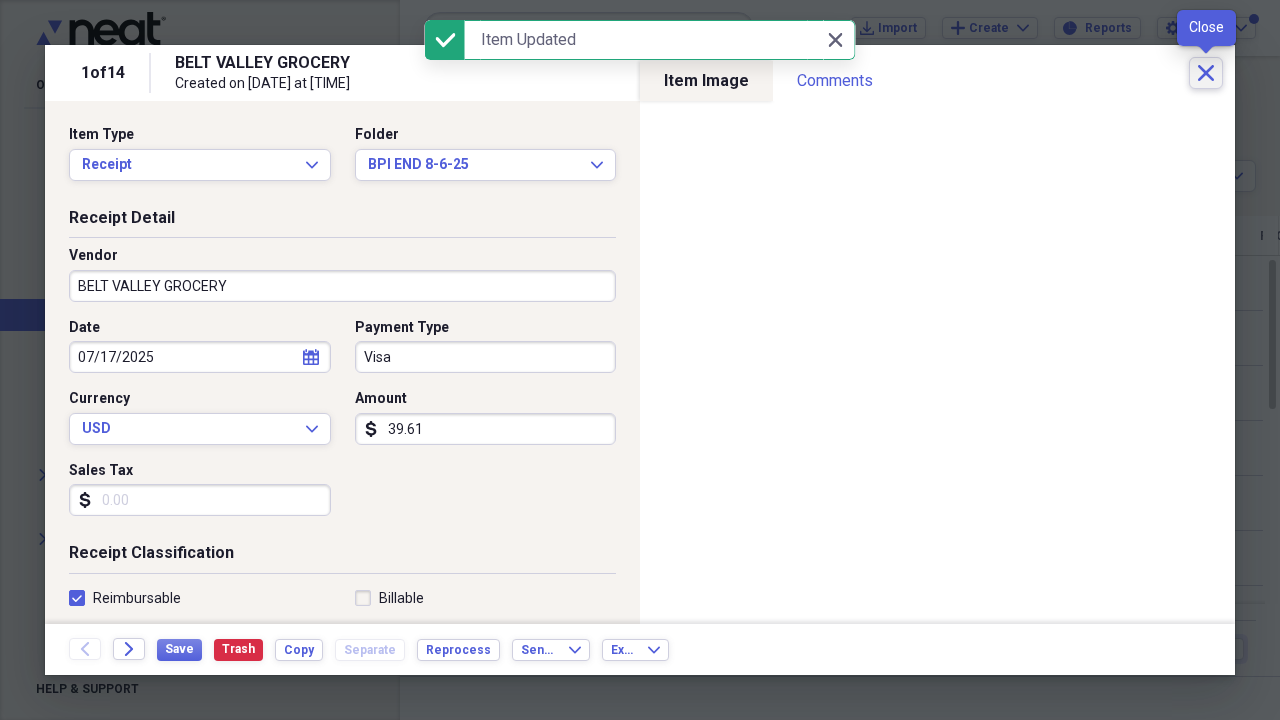click on "Close" 